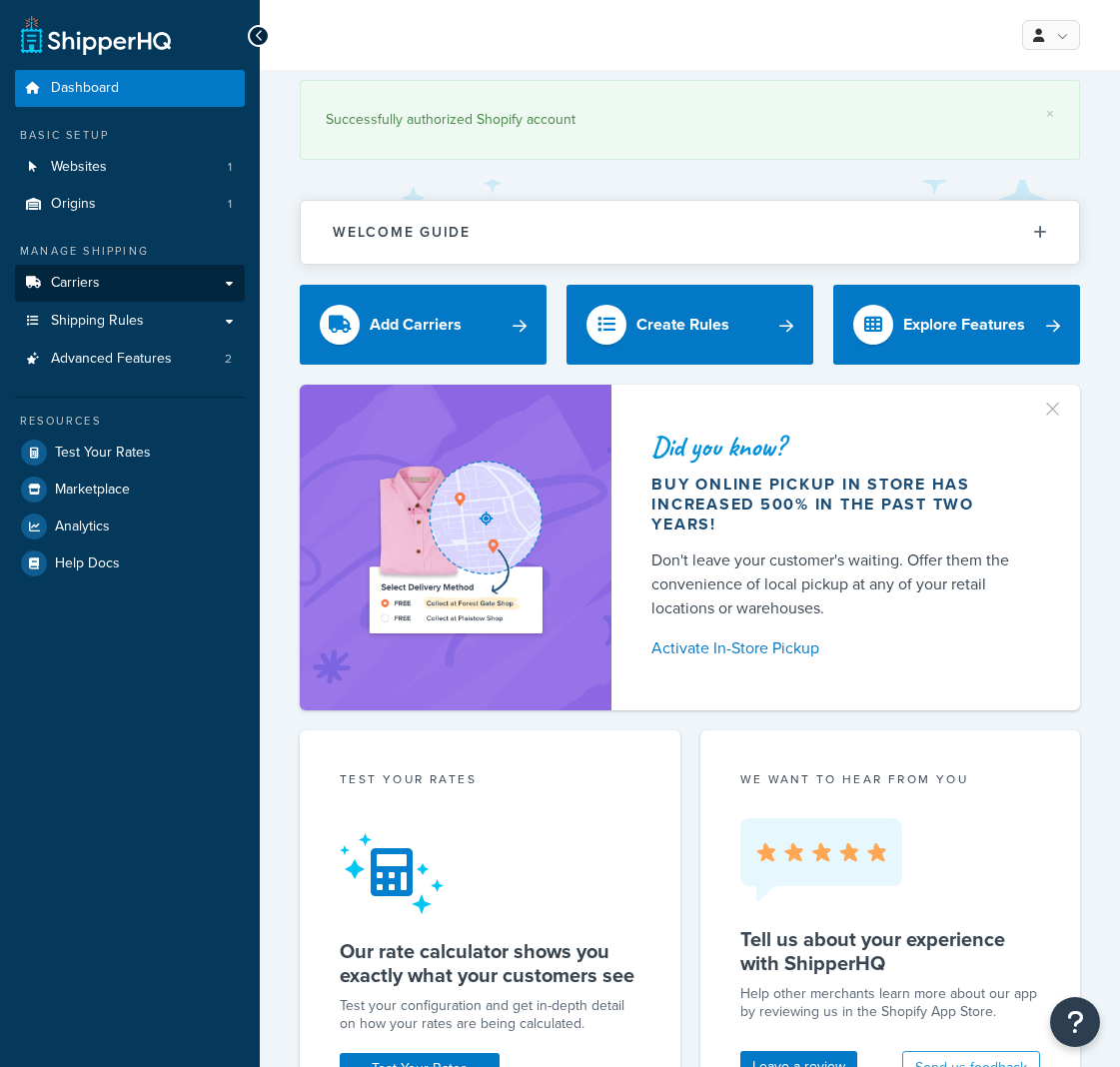 scroll, scrollTop: 0, scrollLeft: 0, axis: both 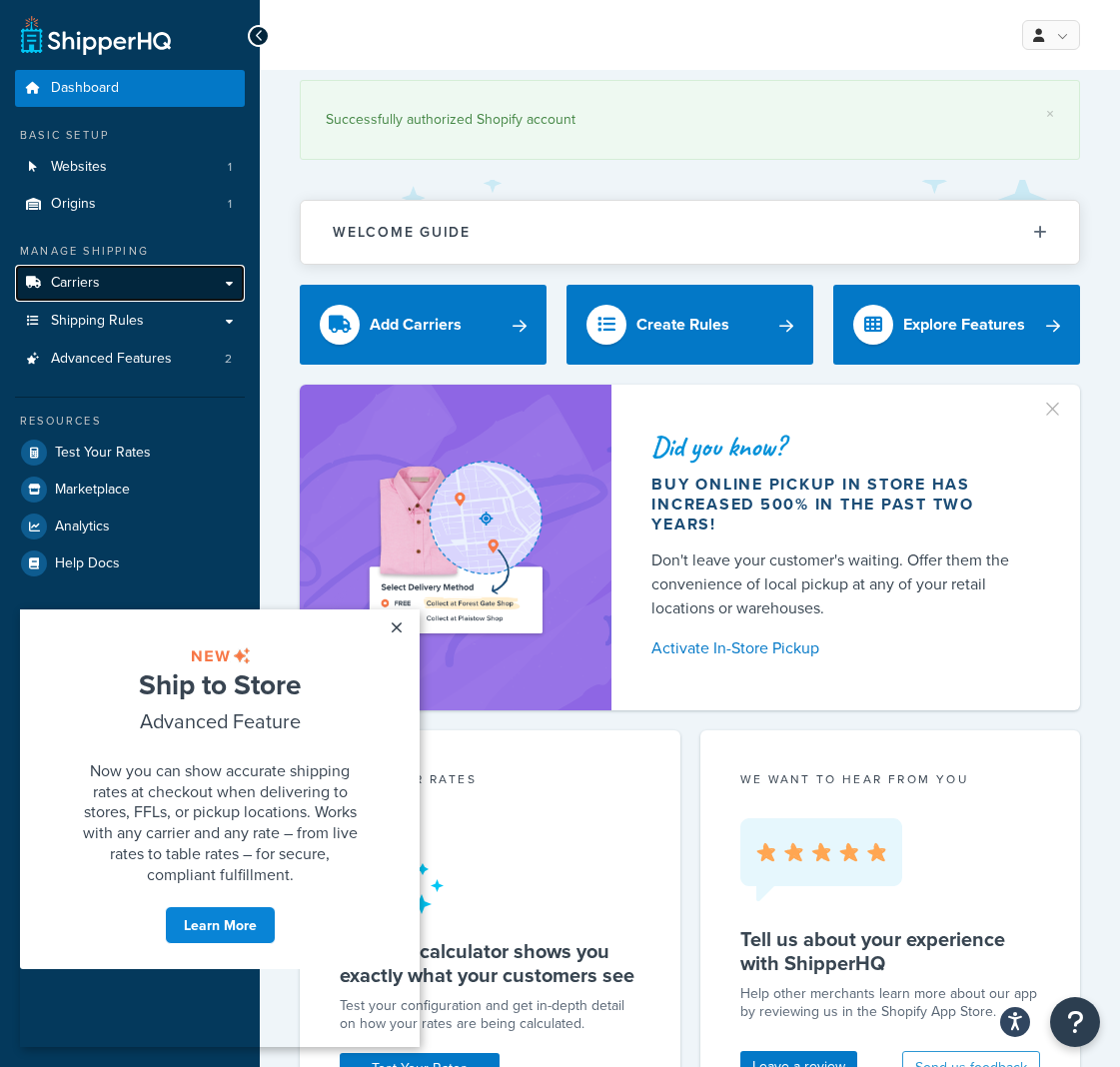 click on "Carriers" at bounding box center (75, 283) 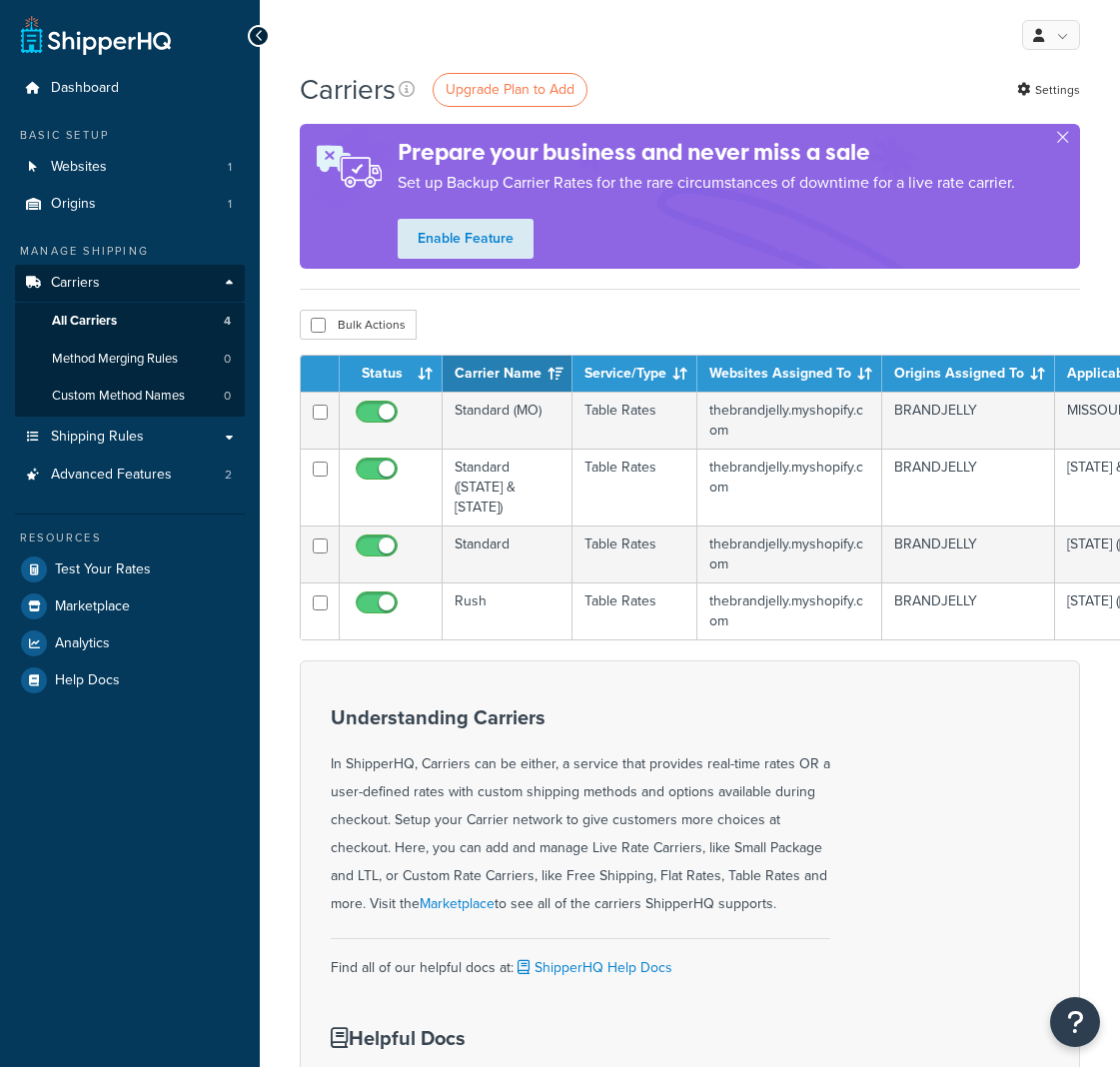 scroll, scrollTop: 0, scrollLeft: 0, axis: both 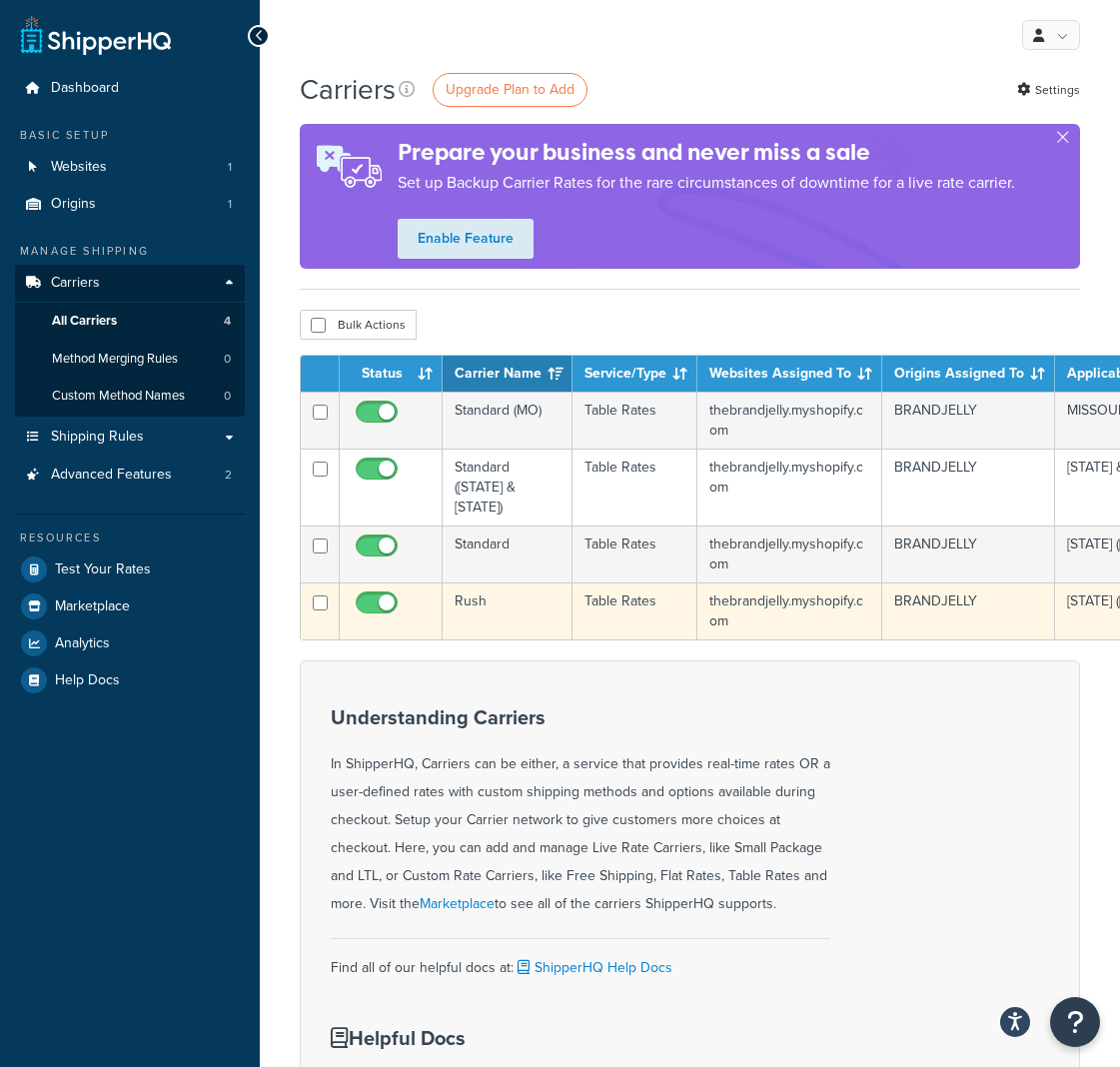 click on "Rush" at bounding box center (508, 610) 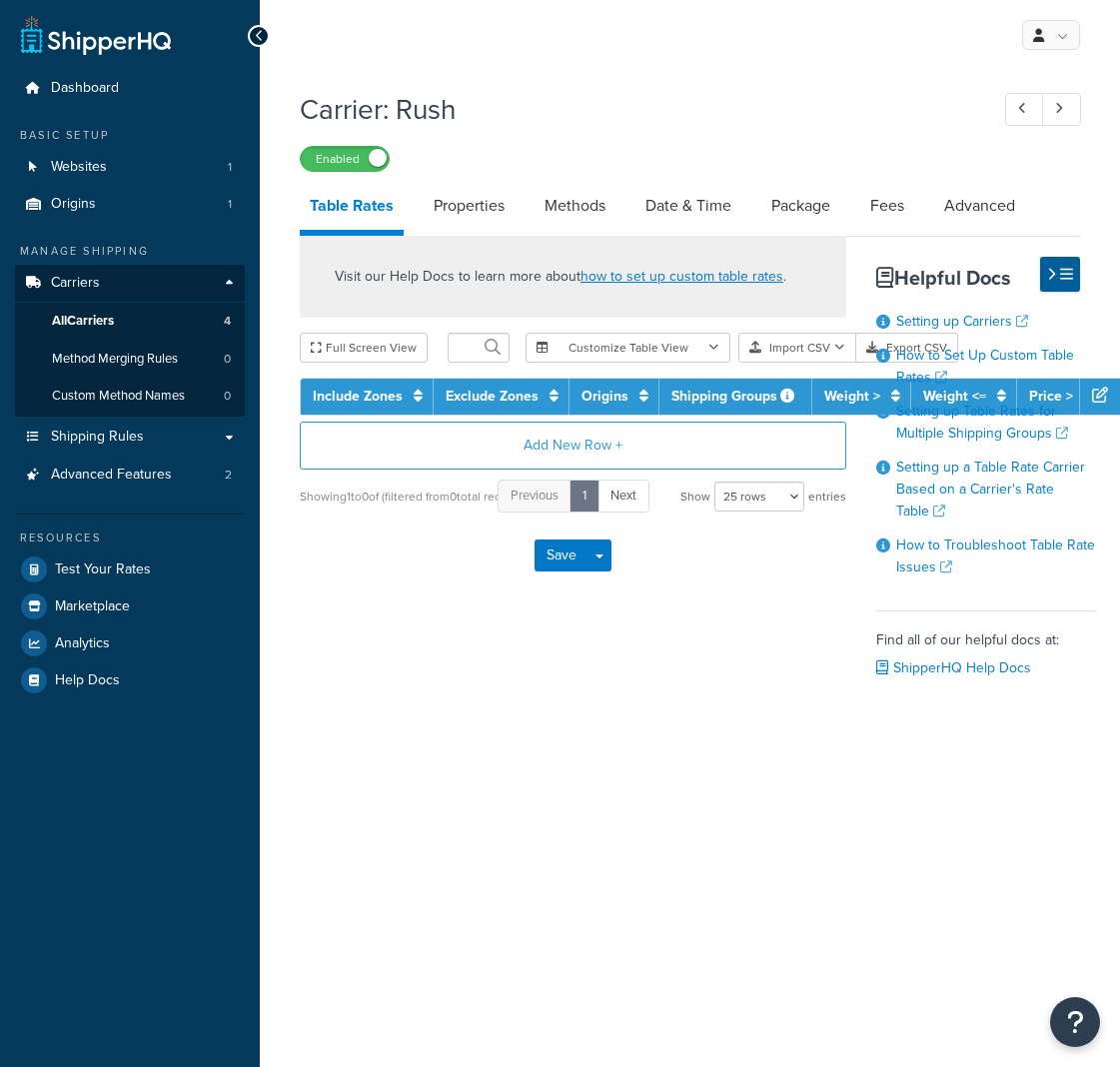 select on "25" 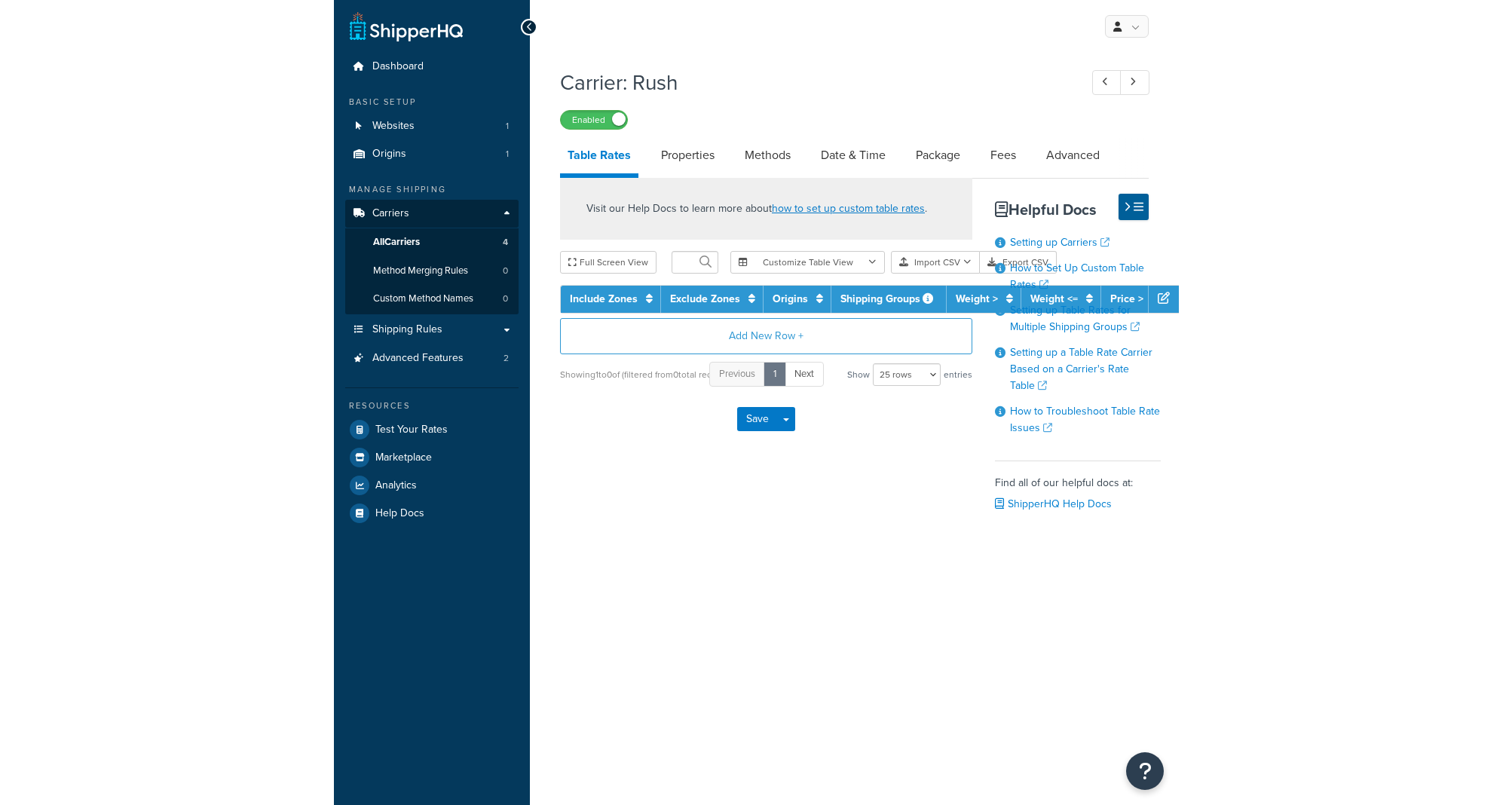 scroll, scrollTop: 0, scrollLeft: 0, axis: both 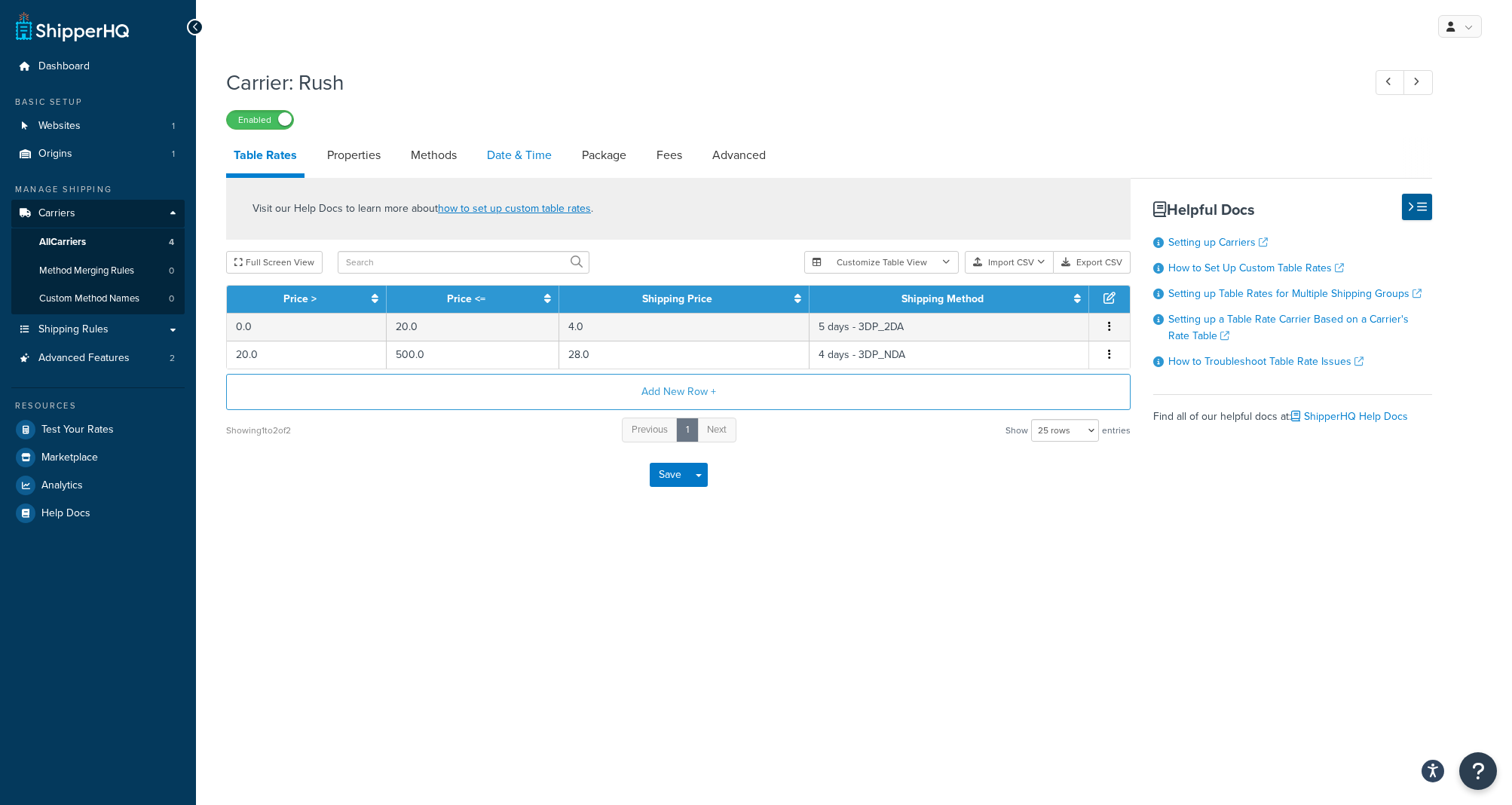 click on "Date & Time" at bounding box center [519, 155] 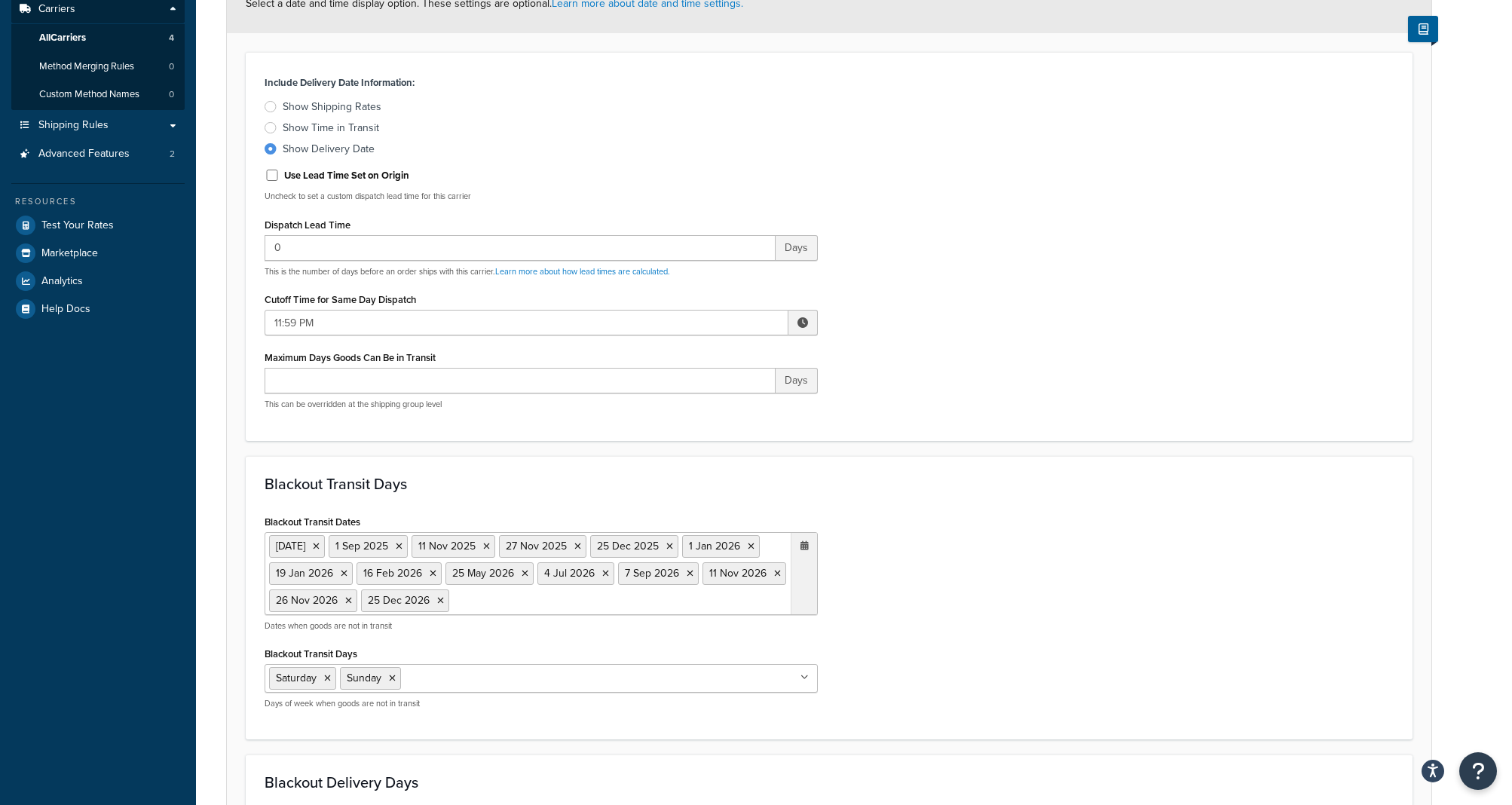 scroll, scrollTop: 0, scrollLeft: 0, axis: both 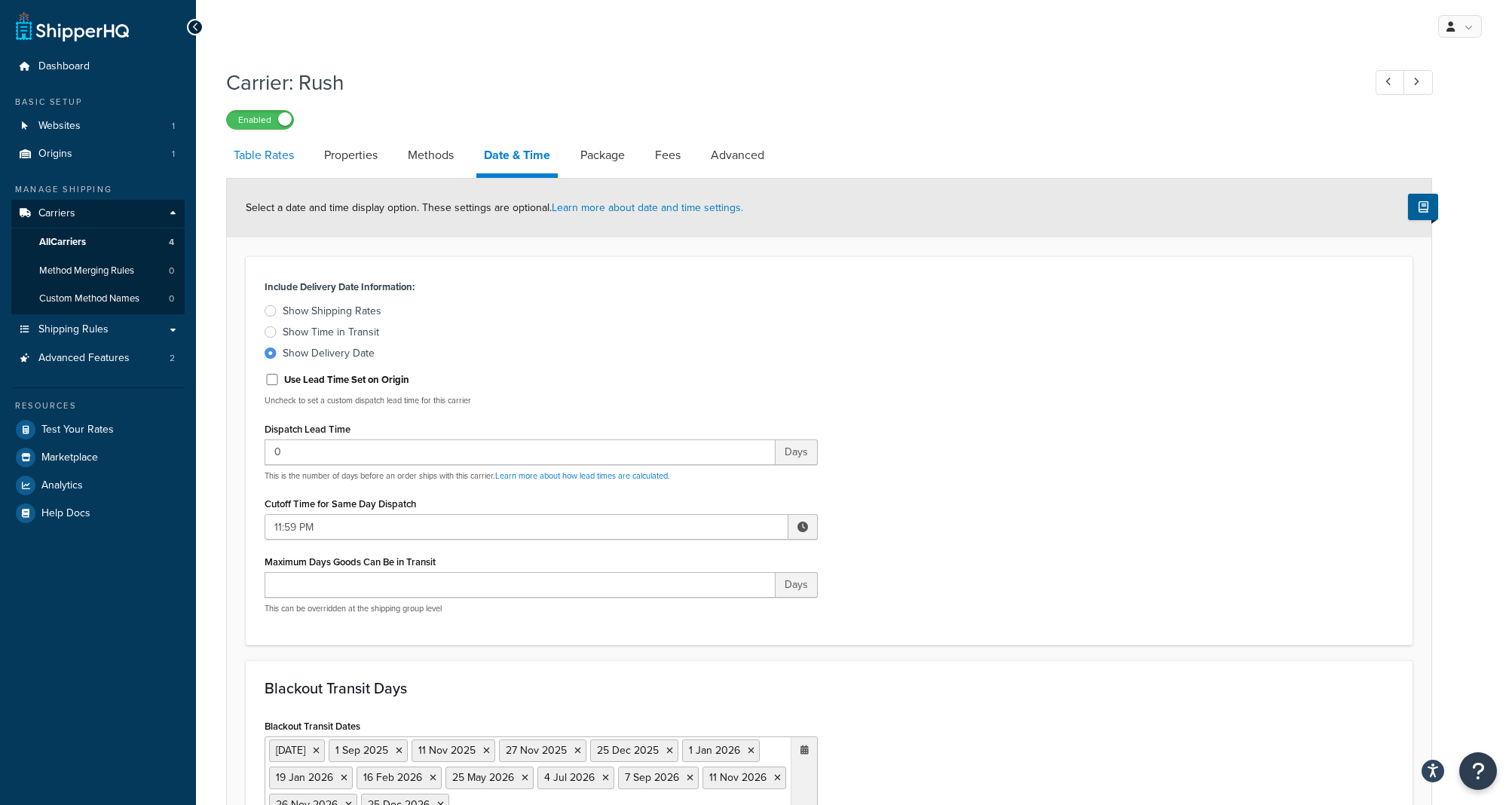 click on "Table Rates" at bounding box center [264, 155] 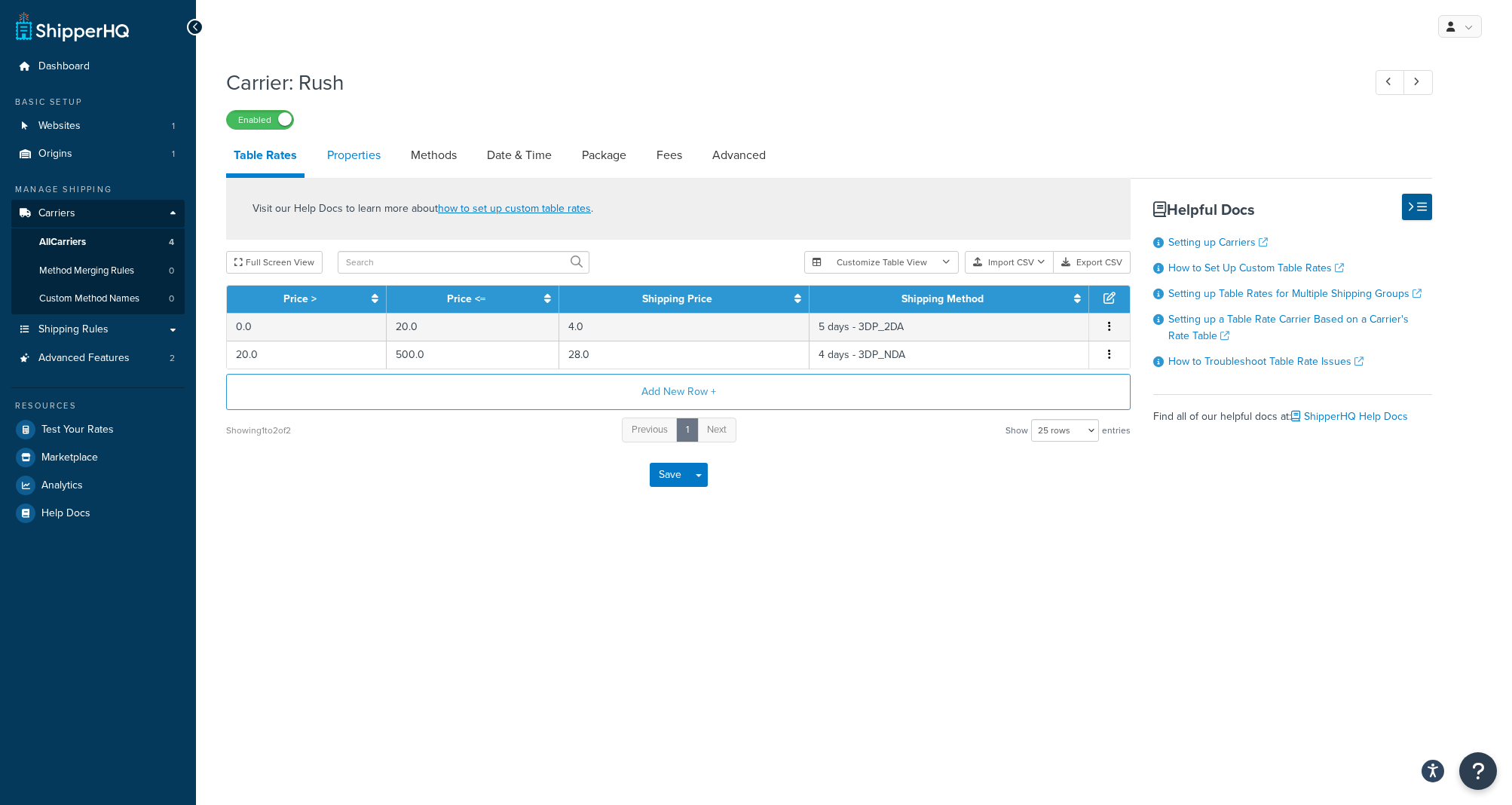 click on "Properties" at bounding box center [354, 155] 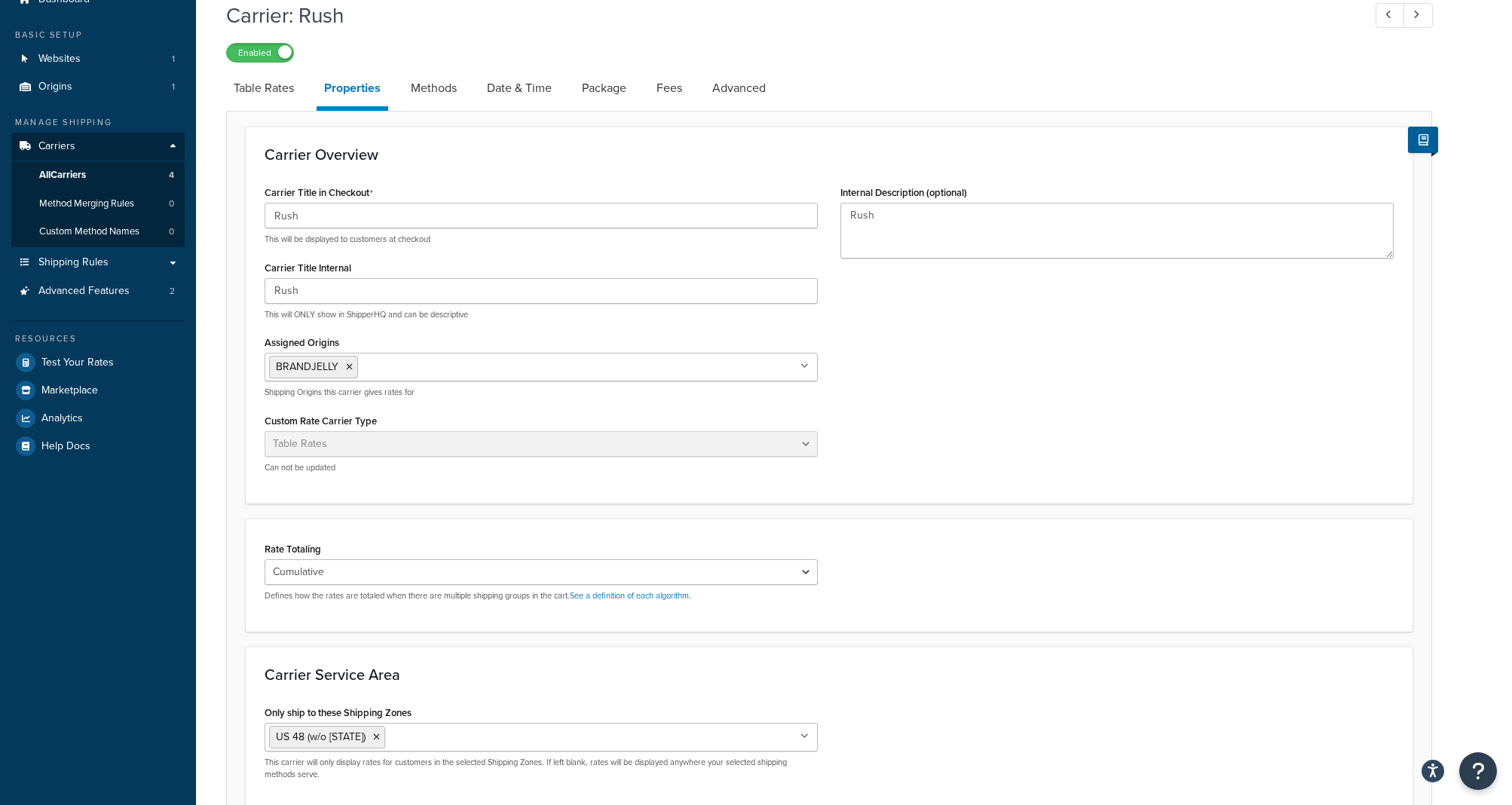 scroll, scrollTop: 0, scrollLeft: 0, axis: both 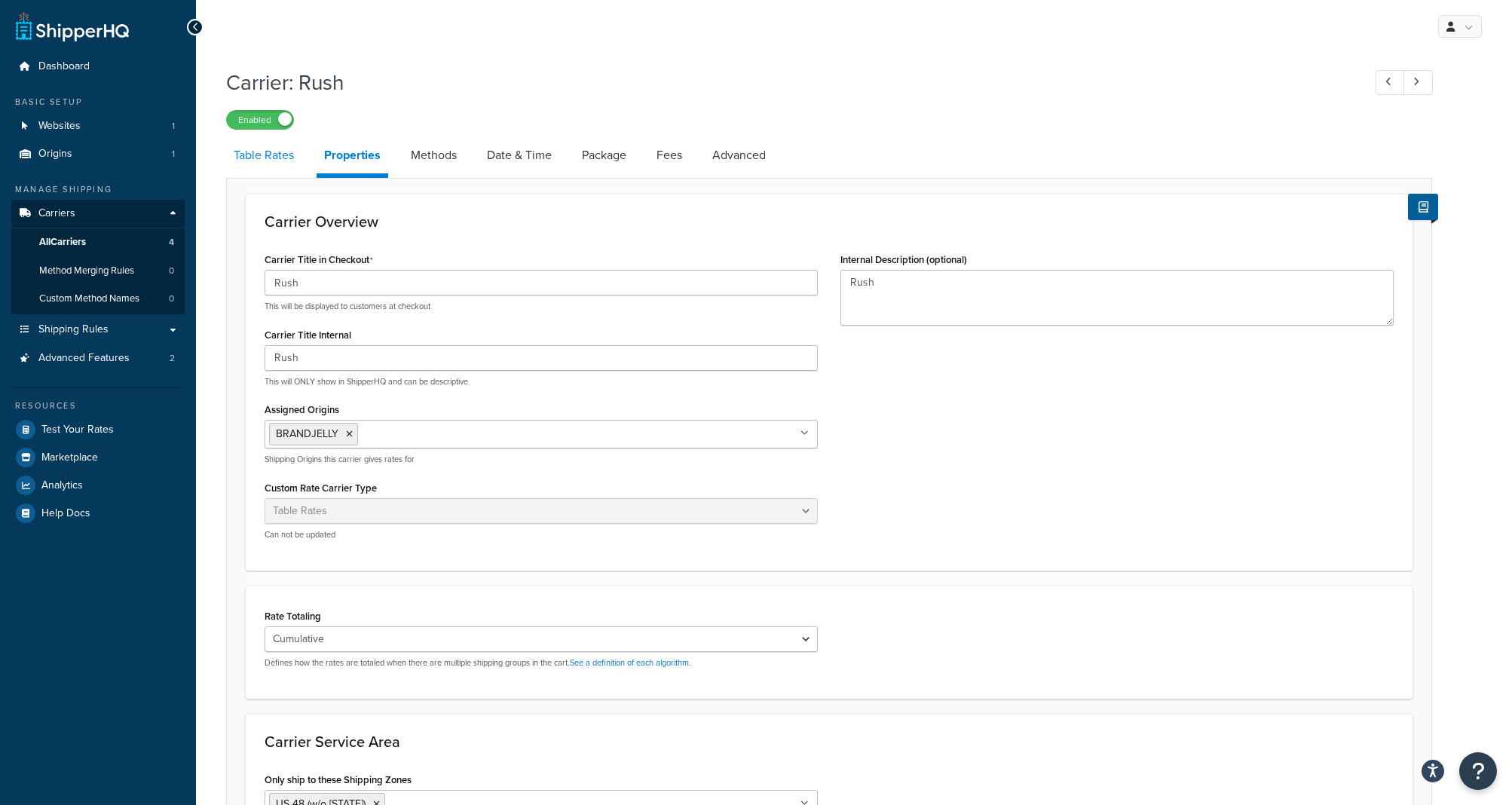 click on "Table Rates" at bounding box center (264, 155) 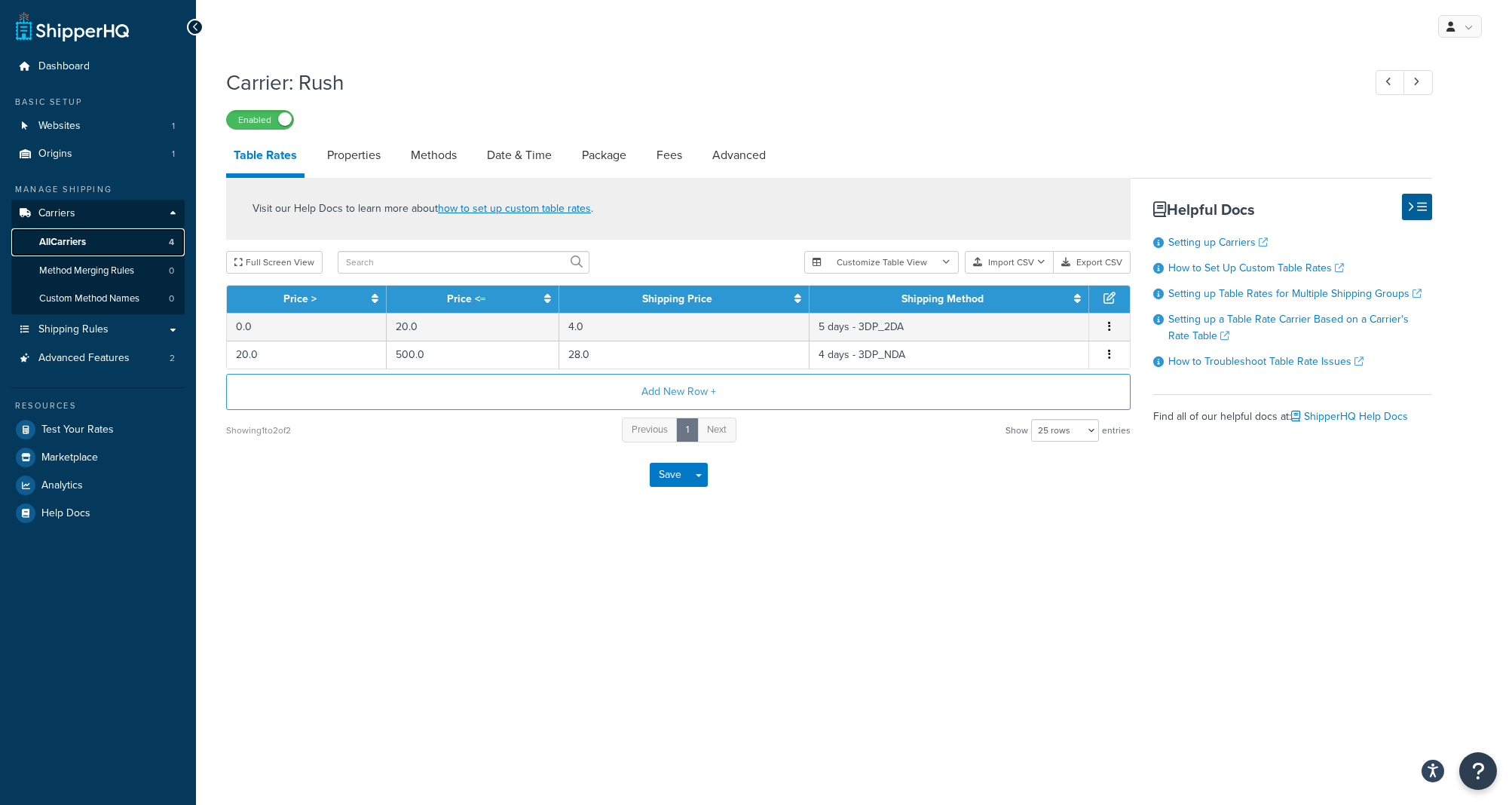 click on "All  Carriers" at bounding box center (63, 242) 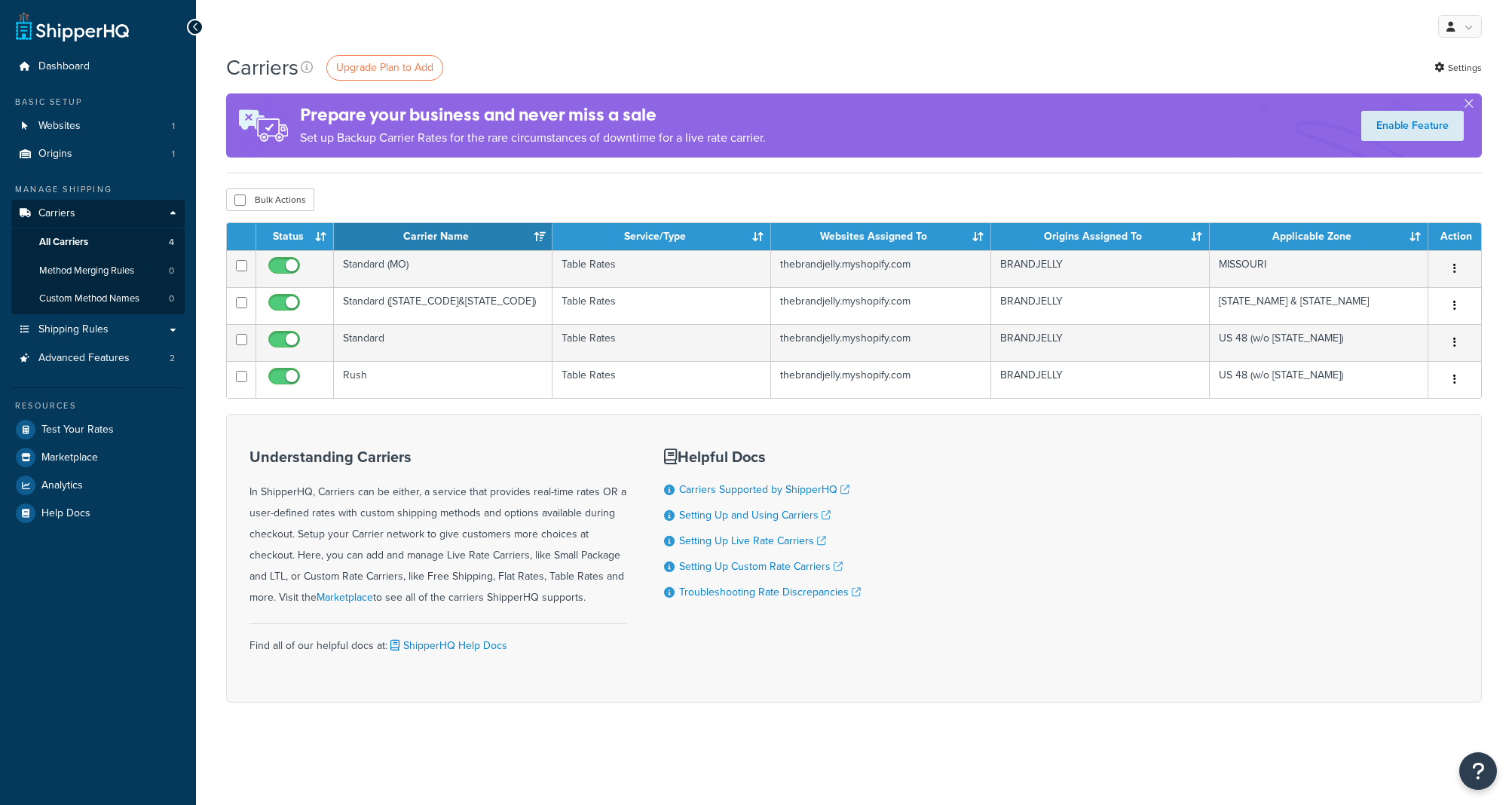 scroll, scrollTop: 0, scrollLeft: 0, axis: both 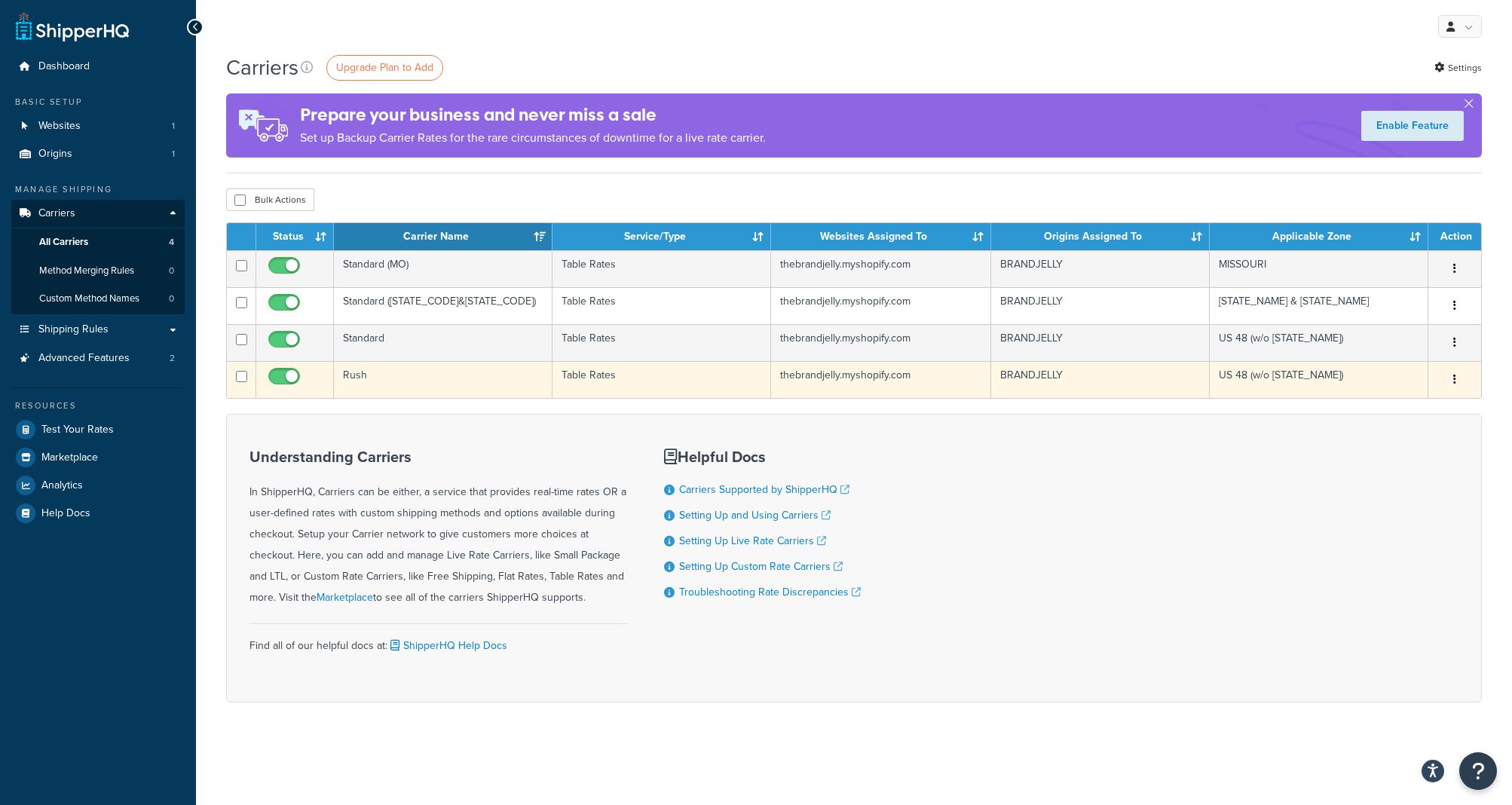 click at bounding box center [1455, 379] 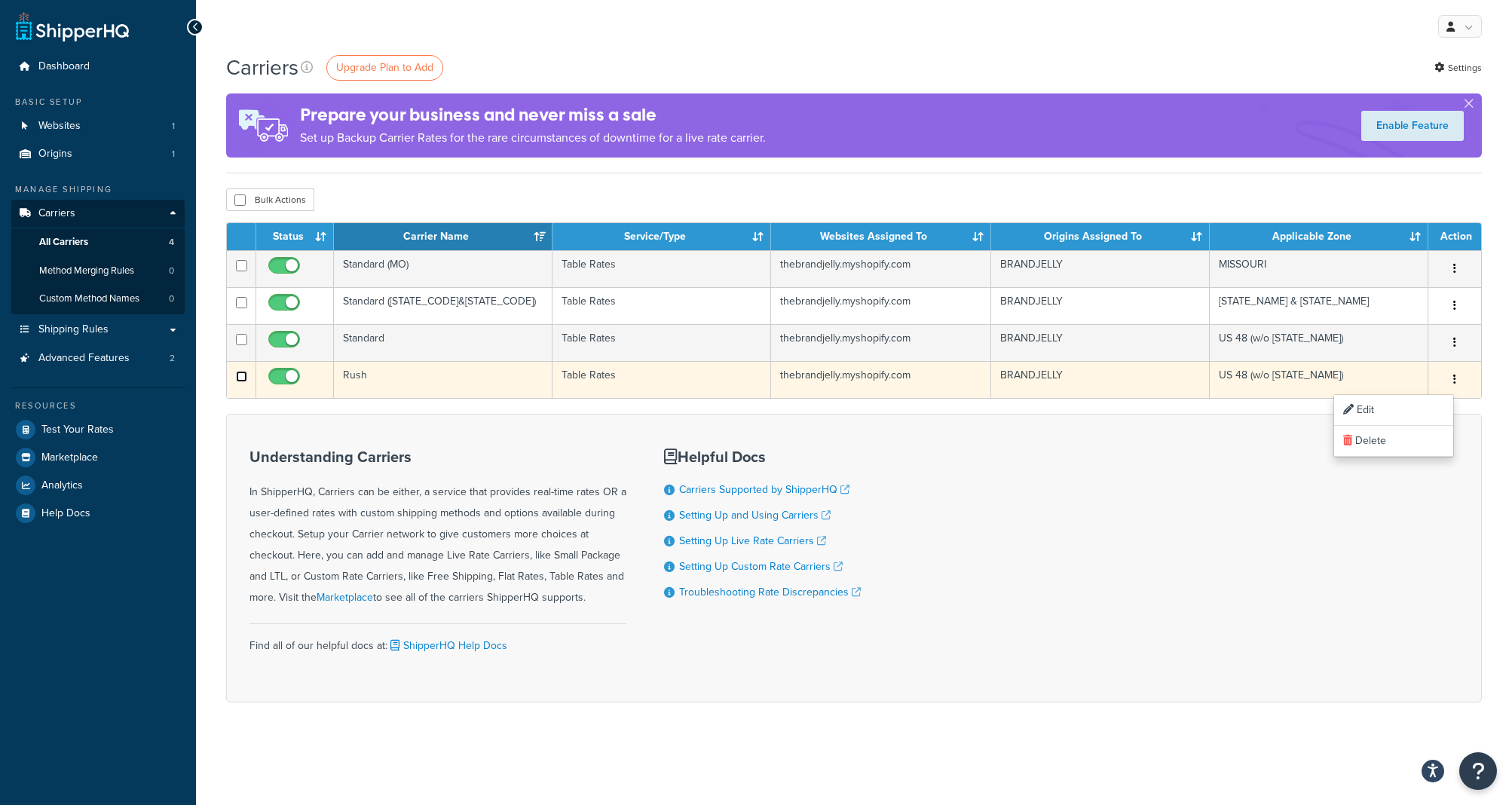 click at bounding box center [241, 302] 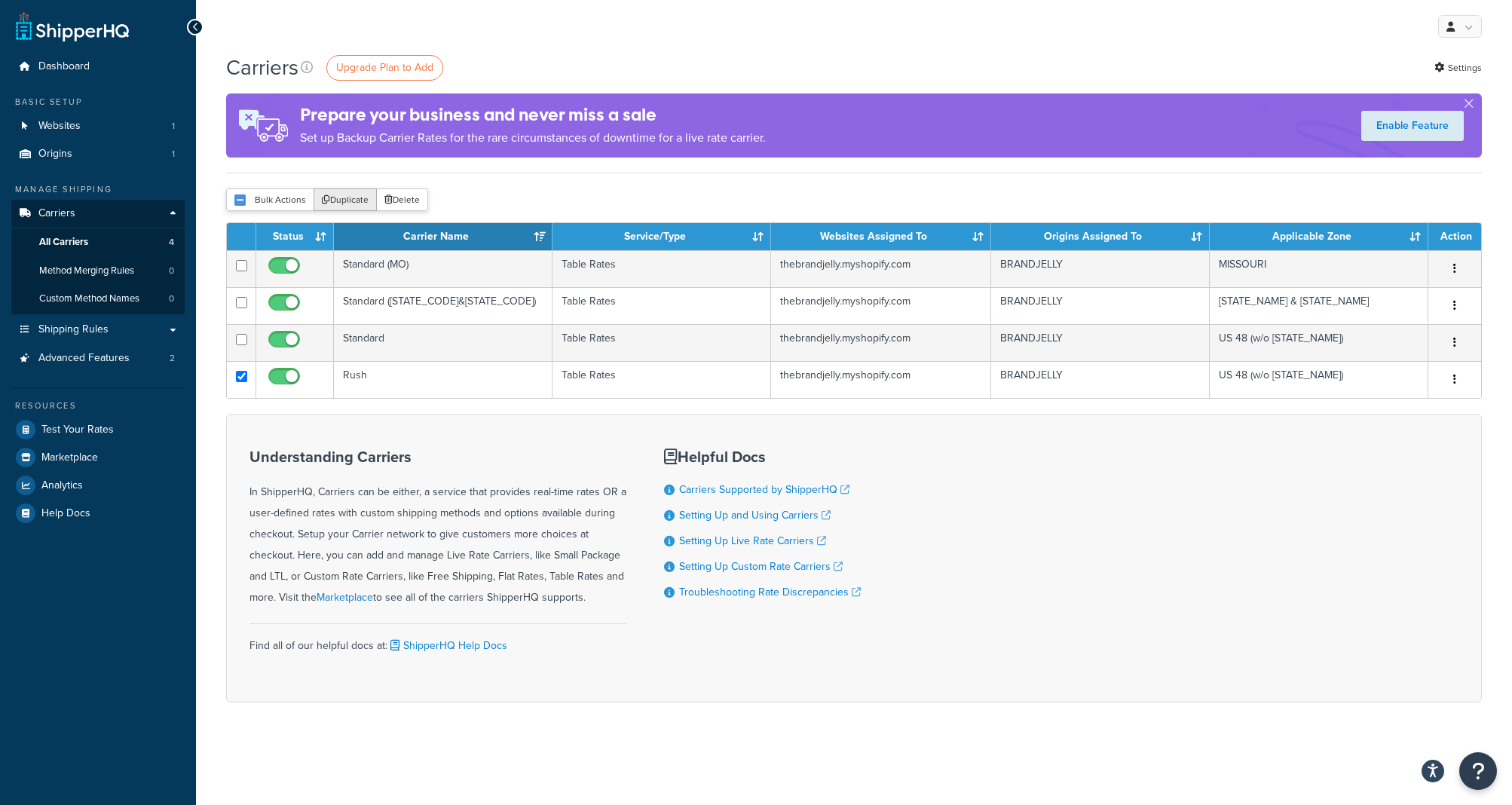 click on "Duplicate" at bounding box center (345, 200) 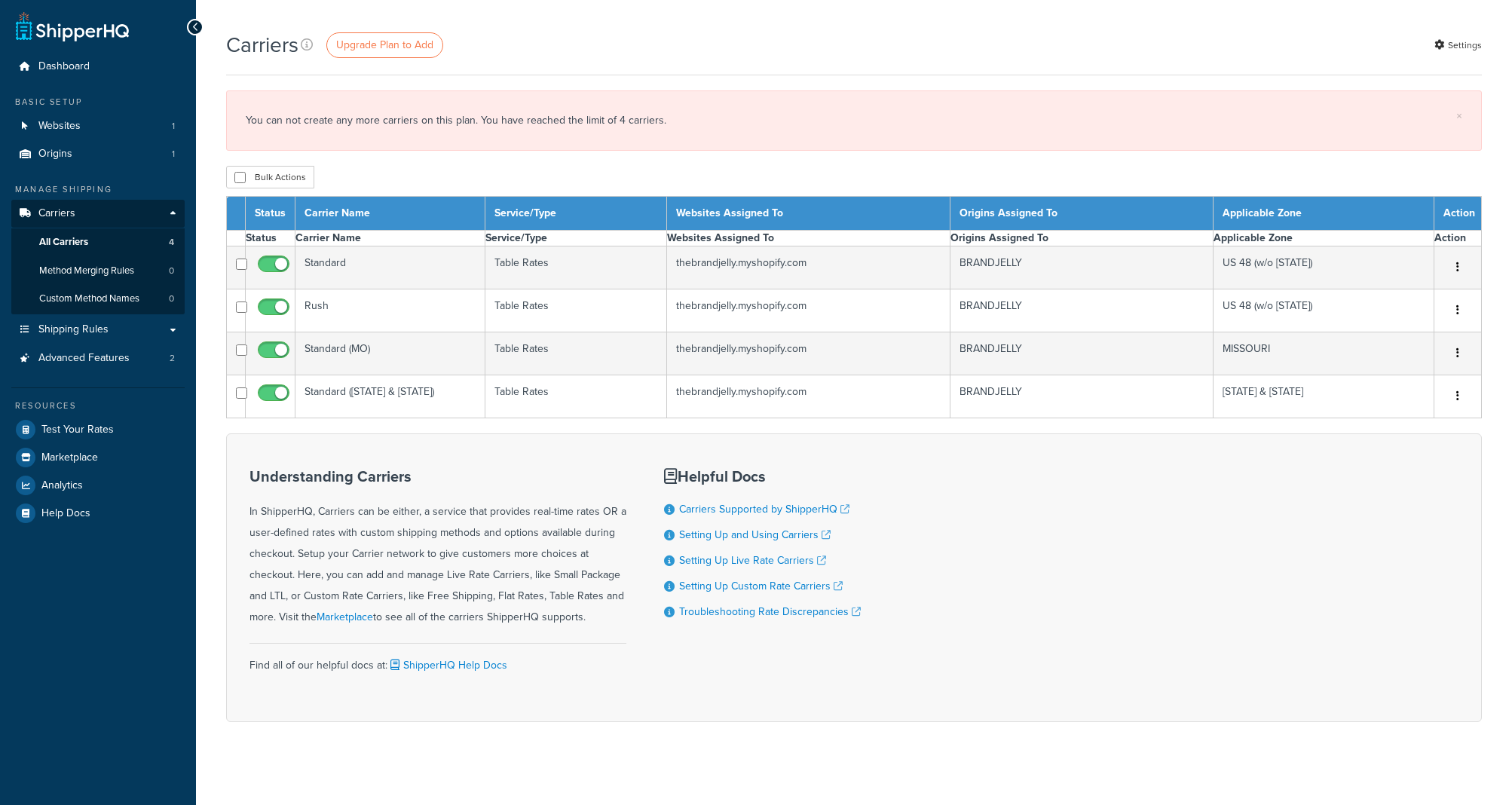 scroll, scrollTop: 0, scrollLeft: 0, axis: both 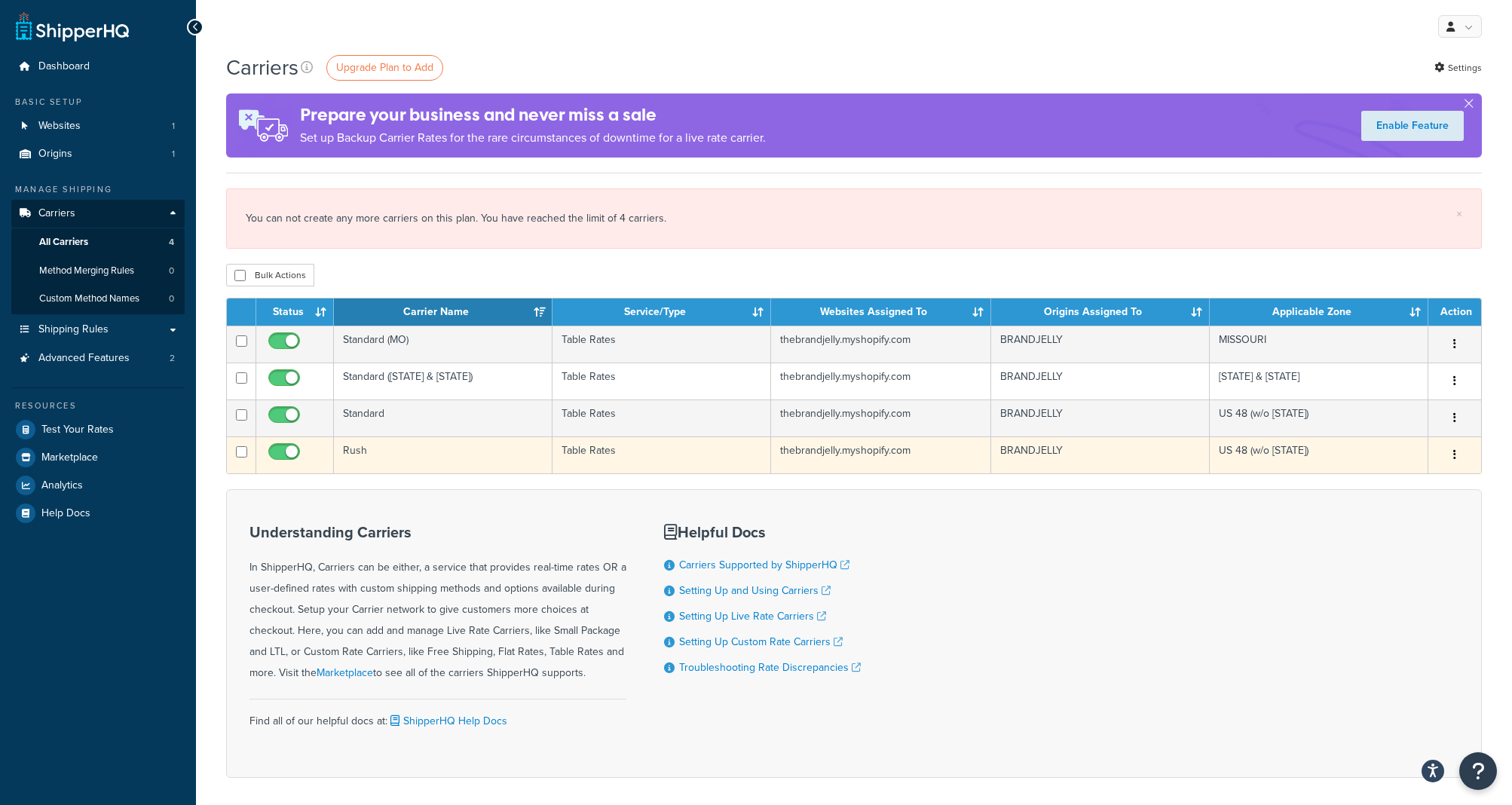 click on "Rush" at bounding box center [443, 455] 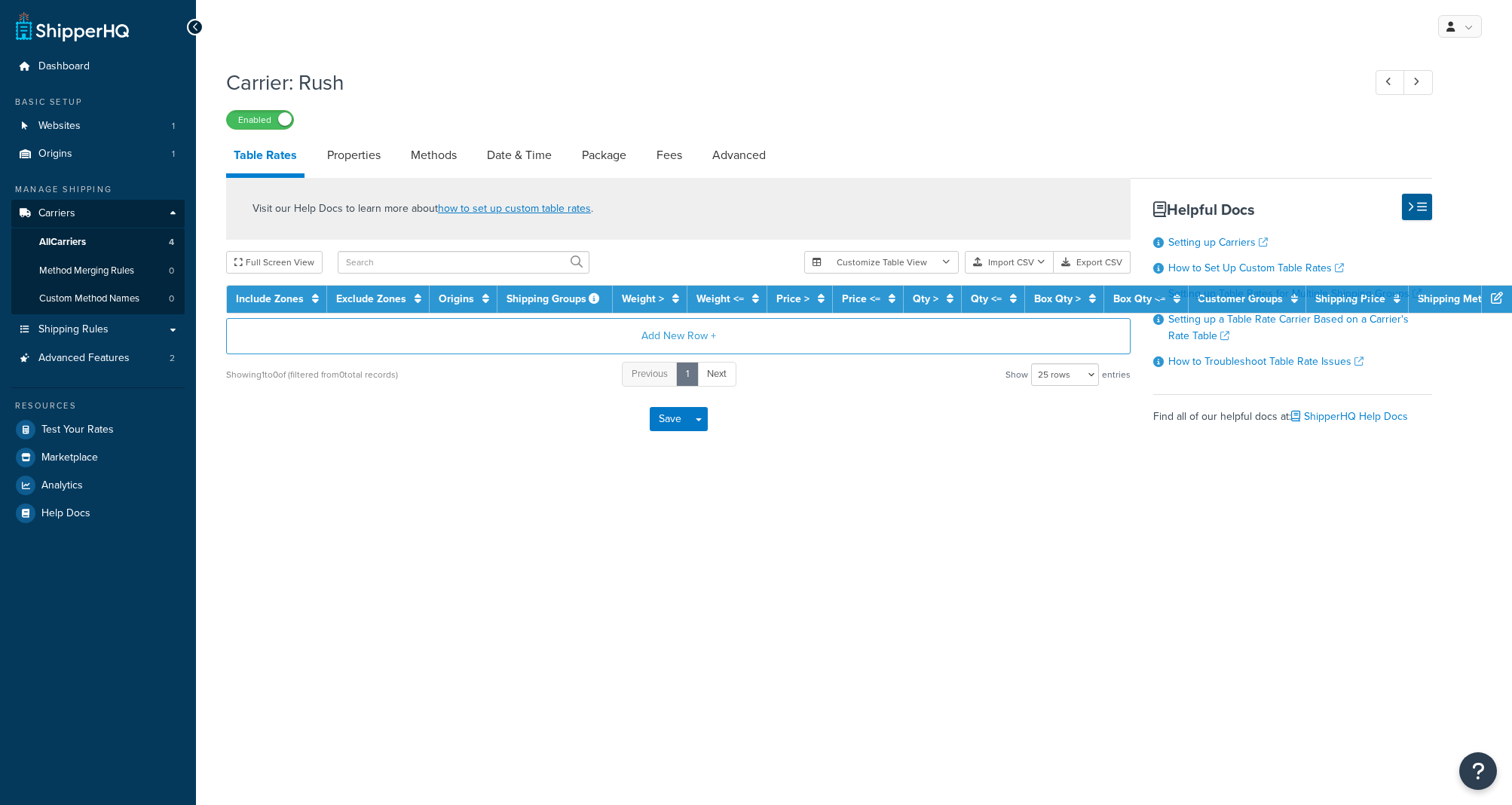 select on "25" 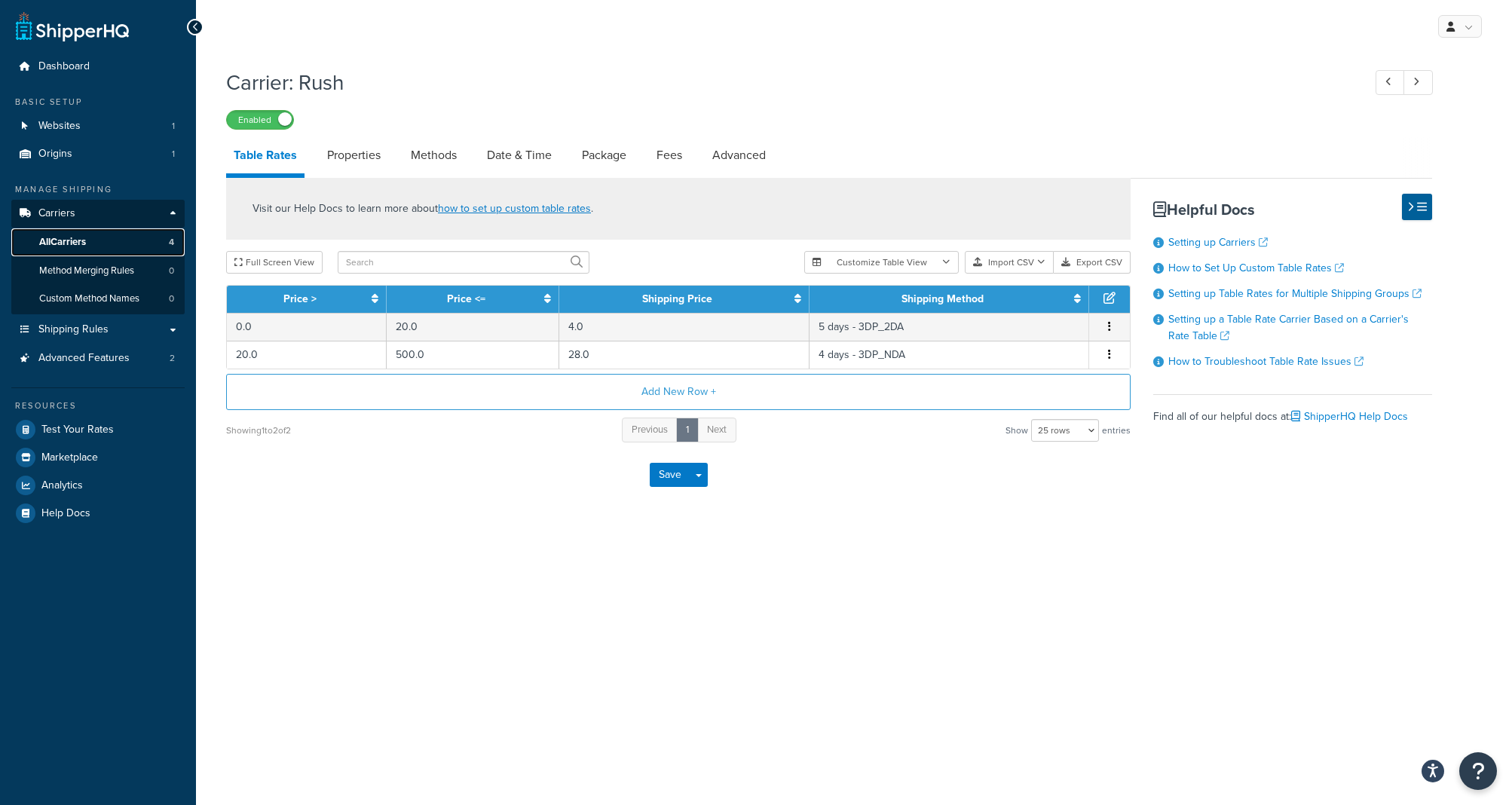 click on "All  Carriers" at bounding box center [63, 242] 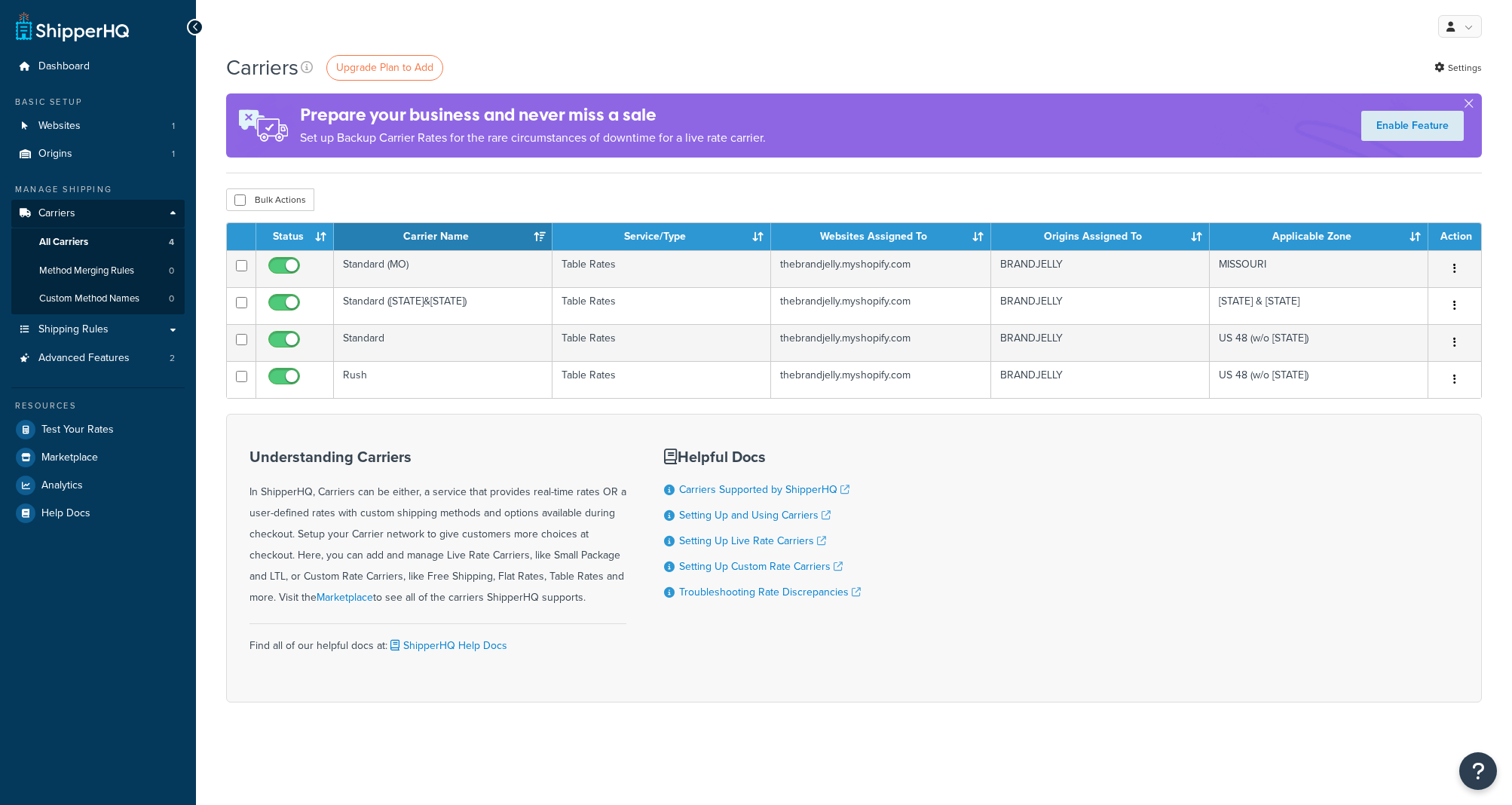 scroll, scrollTop: 0, scrollLeft: 0, axis: both 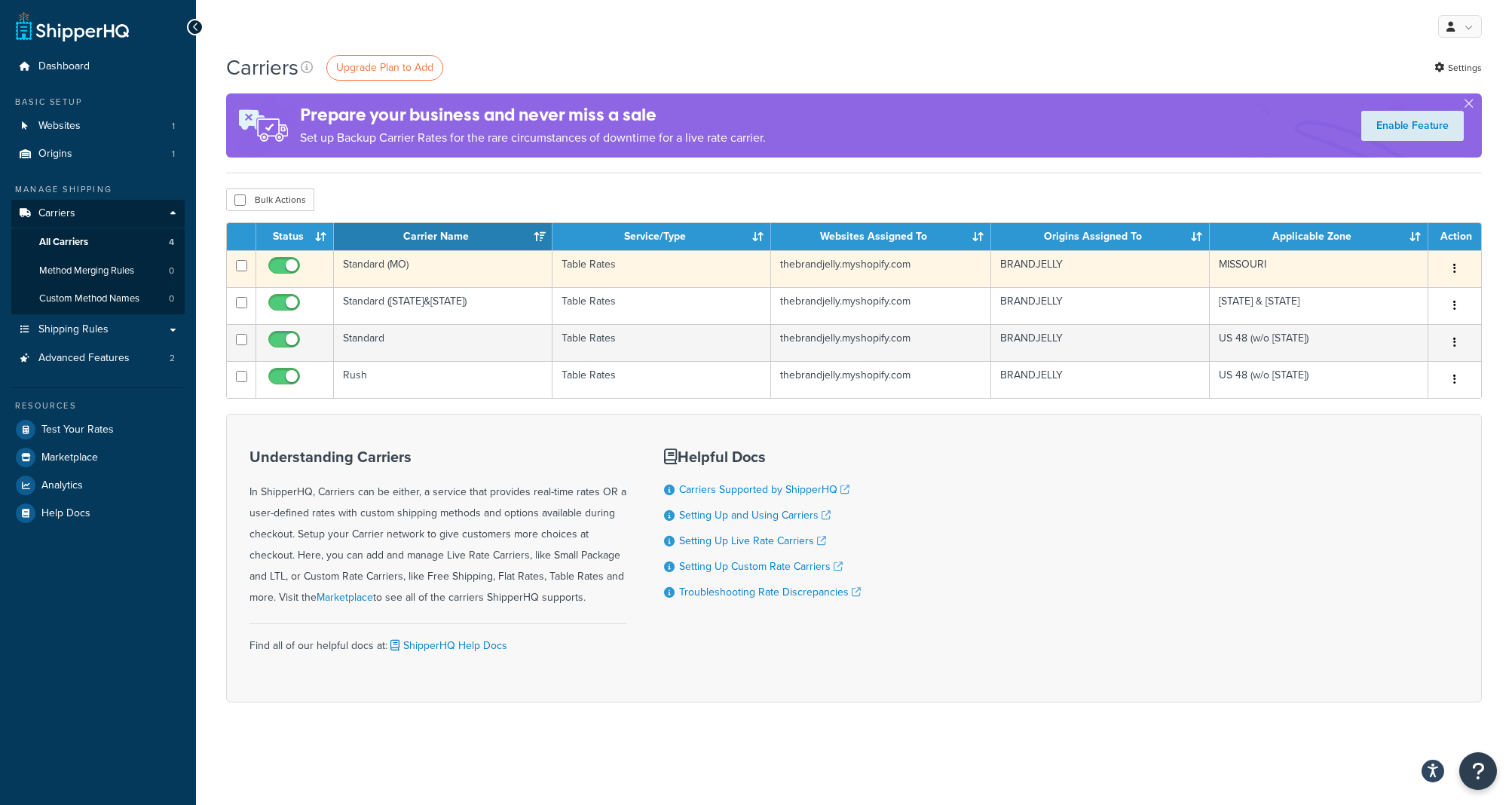 click on "Standard (MO)" at bounding box center (443, 268) 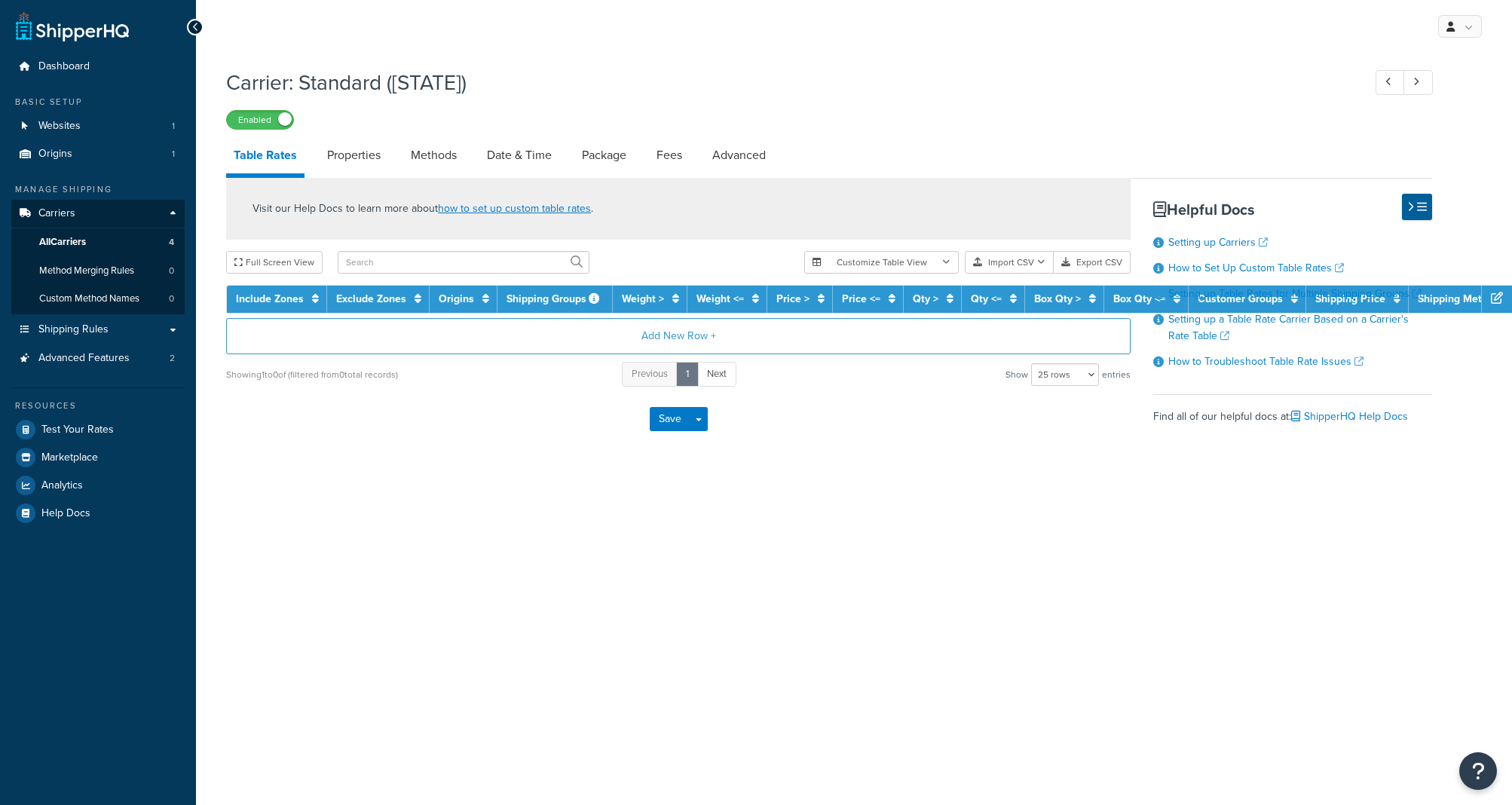 select on "25" 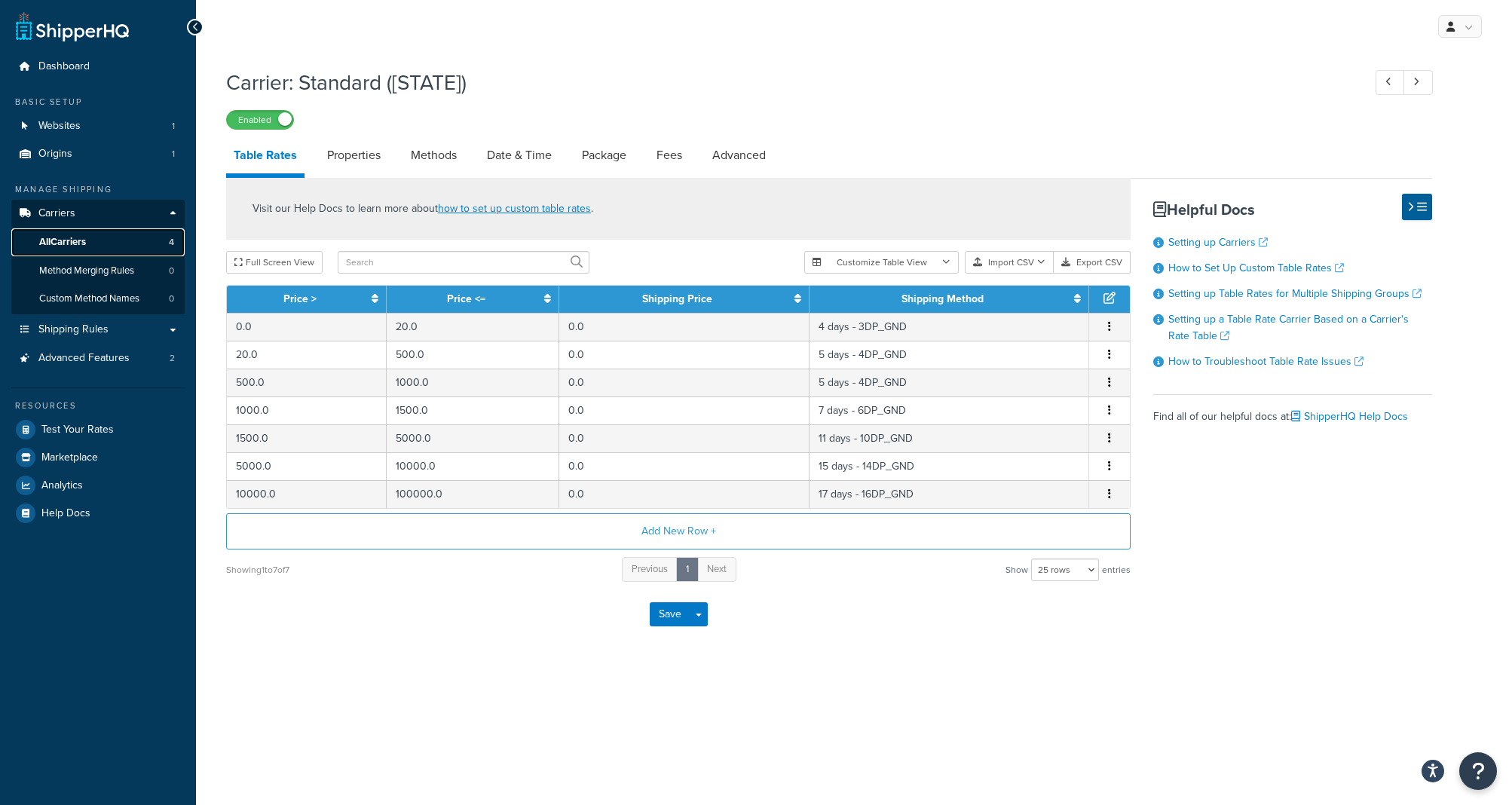 click on "All  Carriers" at bounding box center (63, 242) 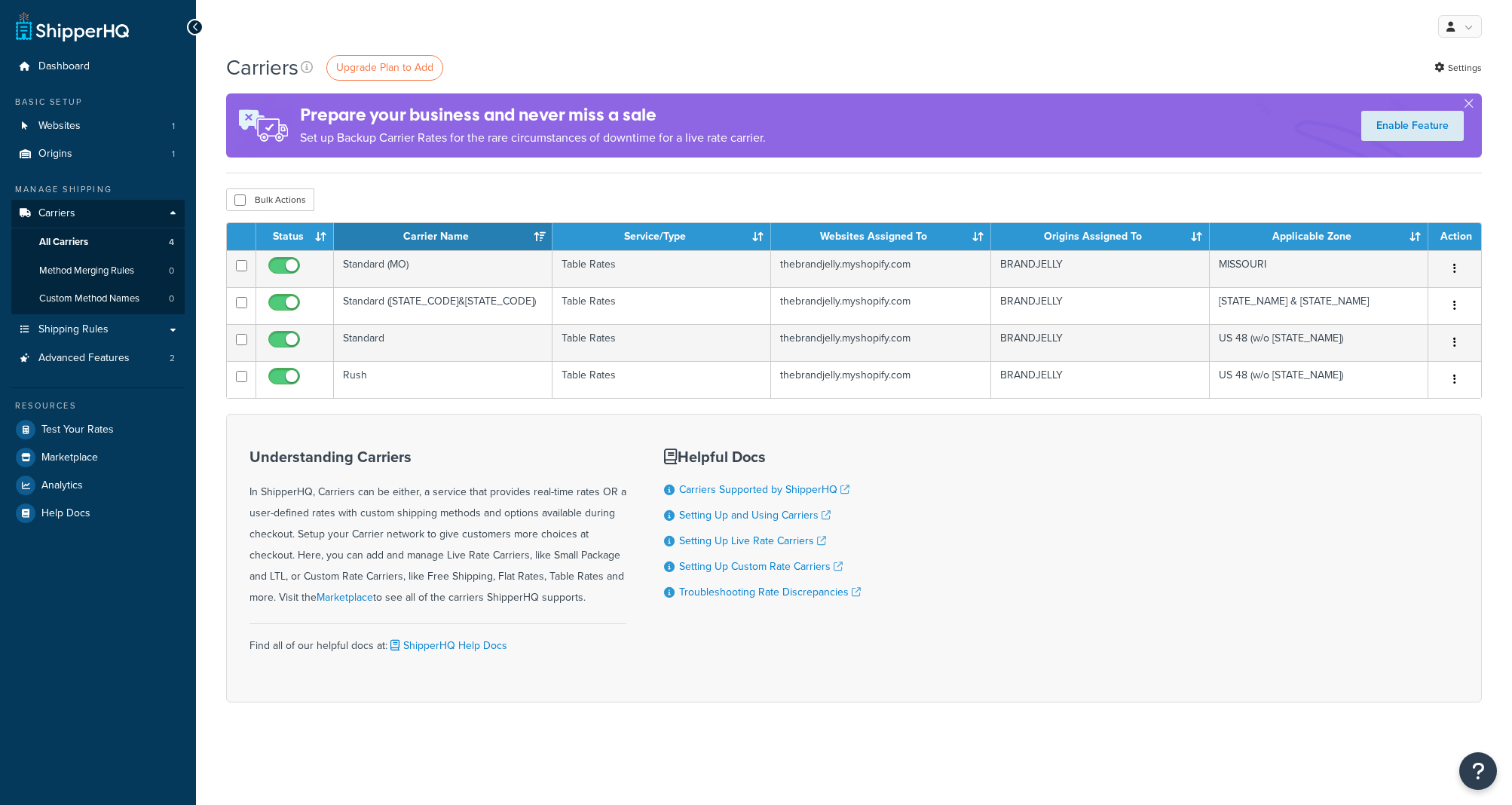 scroll, scrollTop: 0, scrollLeft: 0, axis: both 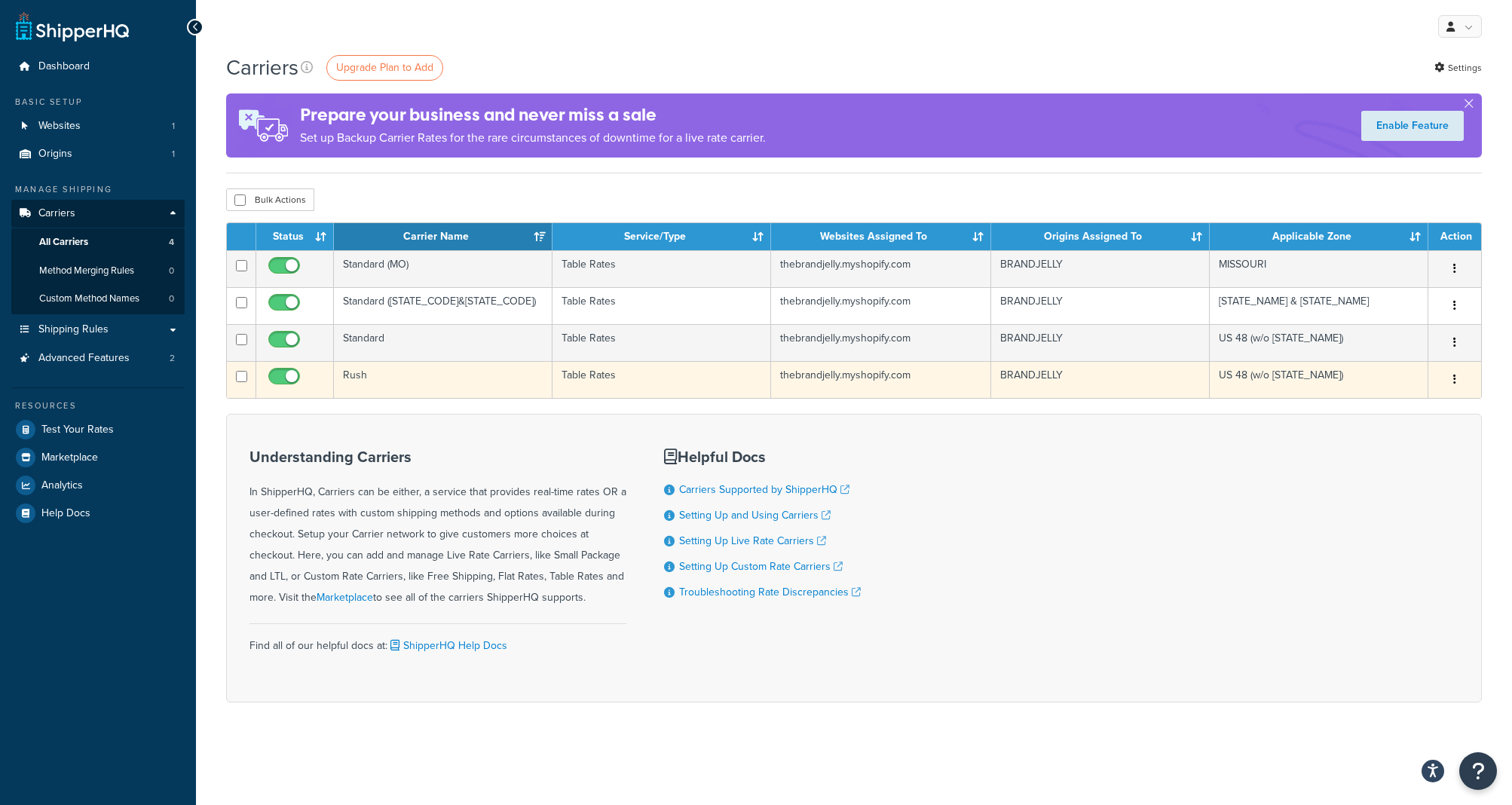 click on "Rush" at bounding box center [443, 379] 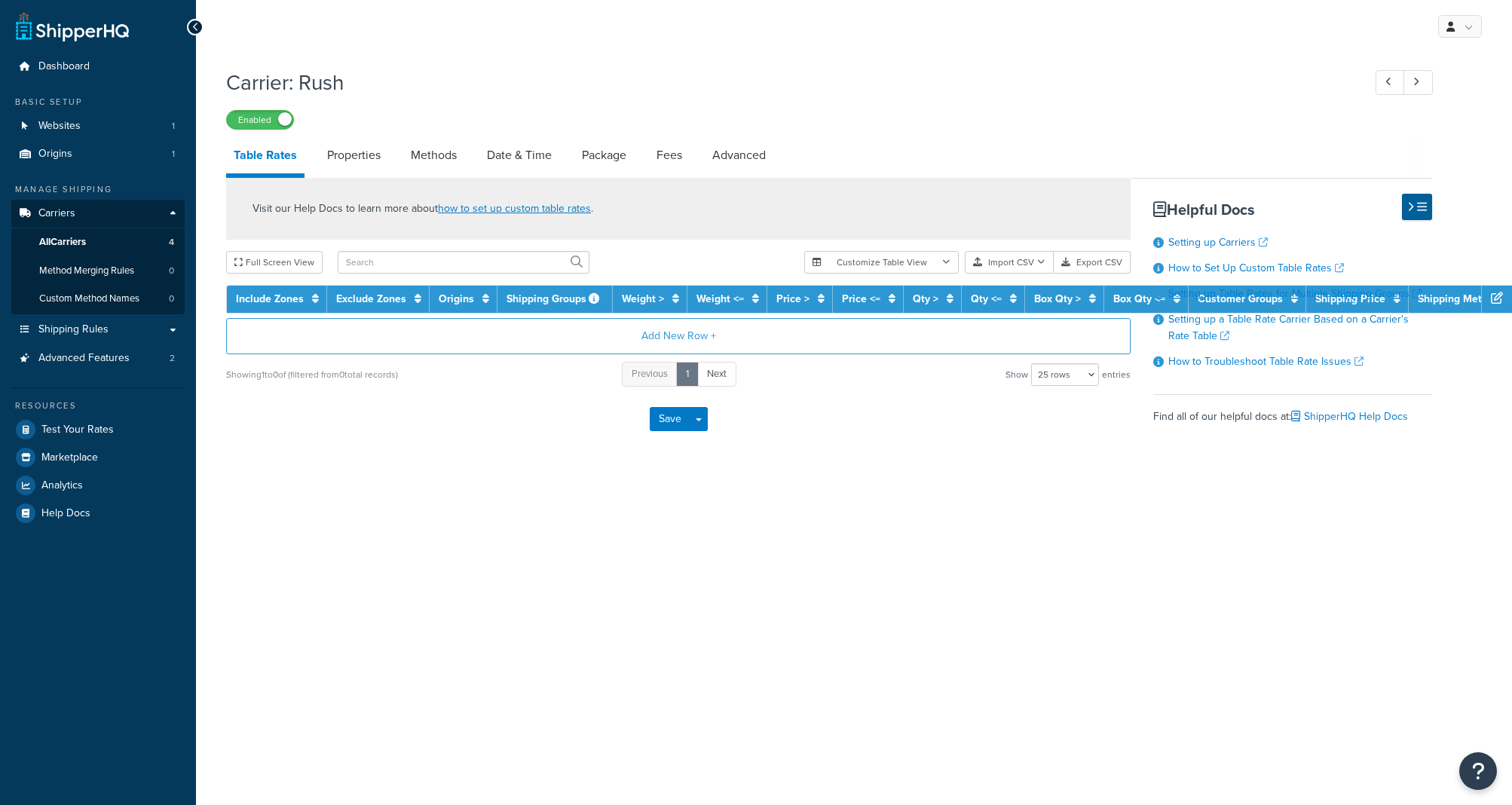 select on "25" 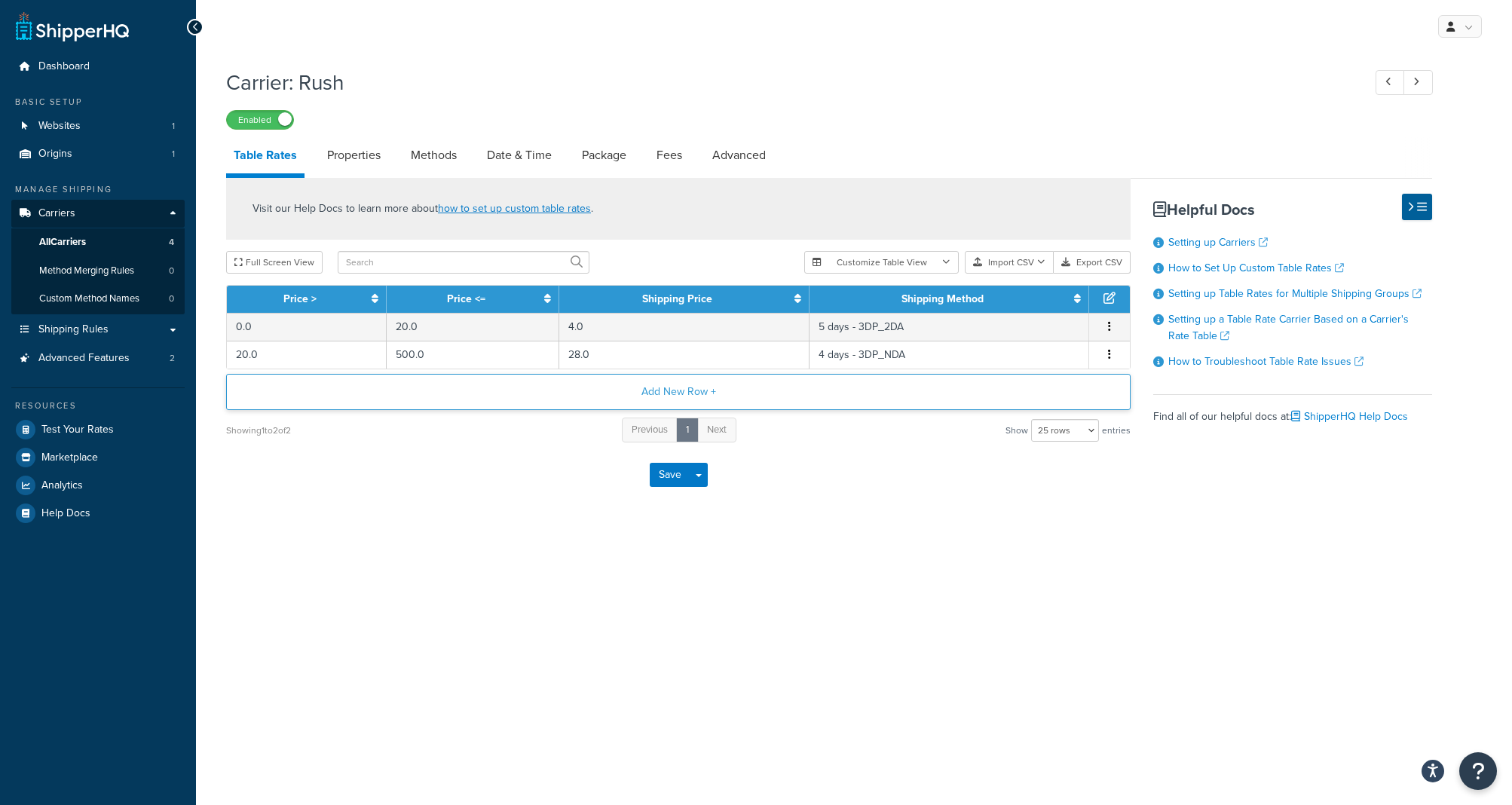 click on "Add New Row +" at bounding box center [678, 392] 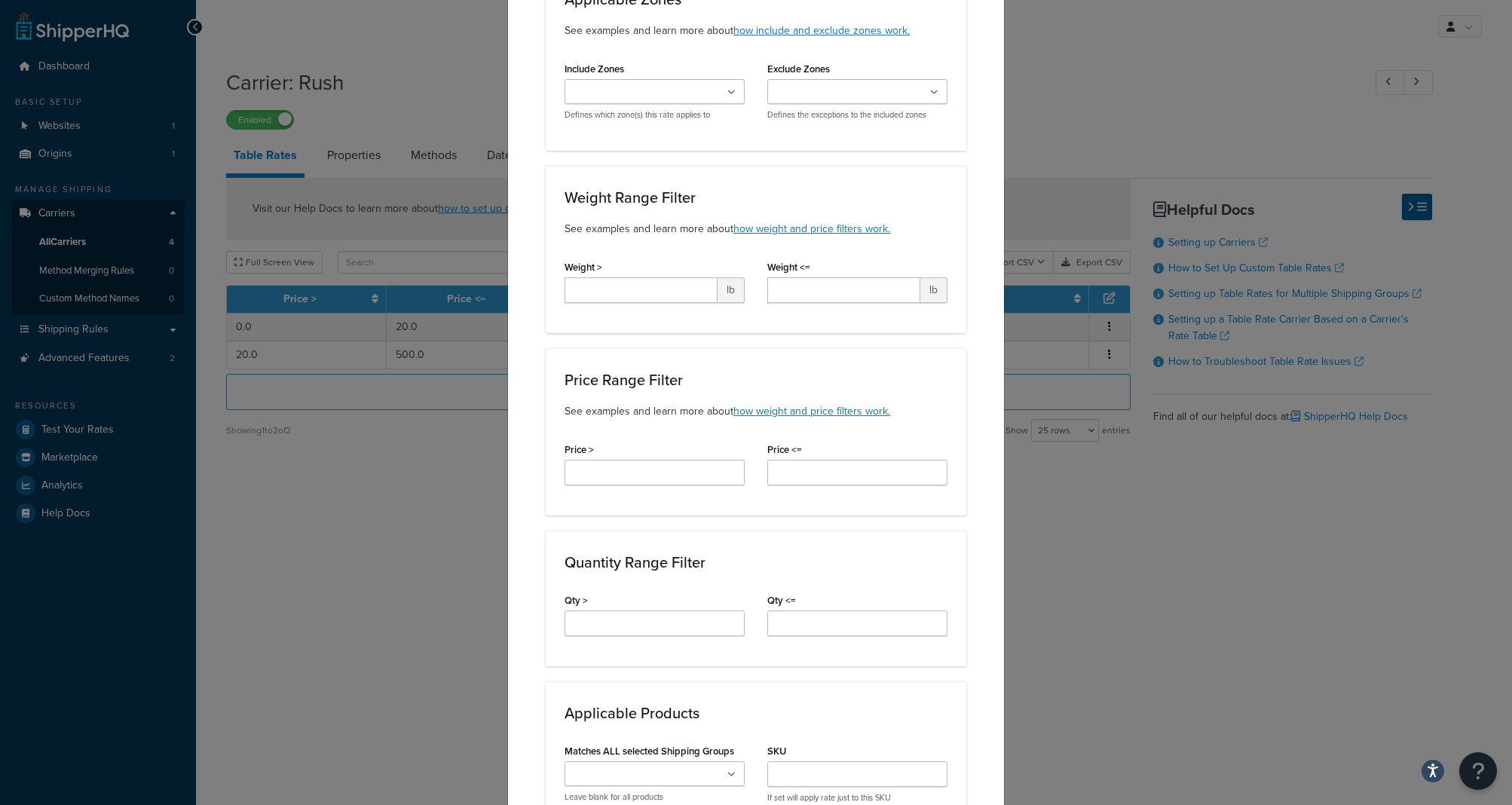 scroll, scrollTop: 67, scrollLeft: 0, axis: vertical 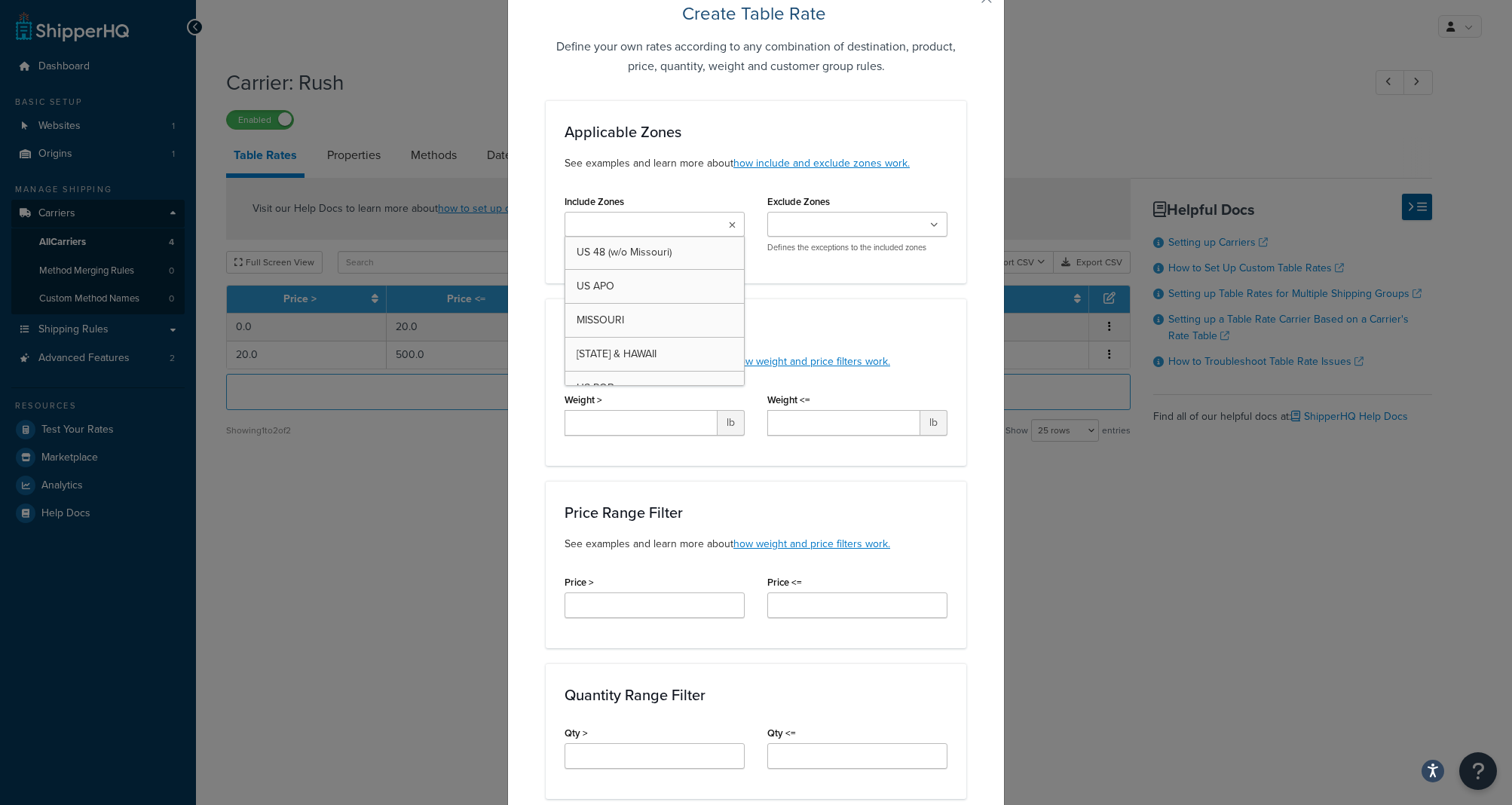 click on "Include Zones" at bounding box center (635, 225) 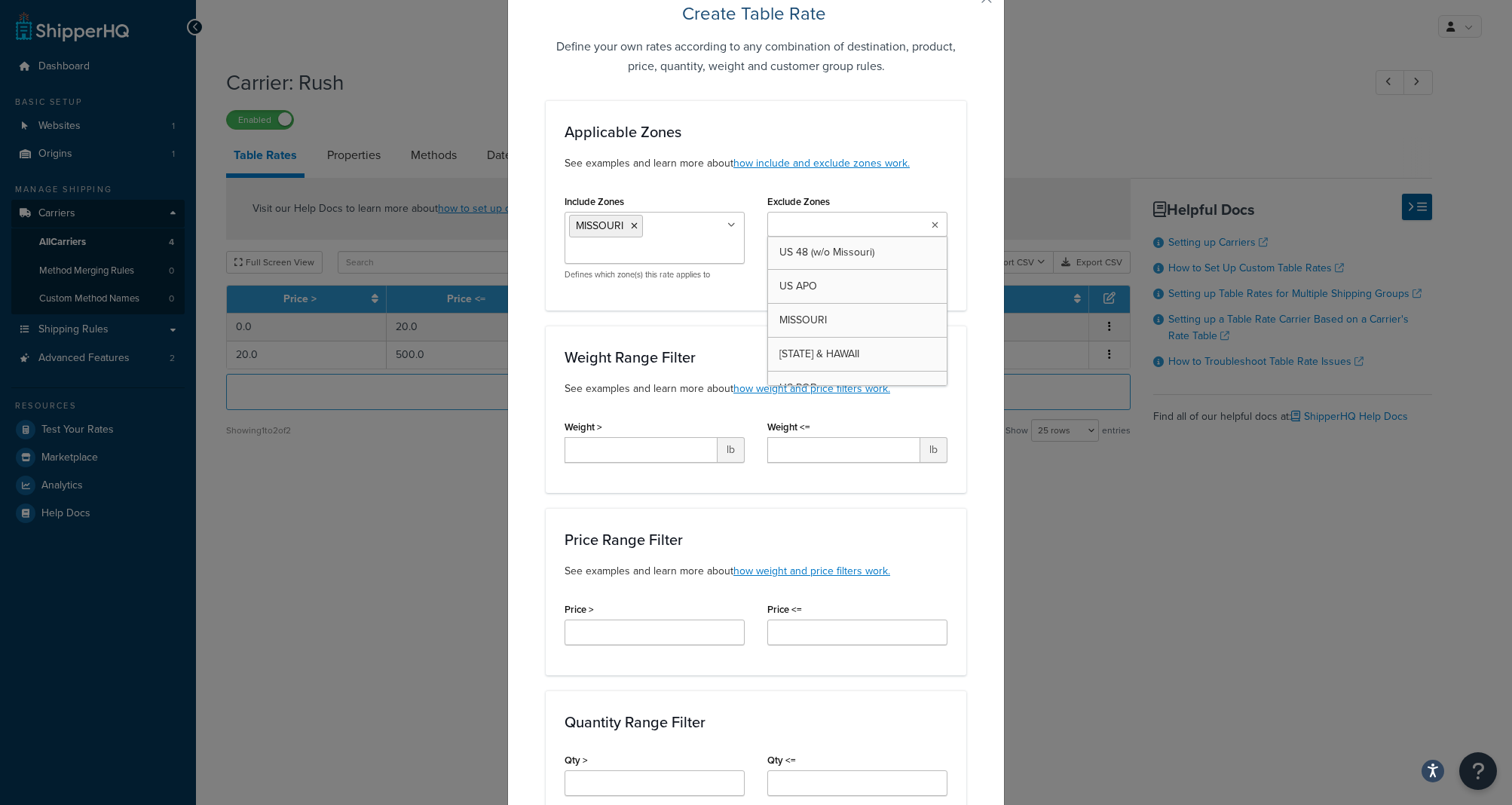 click on "Exclude Zones" at bounding box center (838, 225) 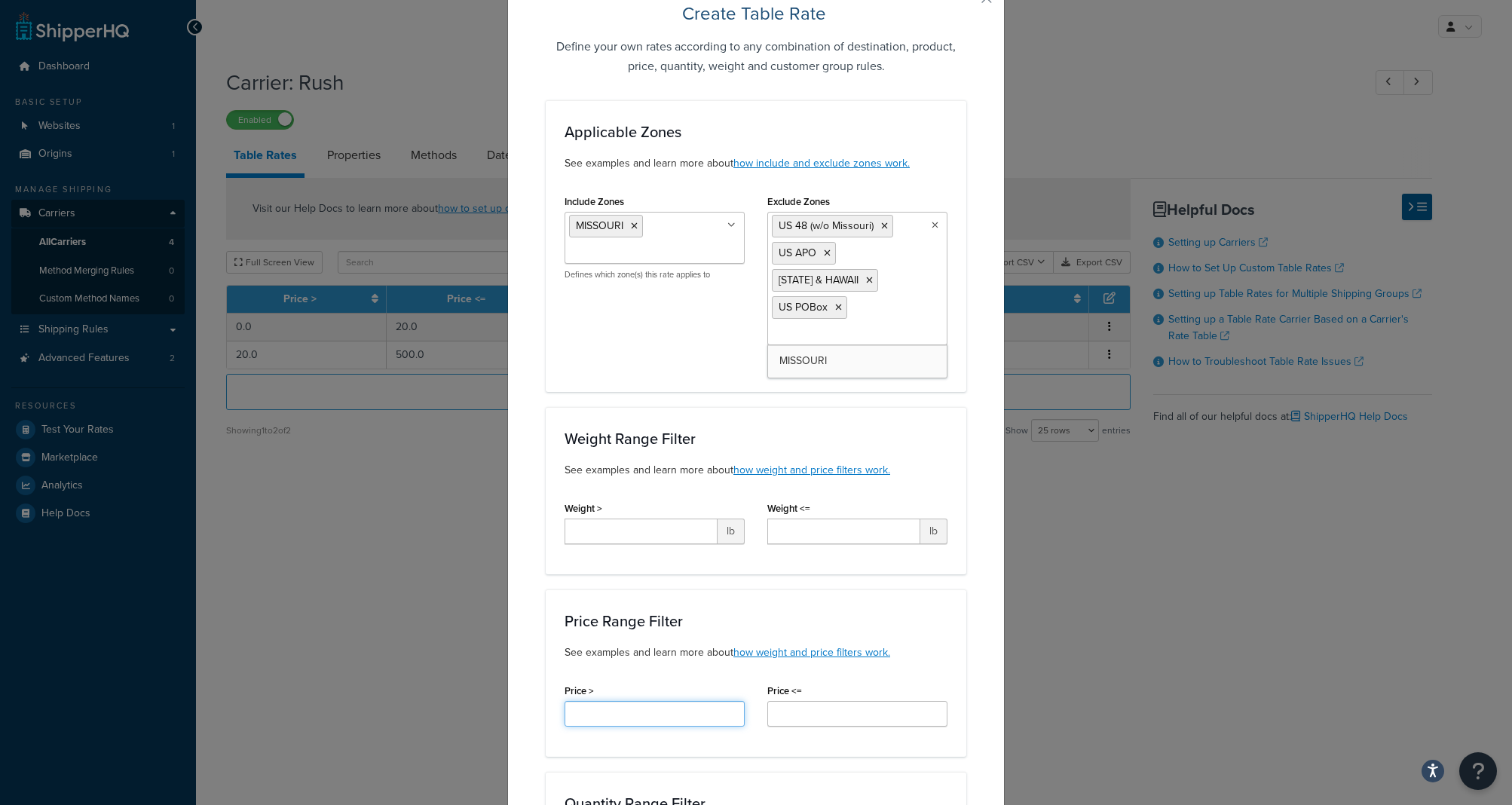 click on "Price >" at bounding box center (654, 714) 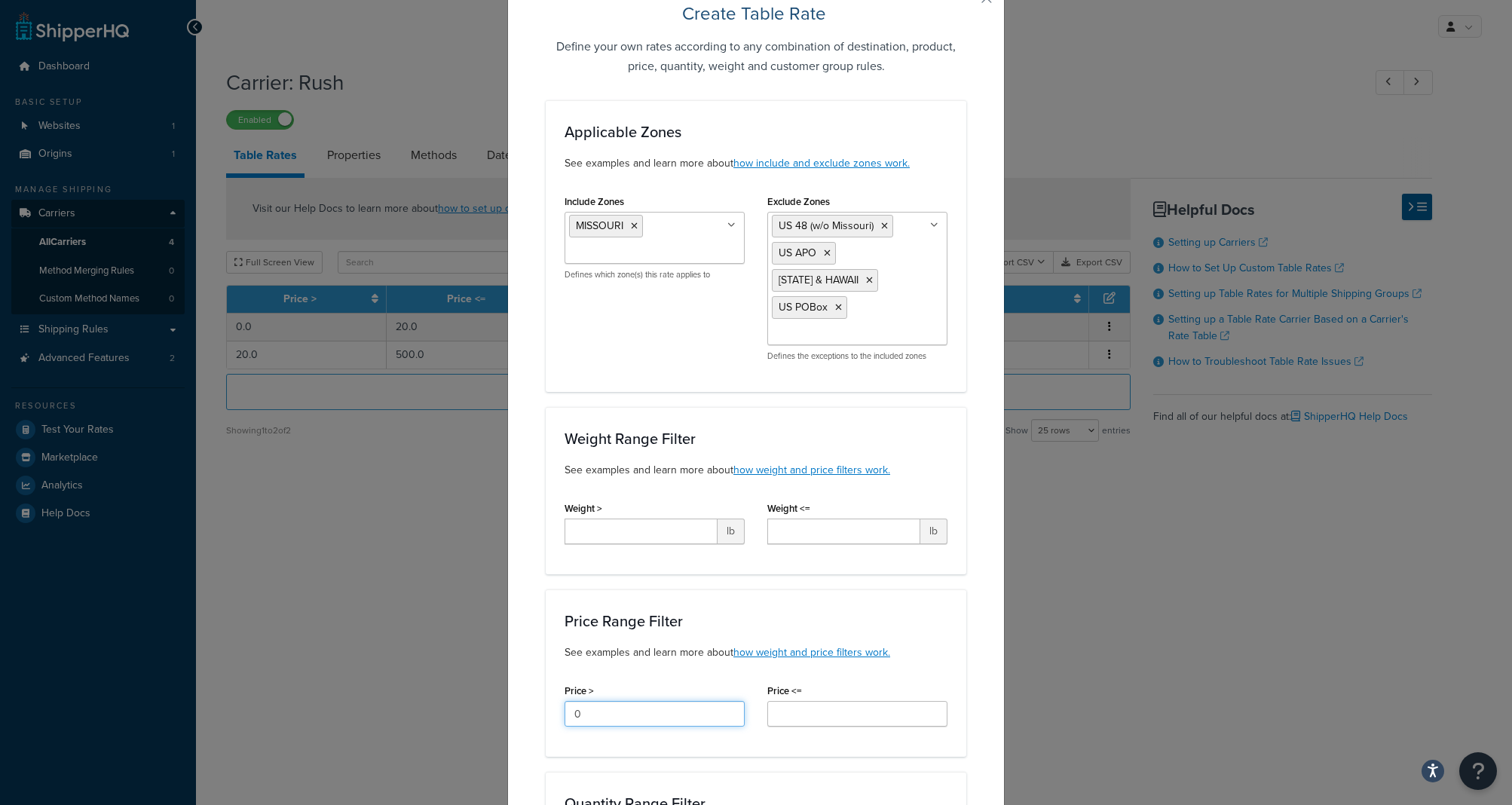 type on "0" 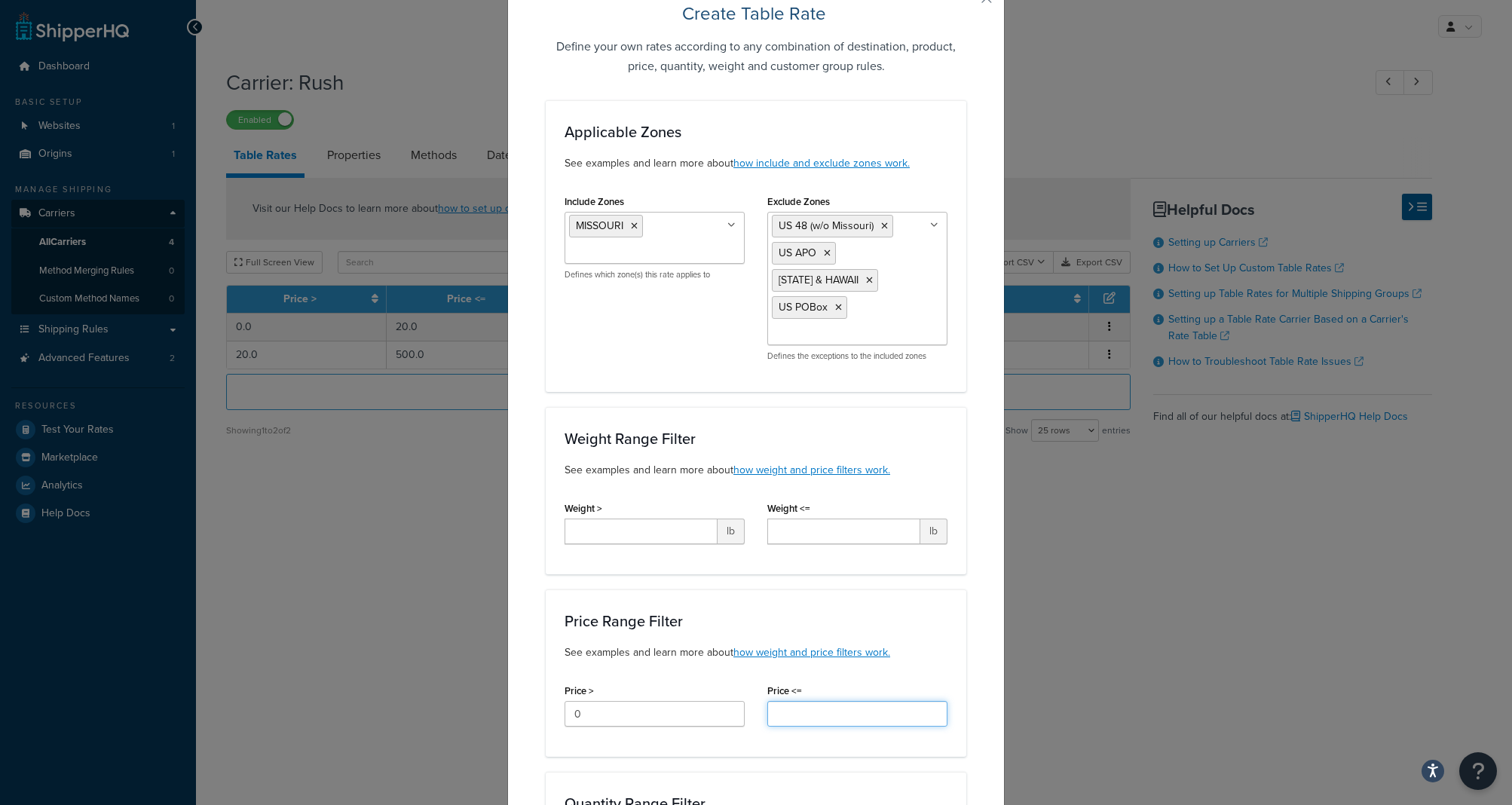 click on "Price <=" at bounding box center (857, 714) 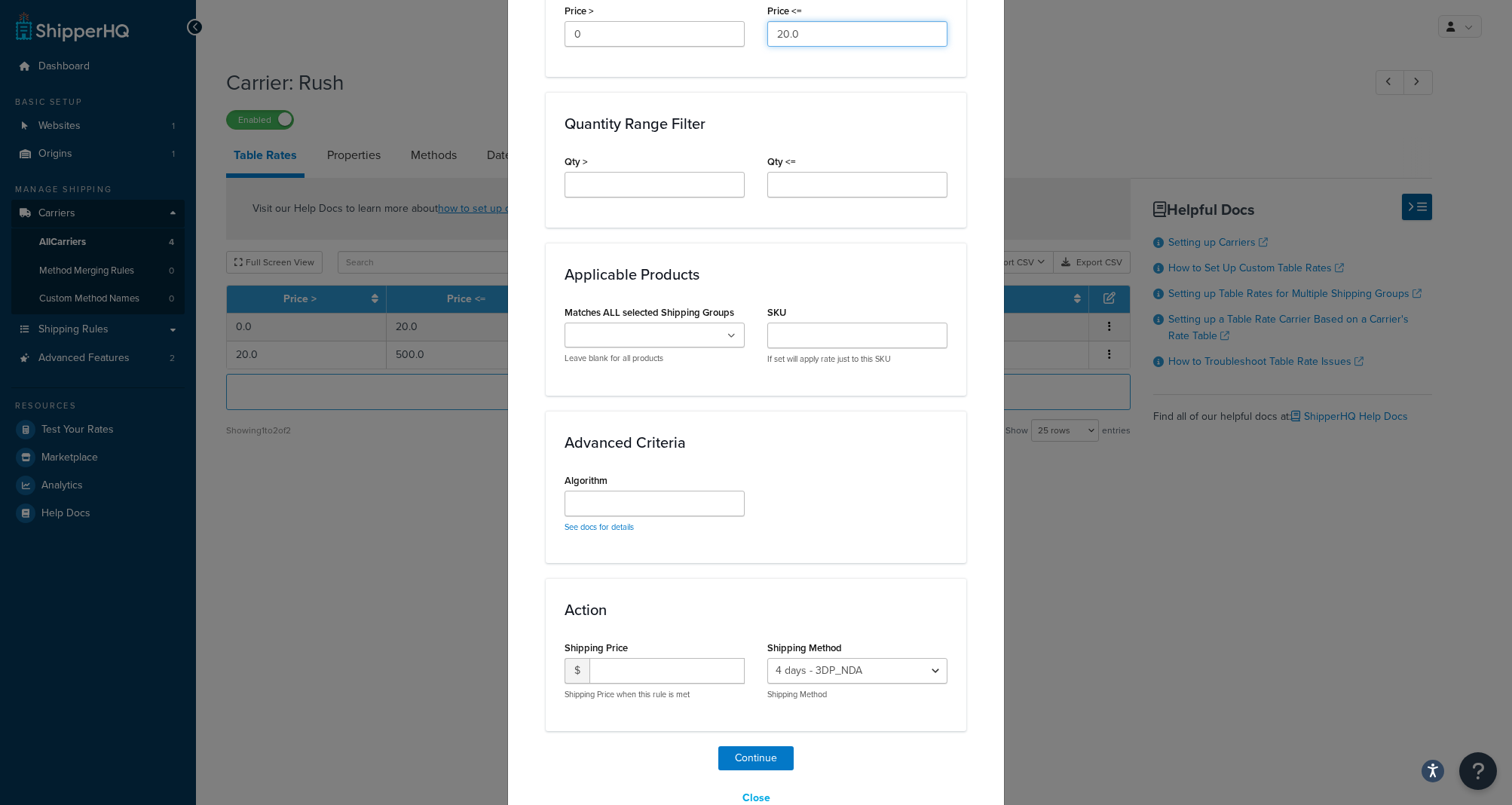 scroll, scrollTop: 759, scrollLeft: 0, axis: vertical 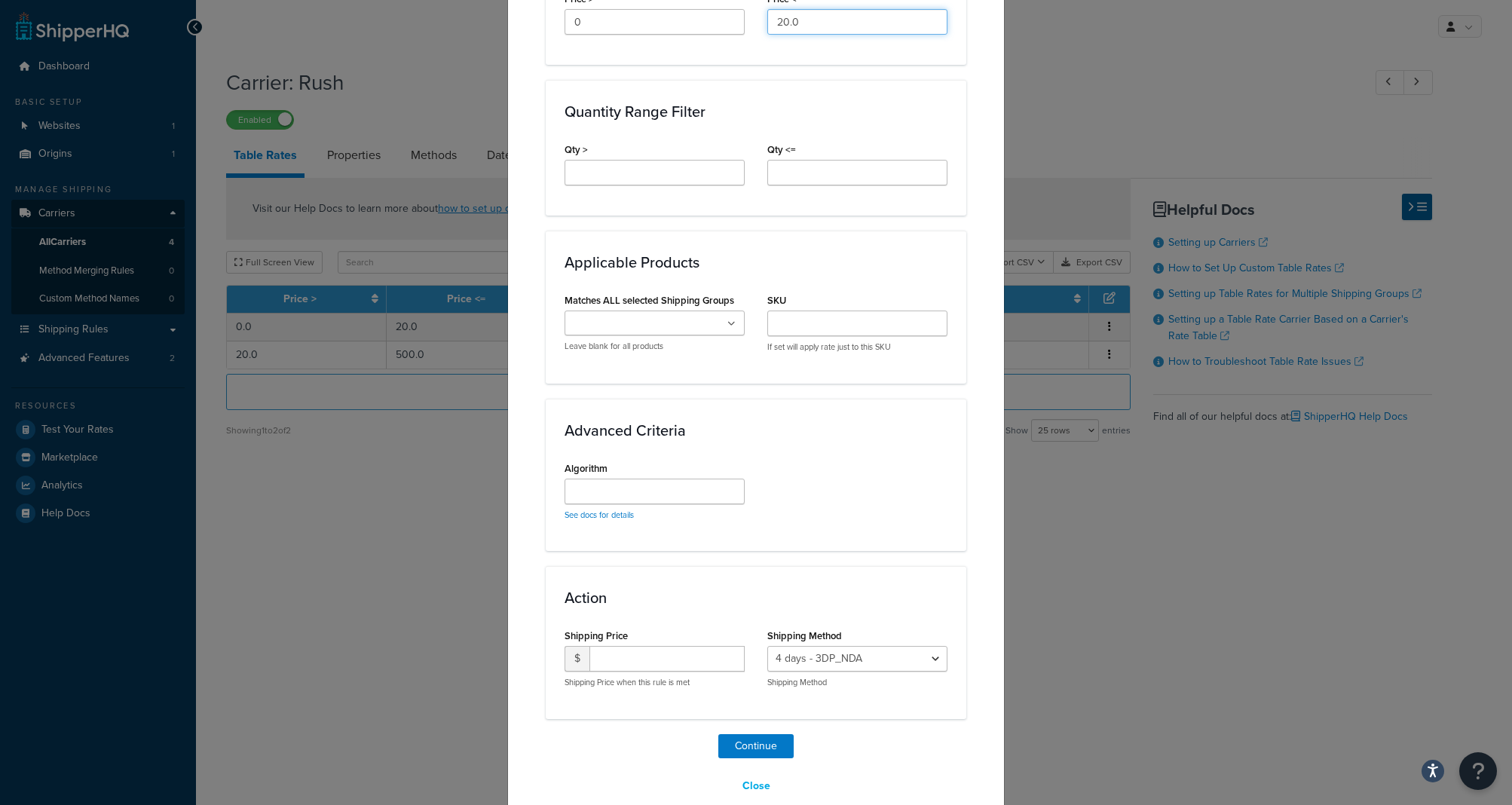 type on "20.0" 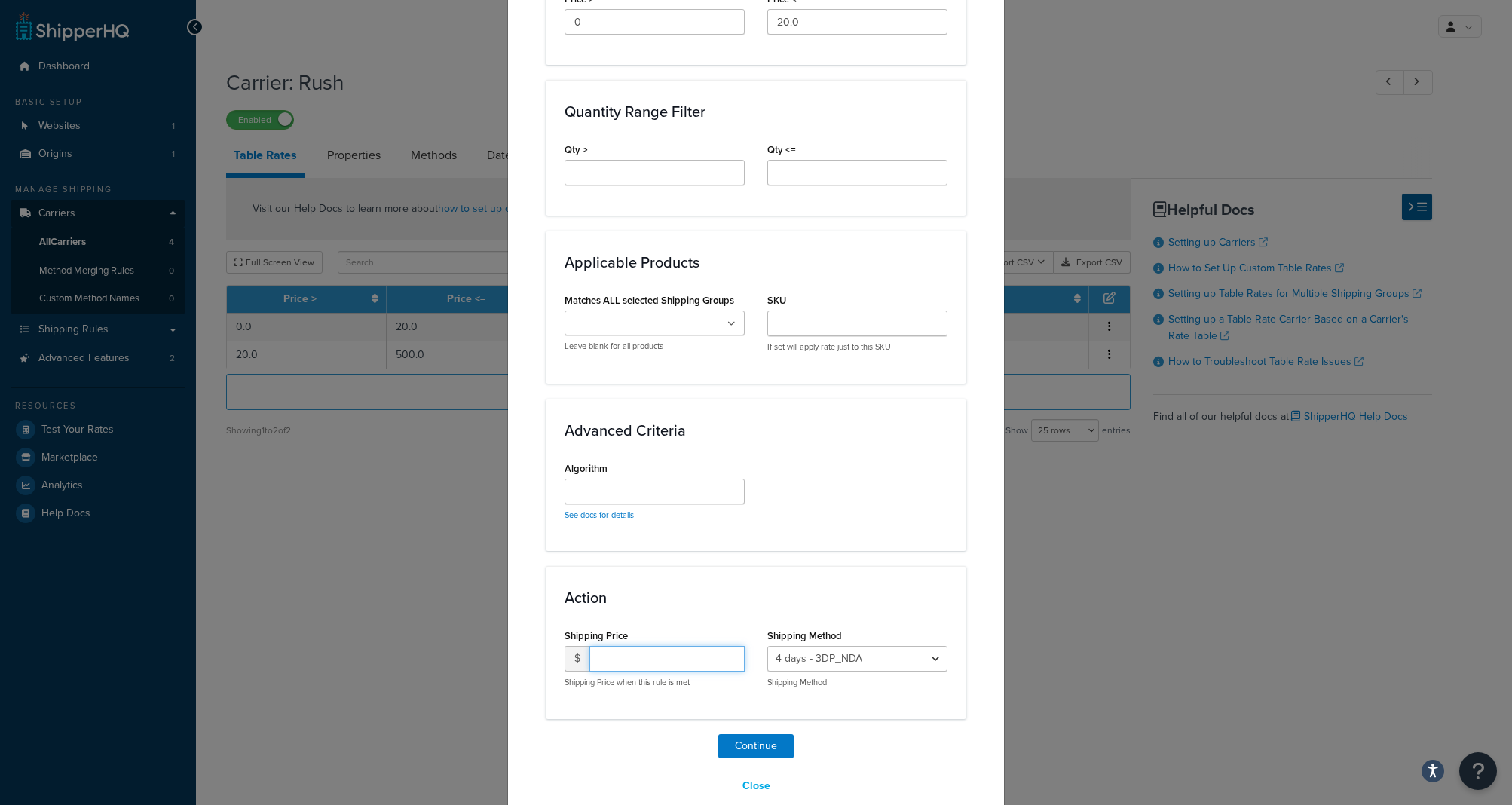 click at bounding box center [667, 659] 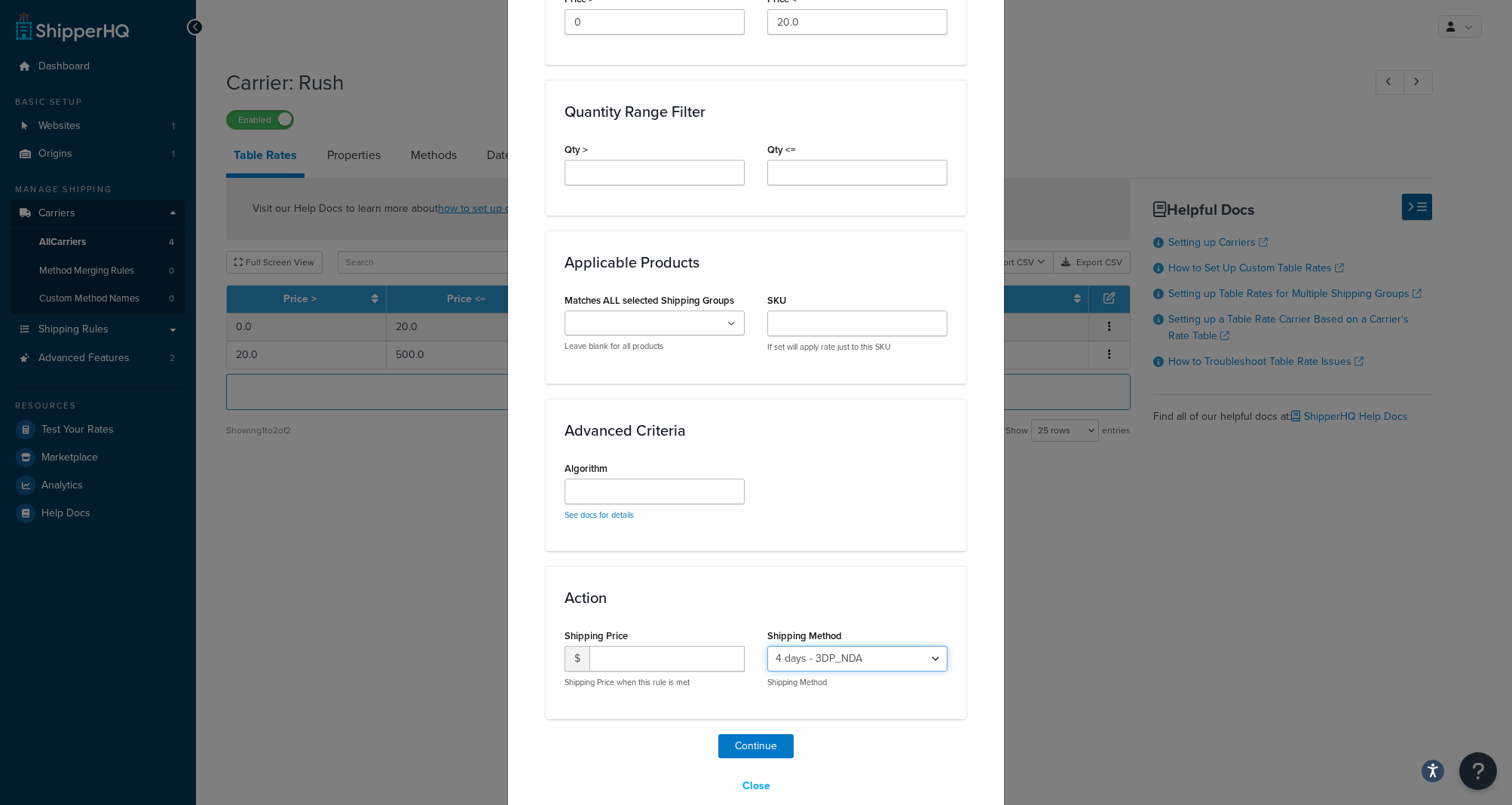 click on "4 days - 3DP_NDA  5 days - 3DP_2DA" at bounding box center [857, 659] 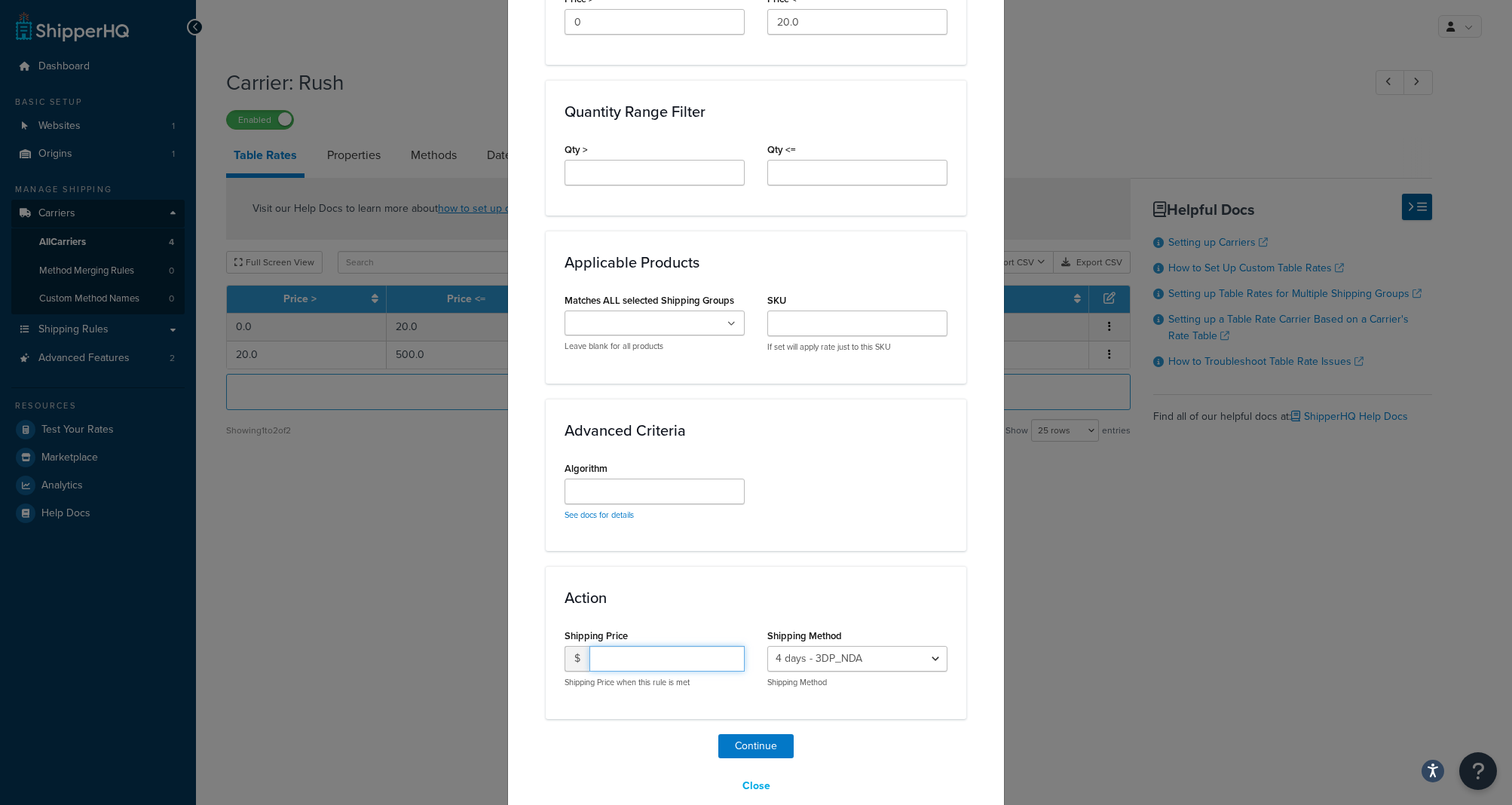 click at bounding box center (667, 659) 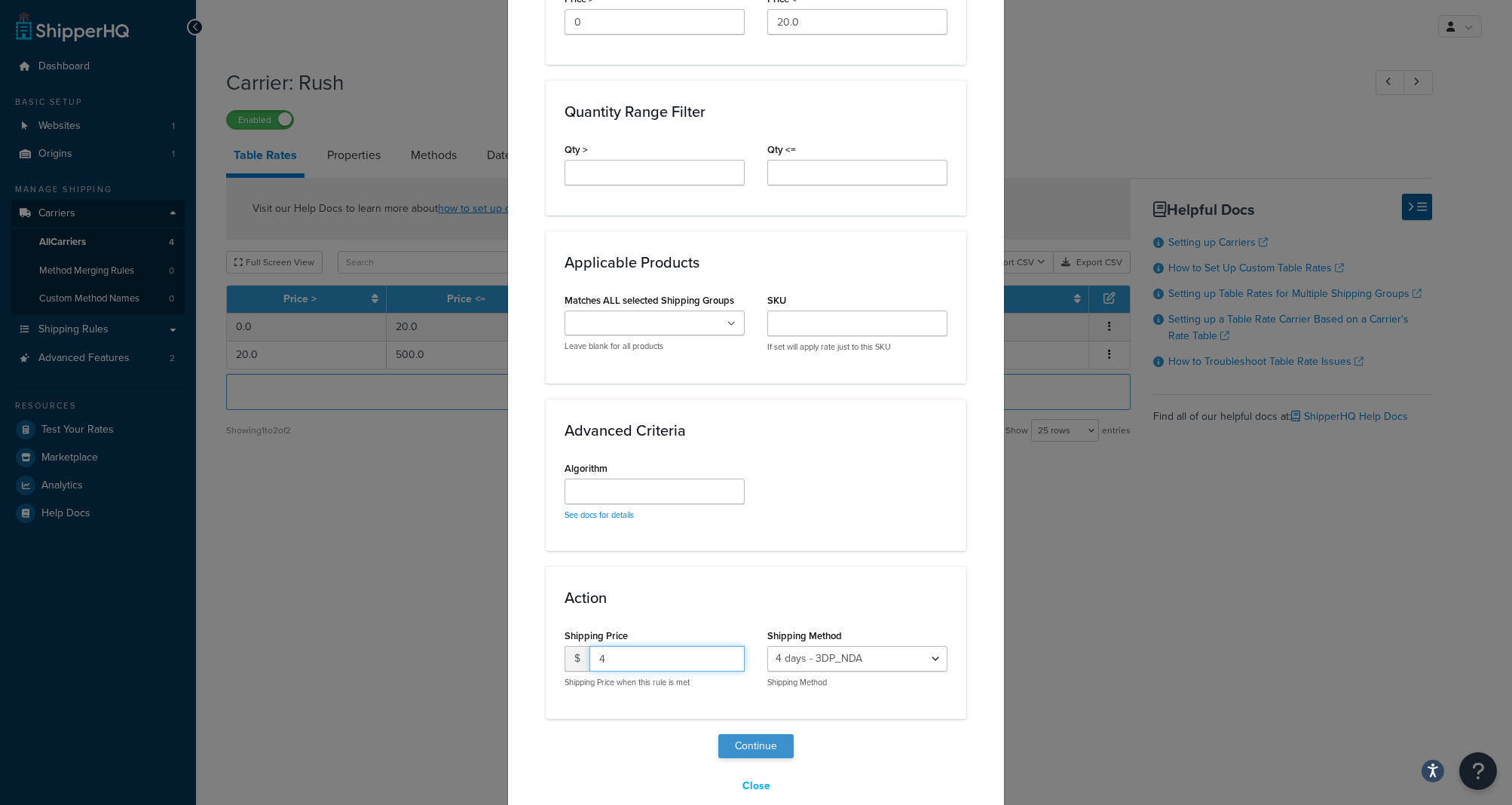 type on "4" 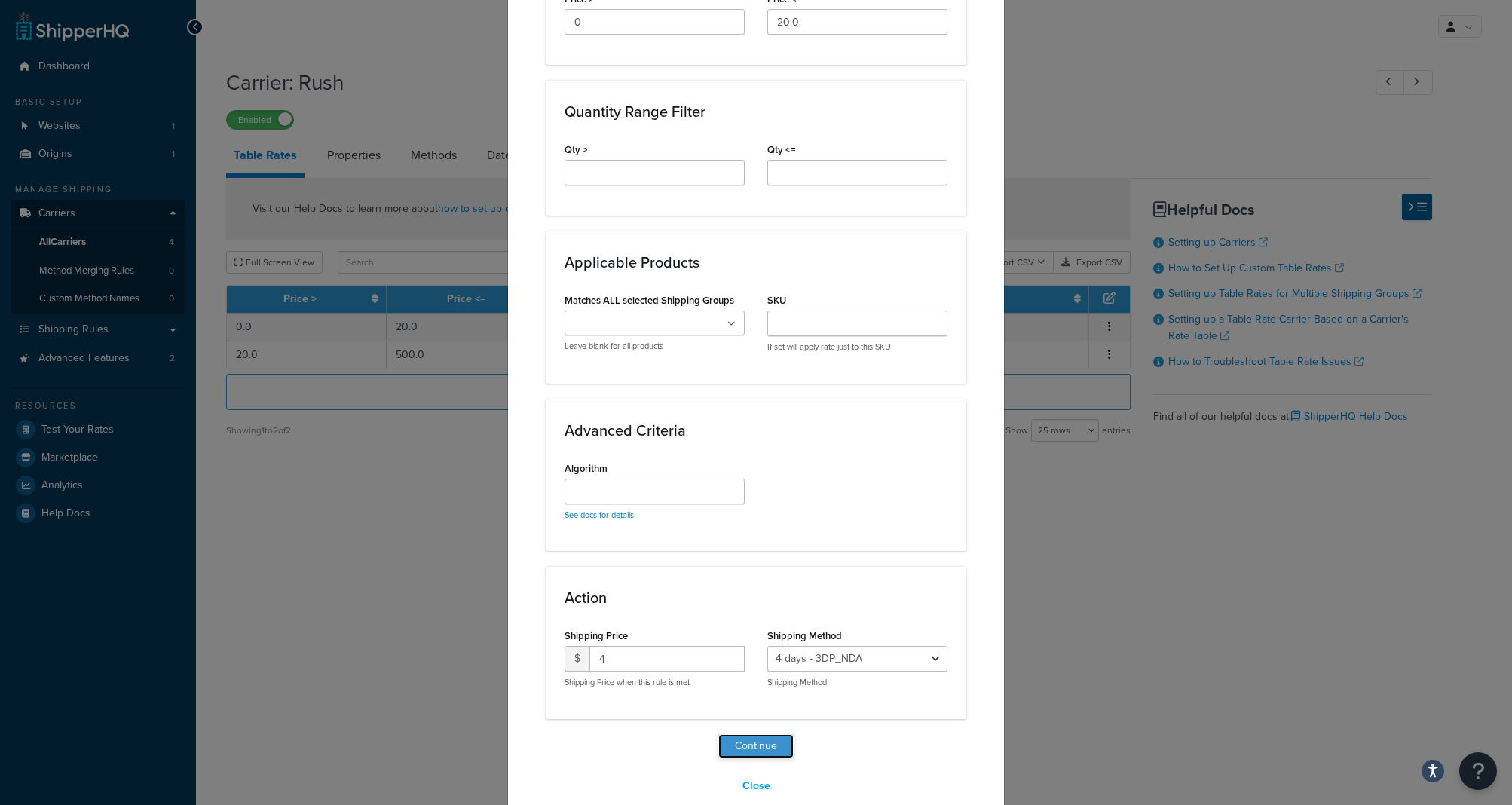click on "Continue" at bounding box center [756, 746] 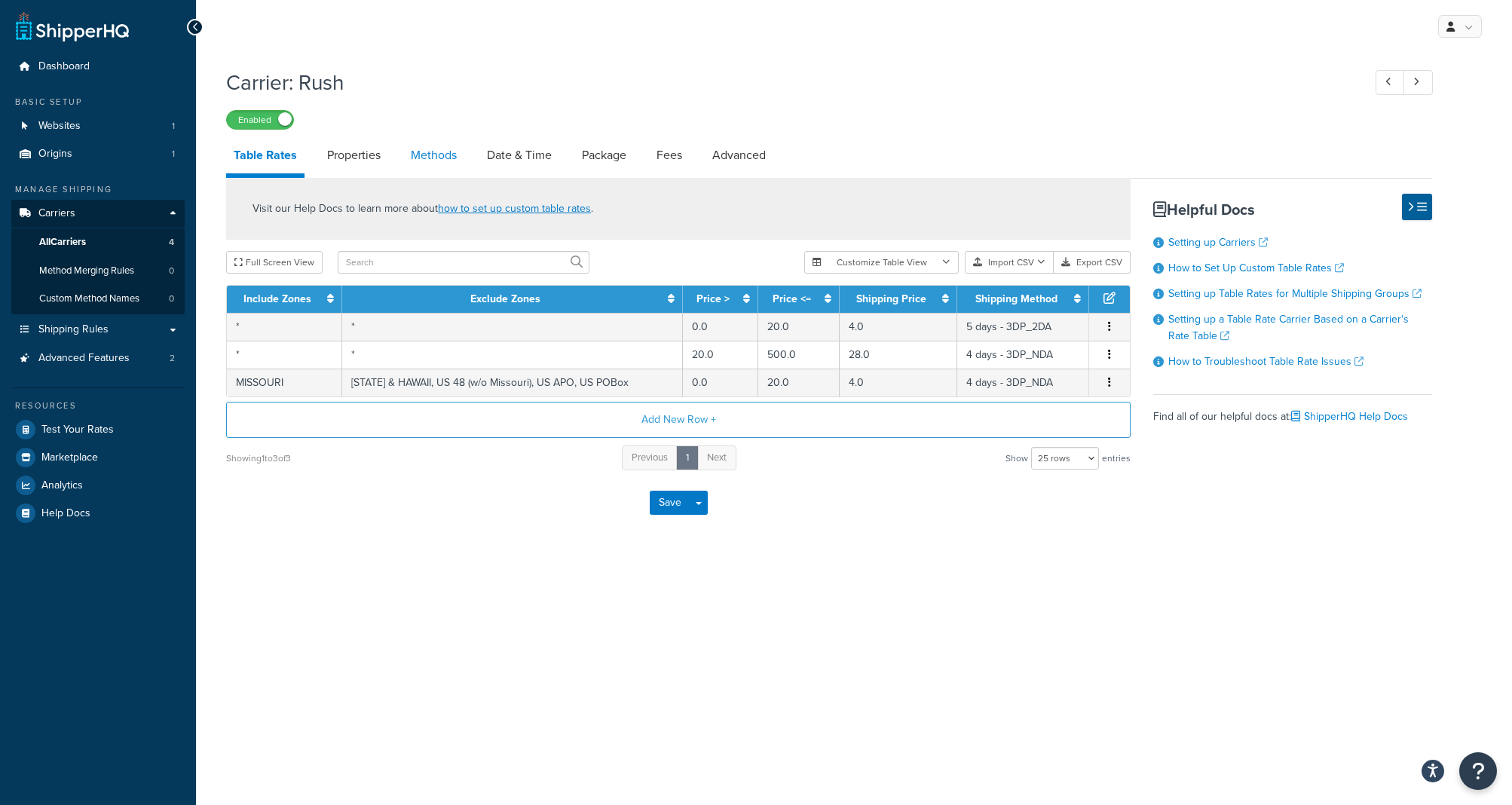 click on "Methods" at bounding box center (433, 155) 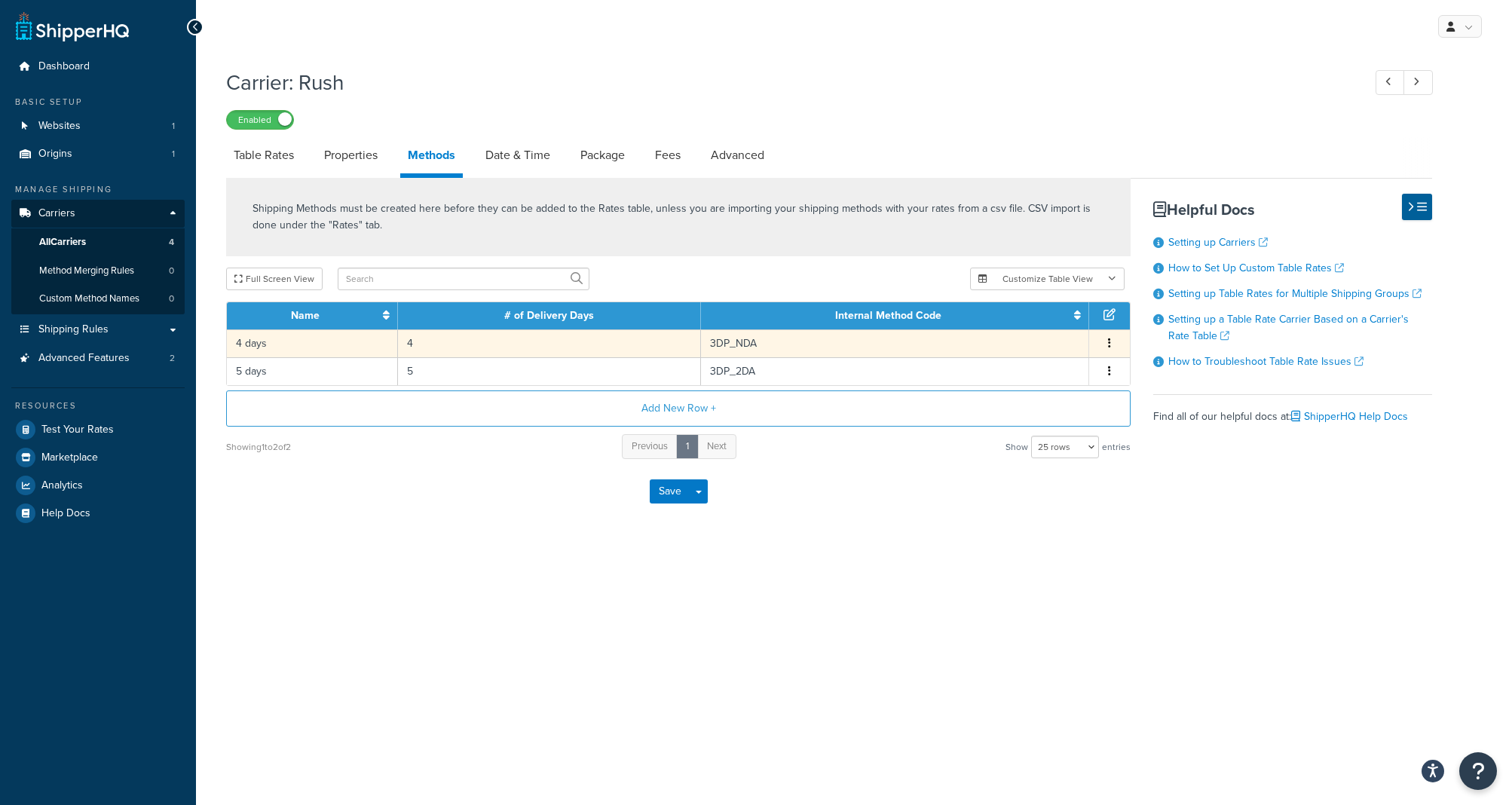 click on "4 days" at bounding box center [312, 343] 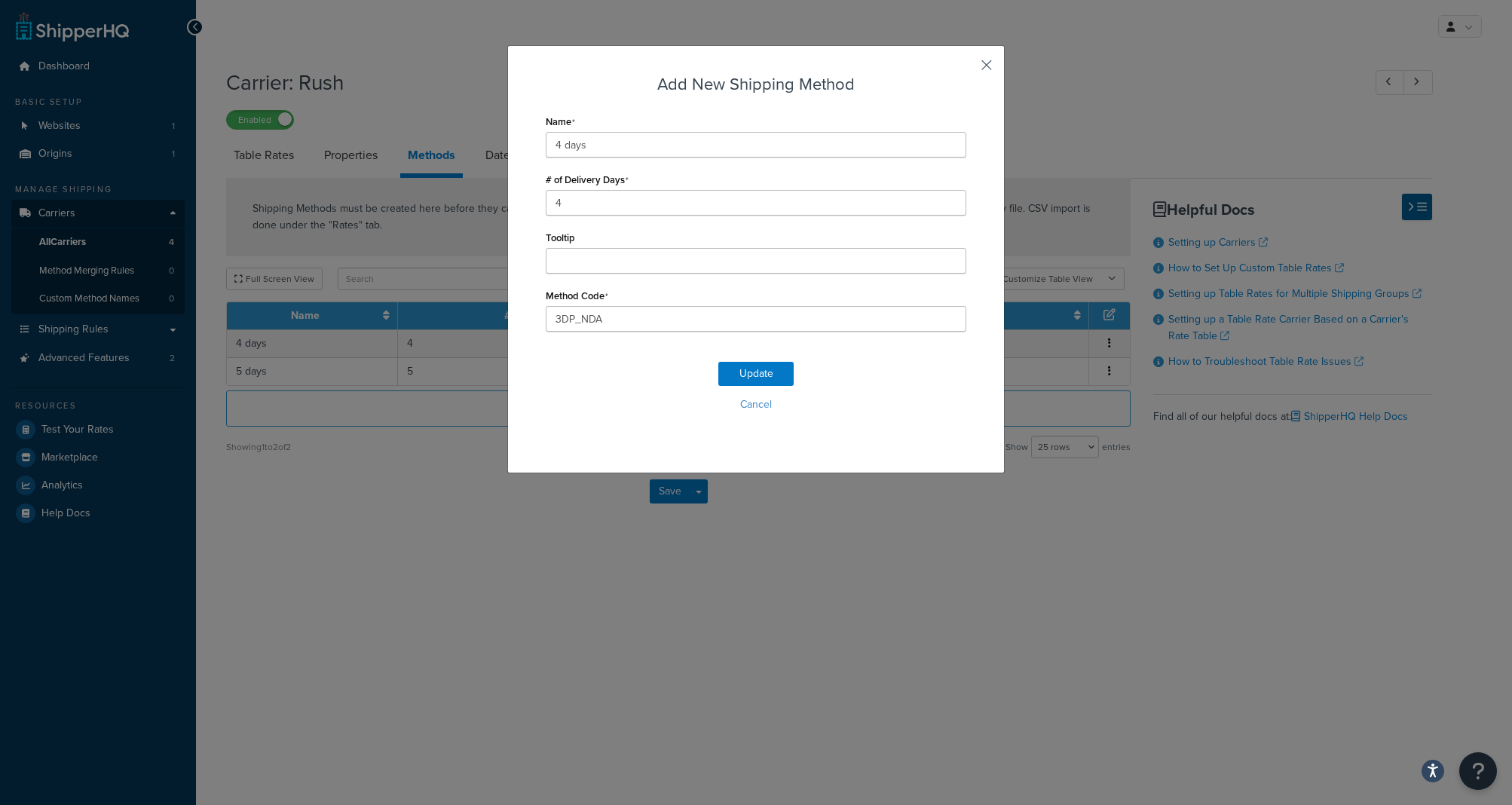 click at bounding box center [964, 70] 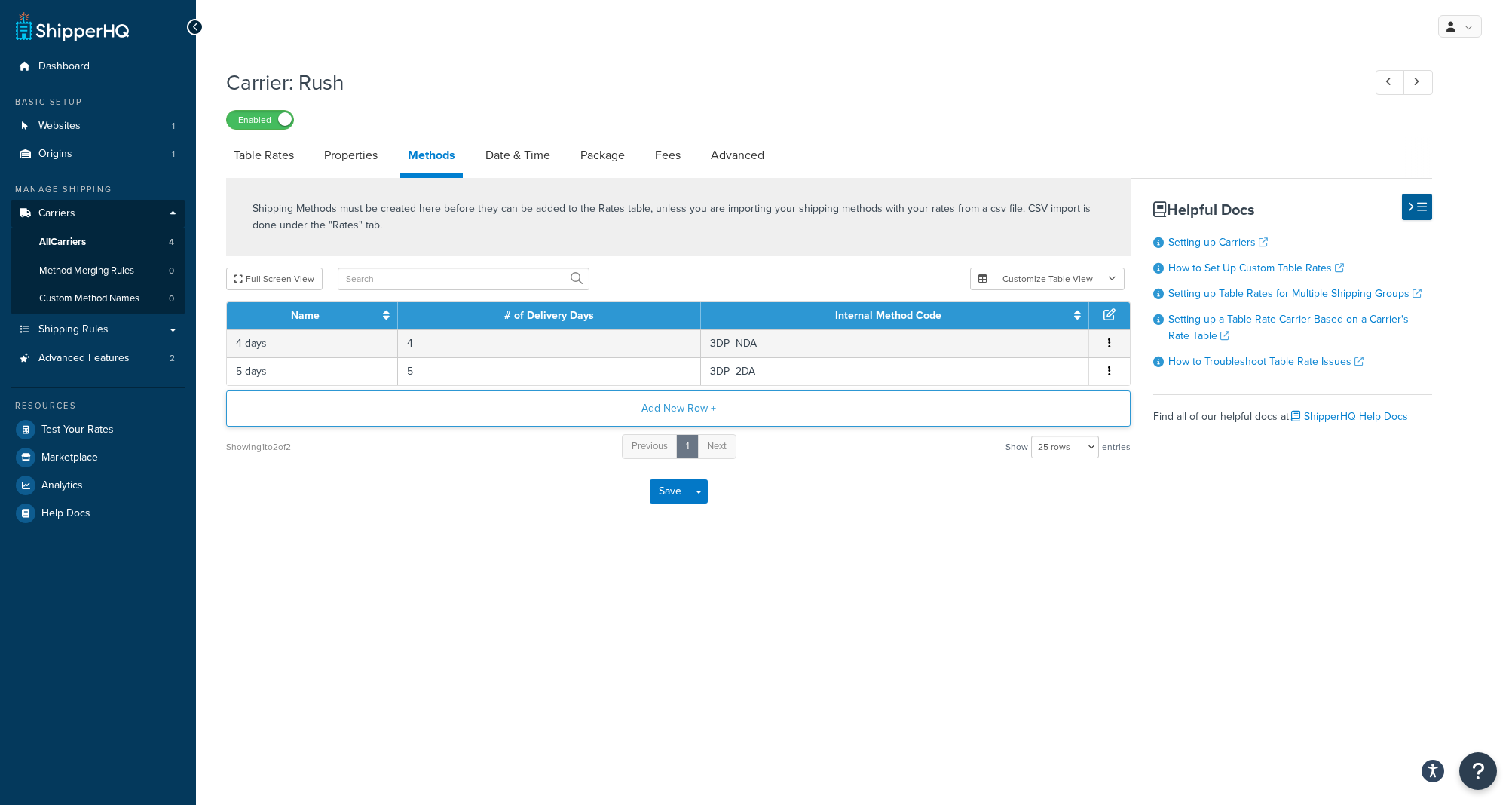 click on "Add New Row +" at bounding box center (678, 409) 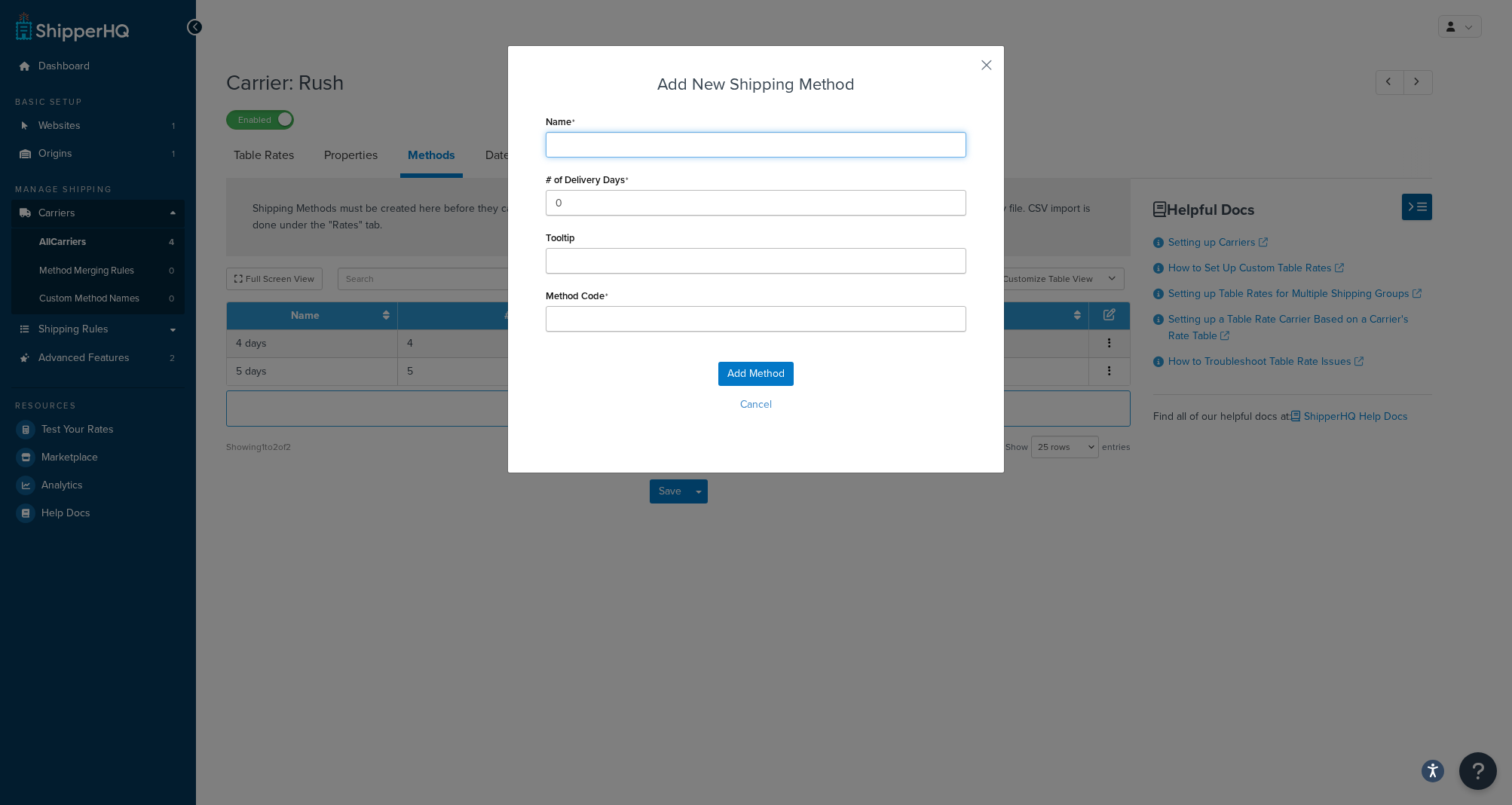 click on "Name" at bounding box center [756, 145] 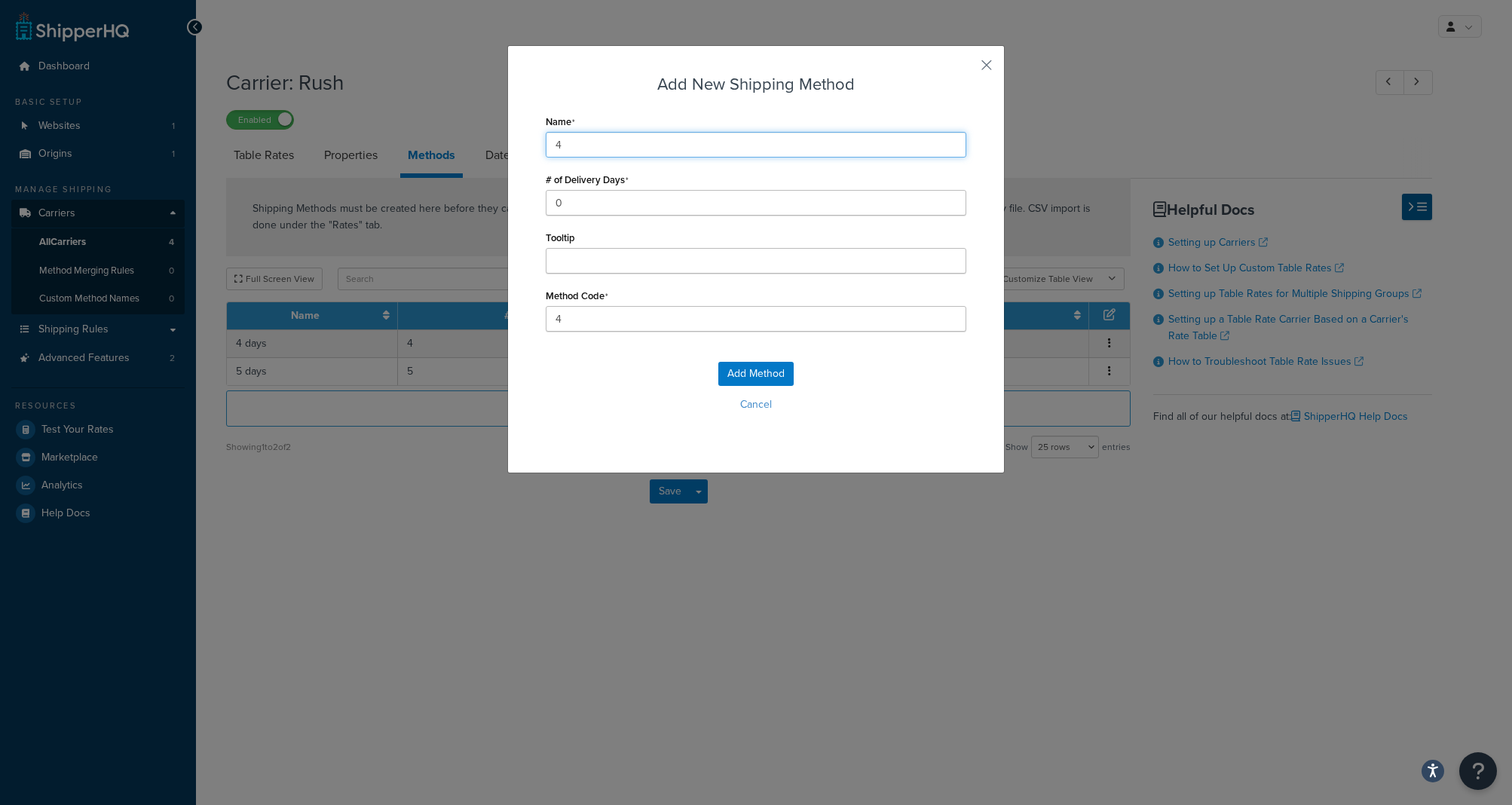 type on "4" 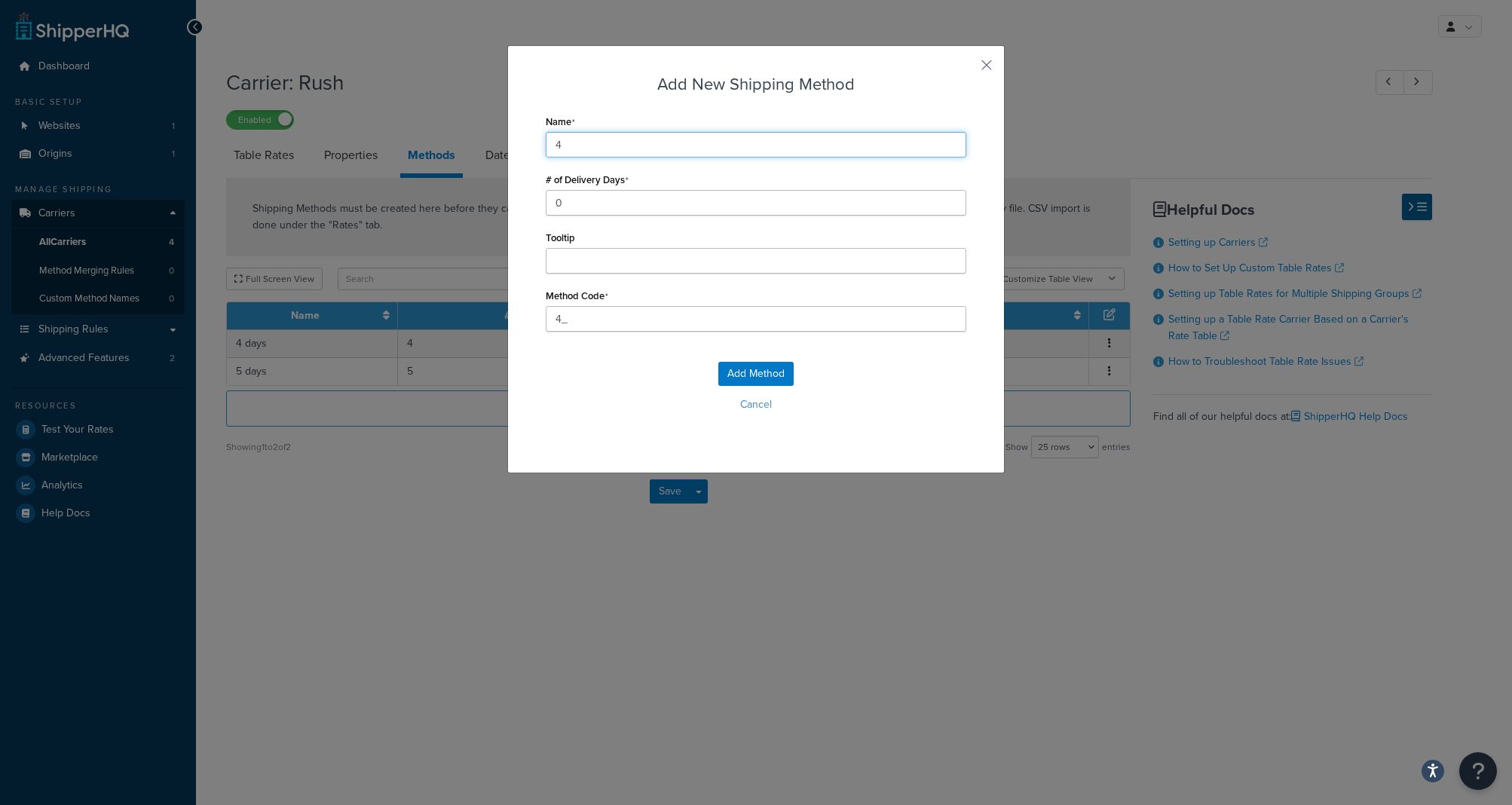 type on "4 d" 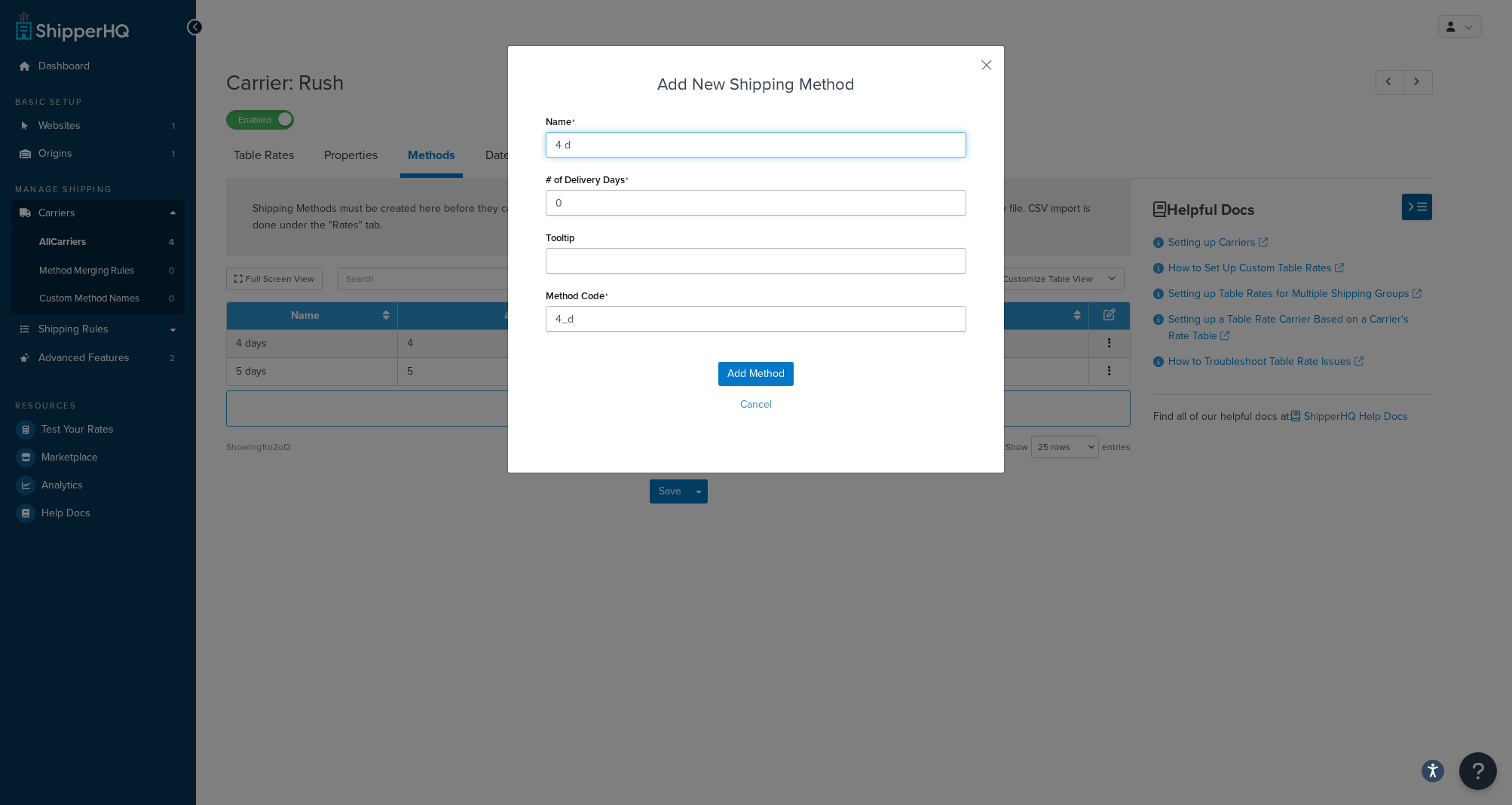 type on "4 da" 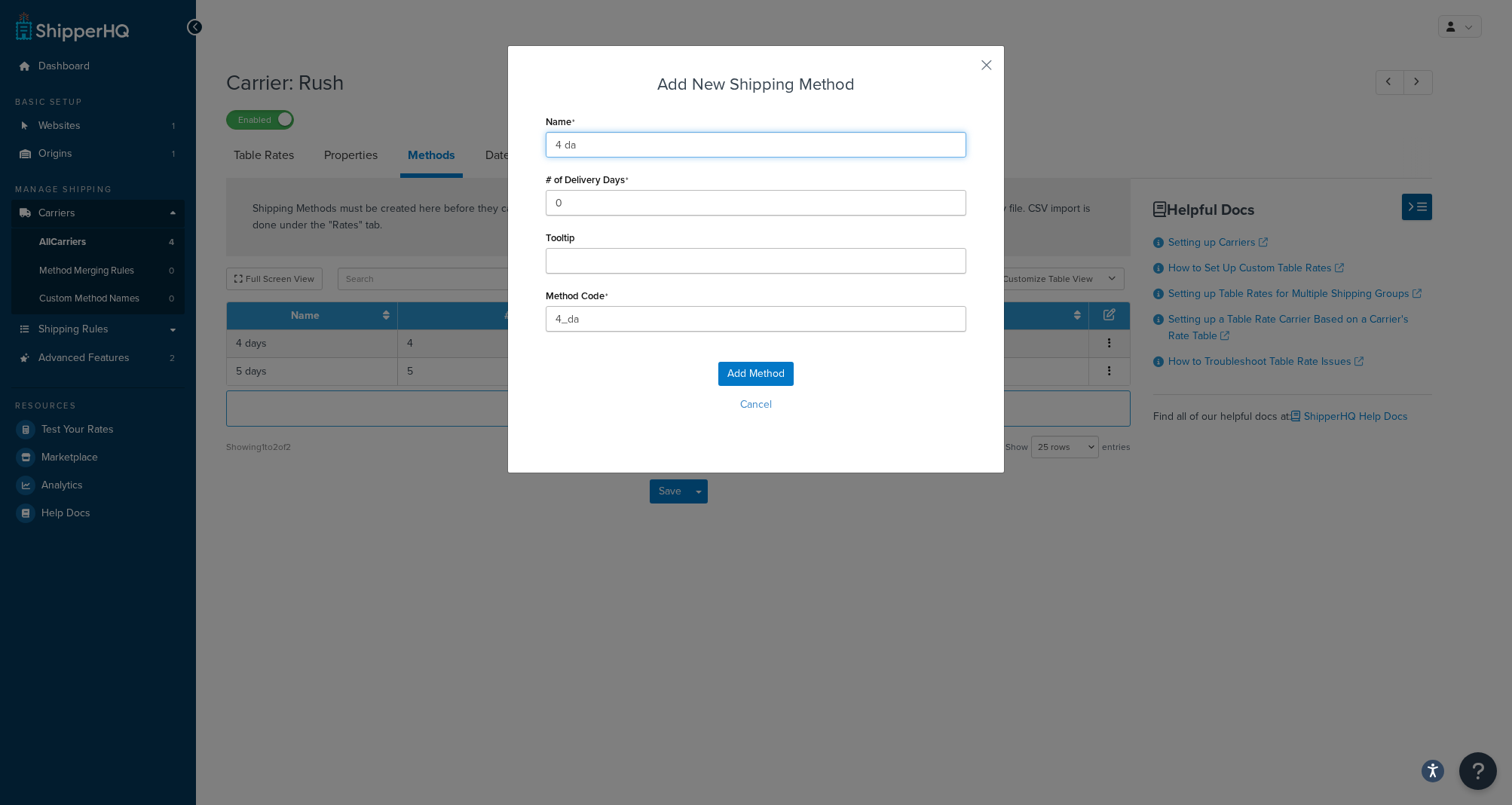 type on "4 day" 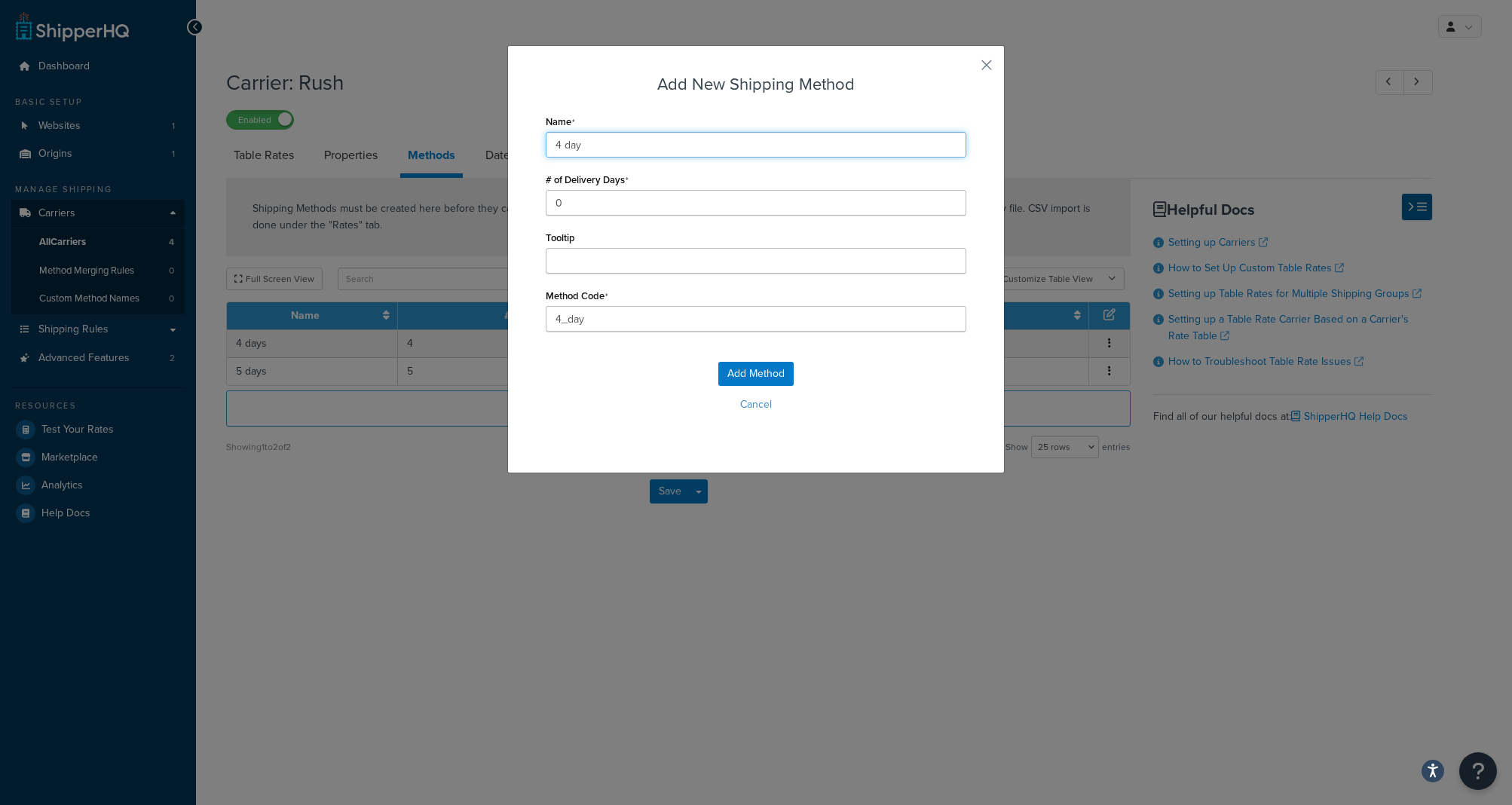 type on "4 day" 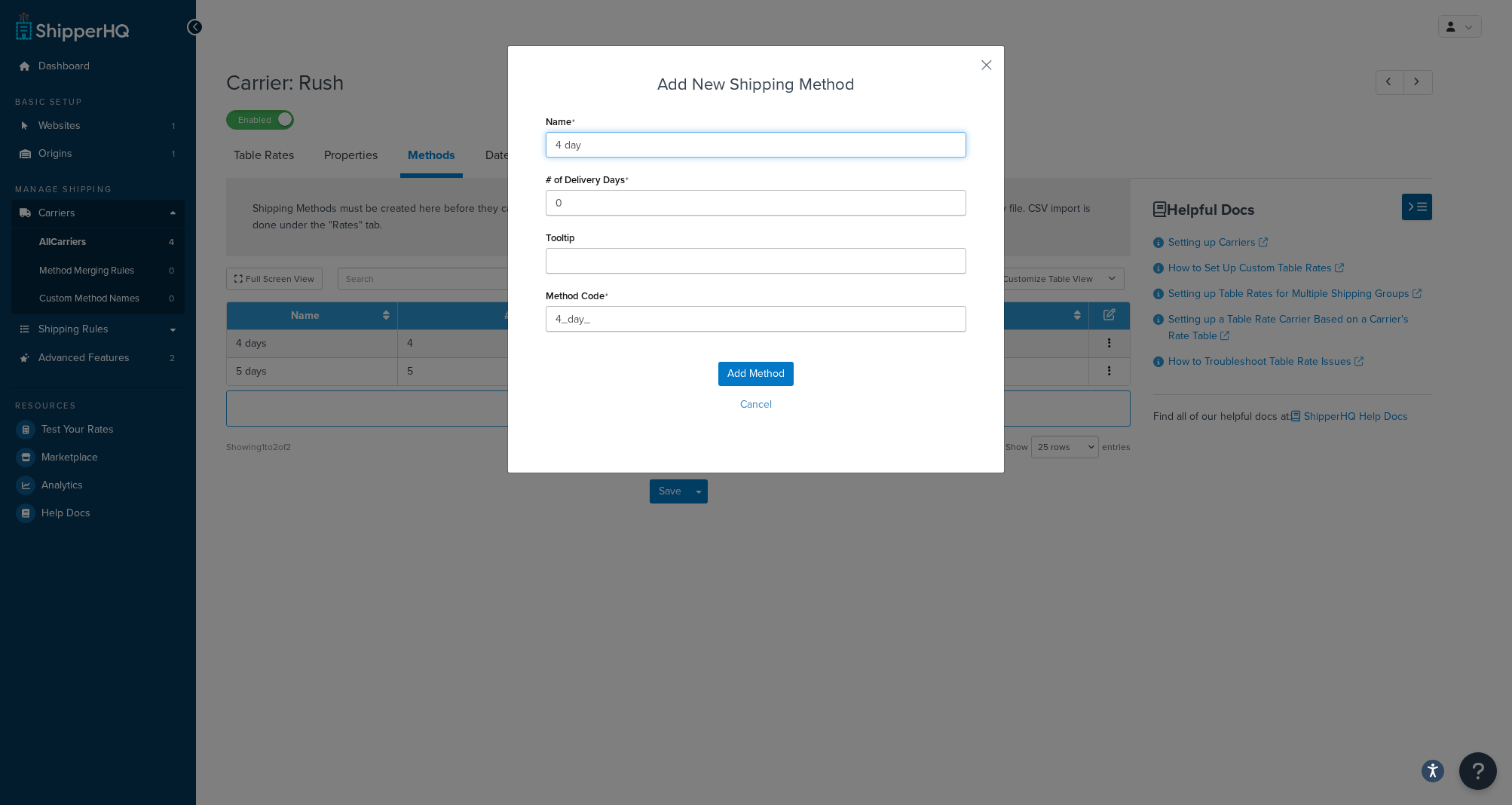 type on "4 day R" 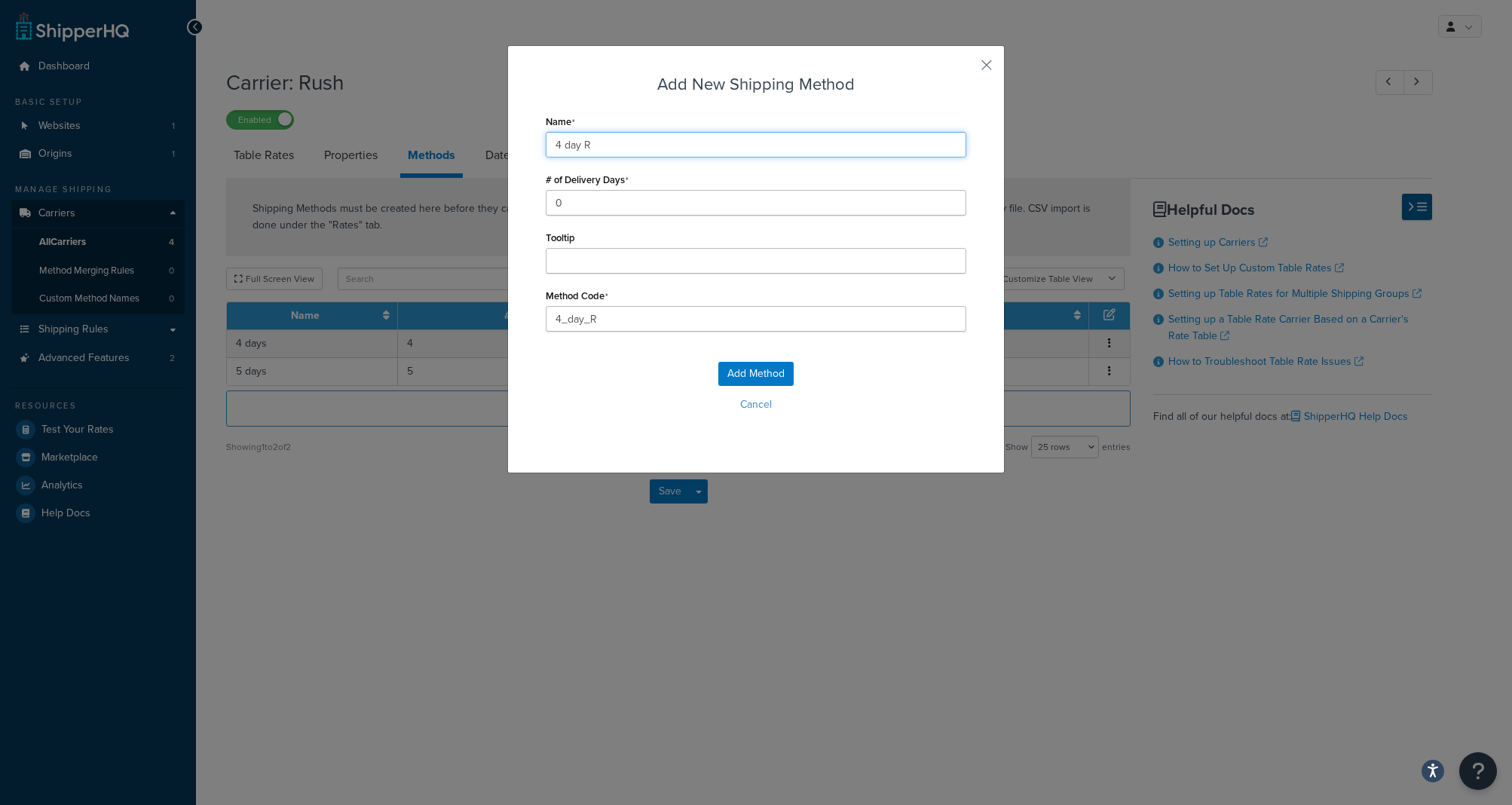 type on "4 day Ru" 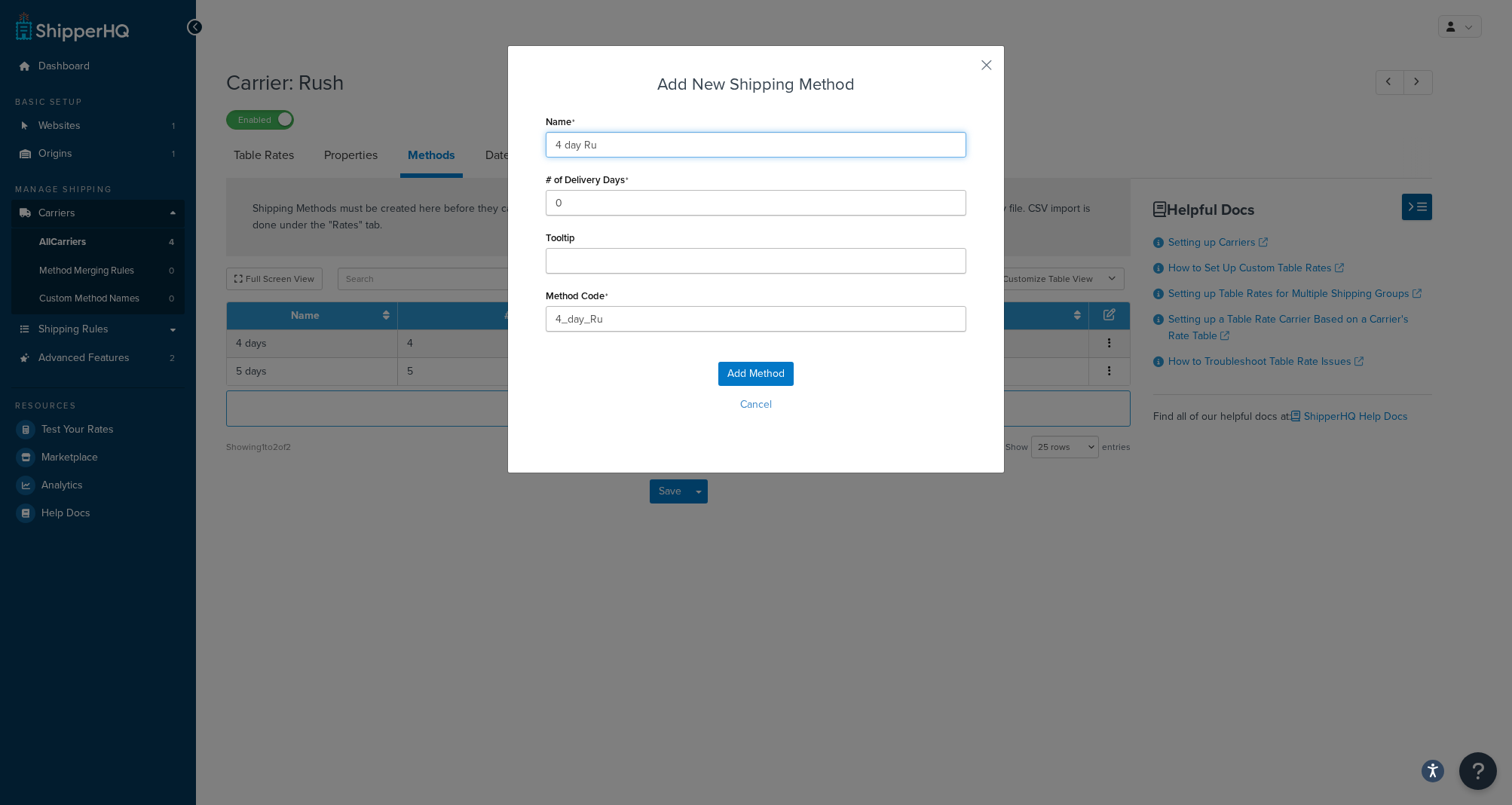 type on "4 day Rus" 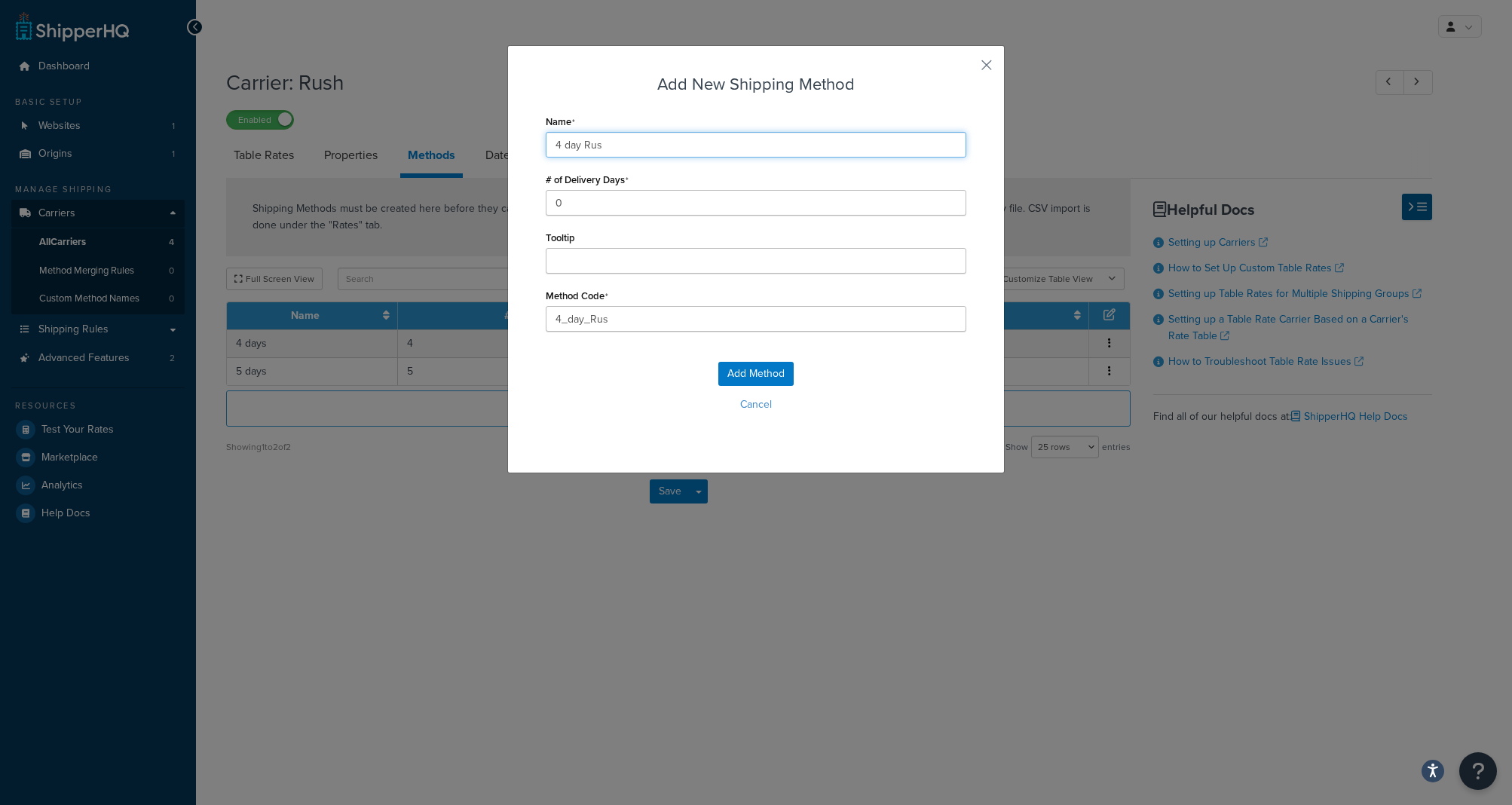 type on "4 day Rush" 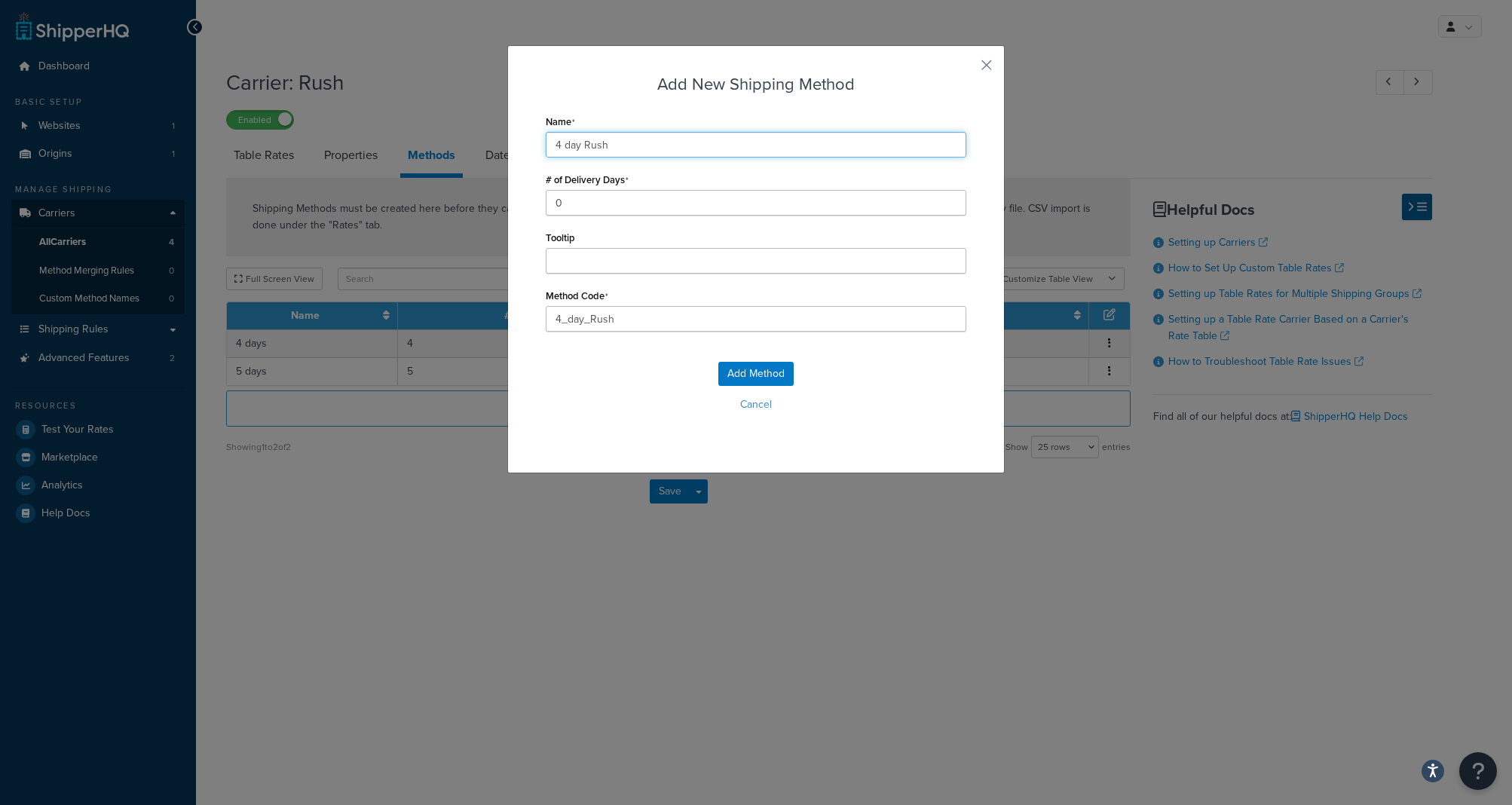 type on "4 day Rus" 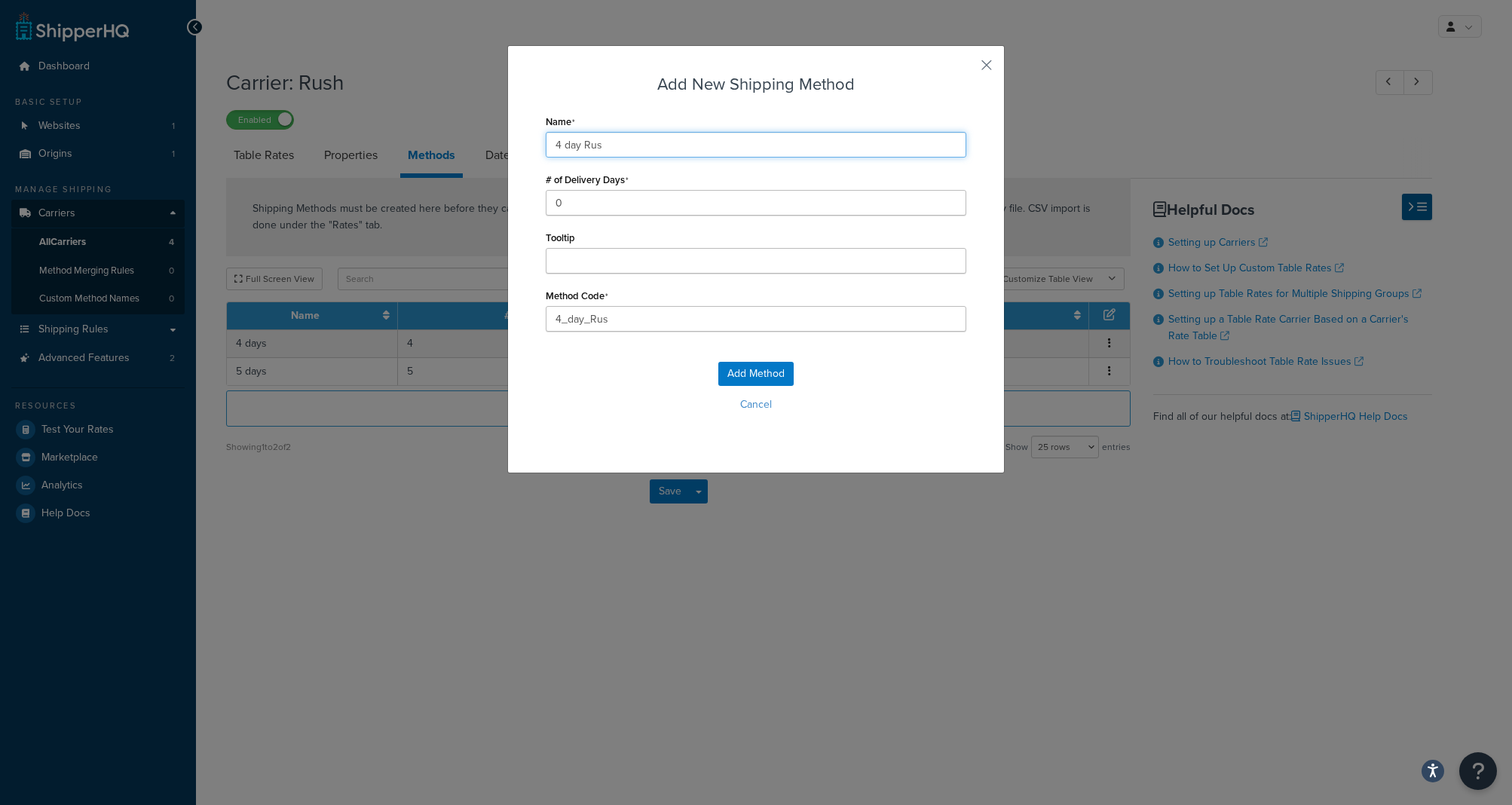 type on "4 day Ru" 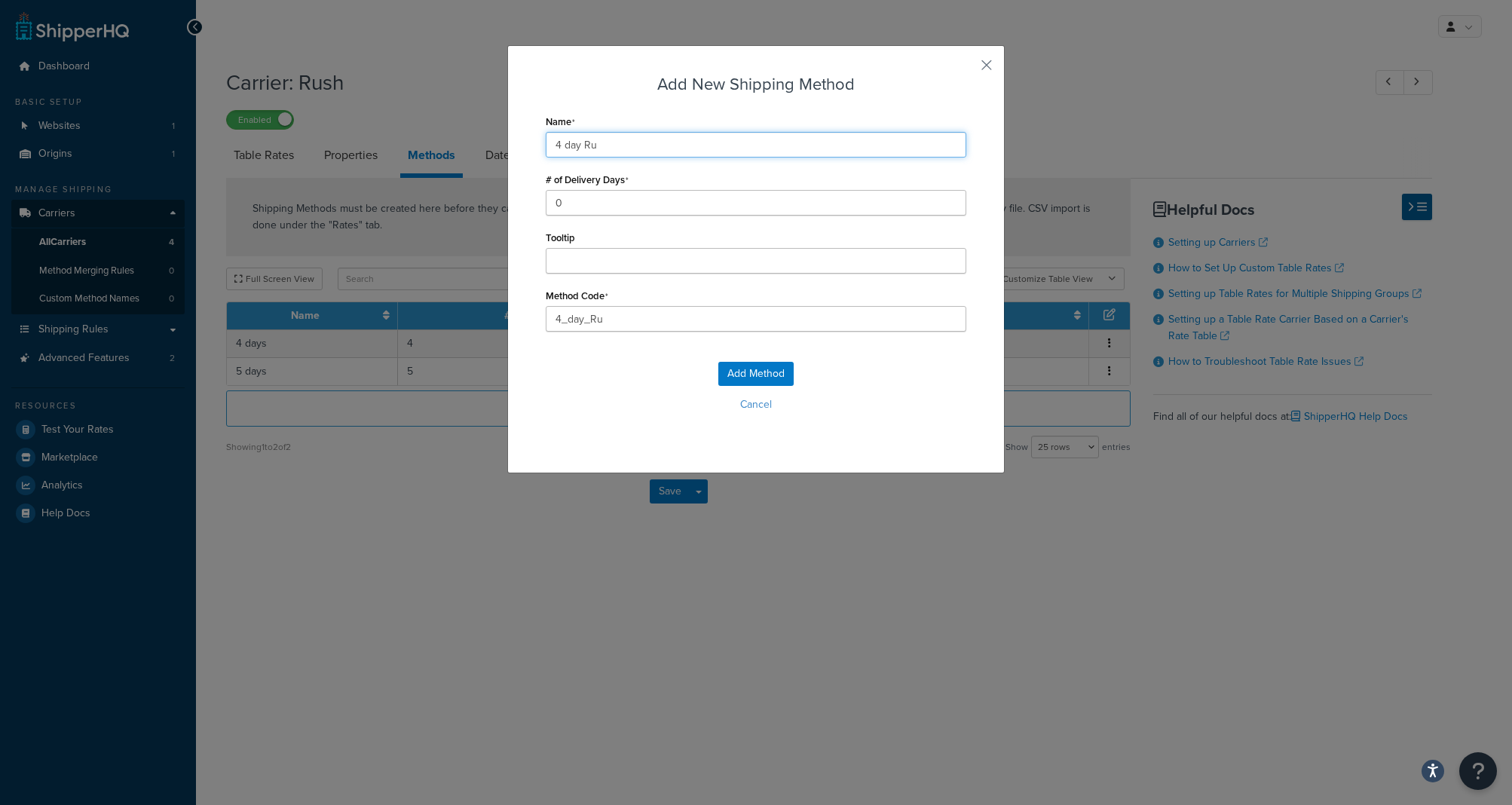 type on "4 day R" 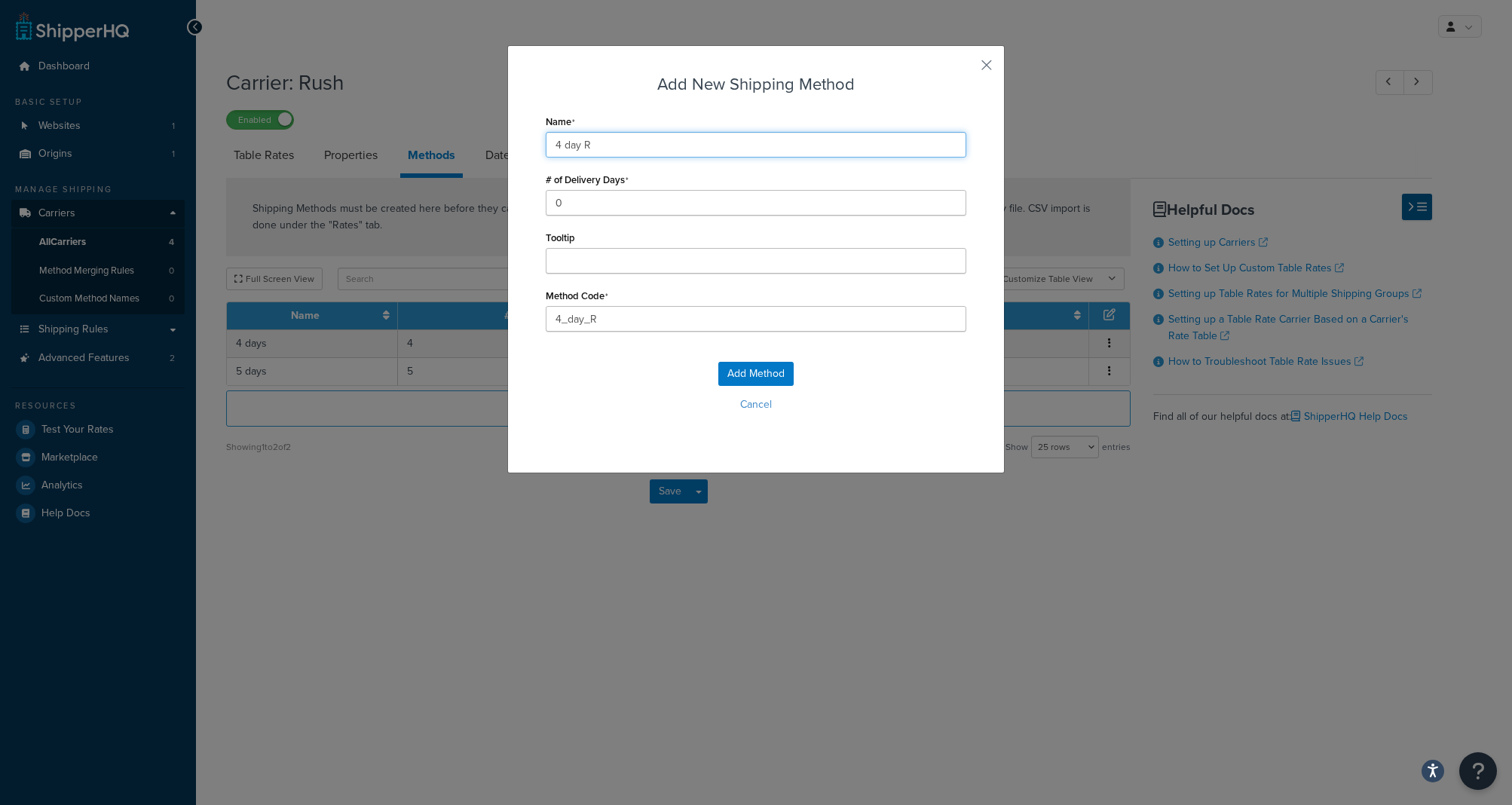 type on "4 day RU" 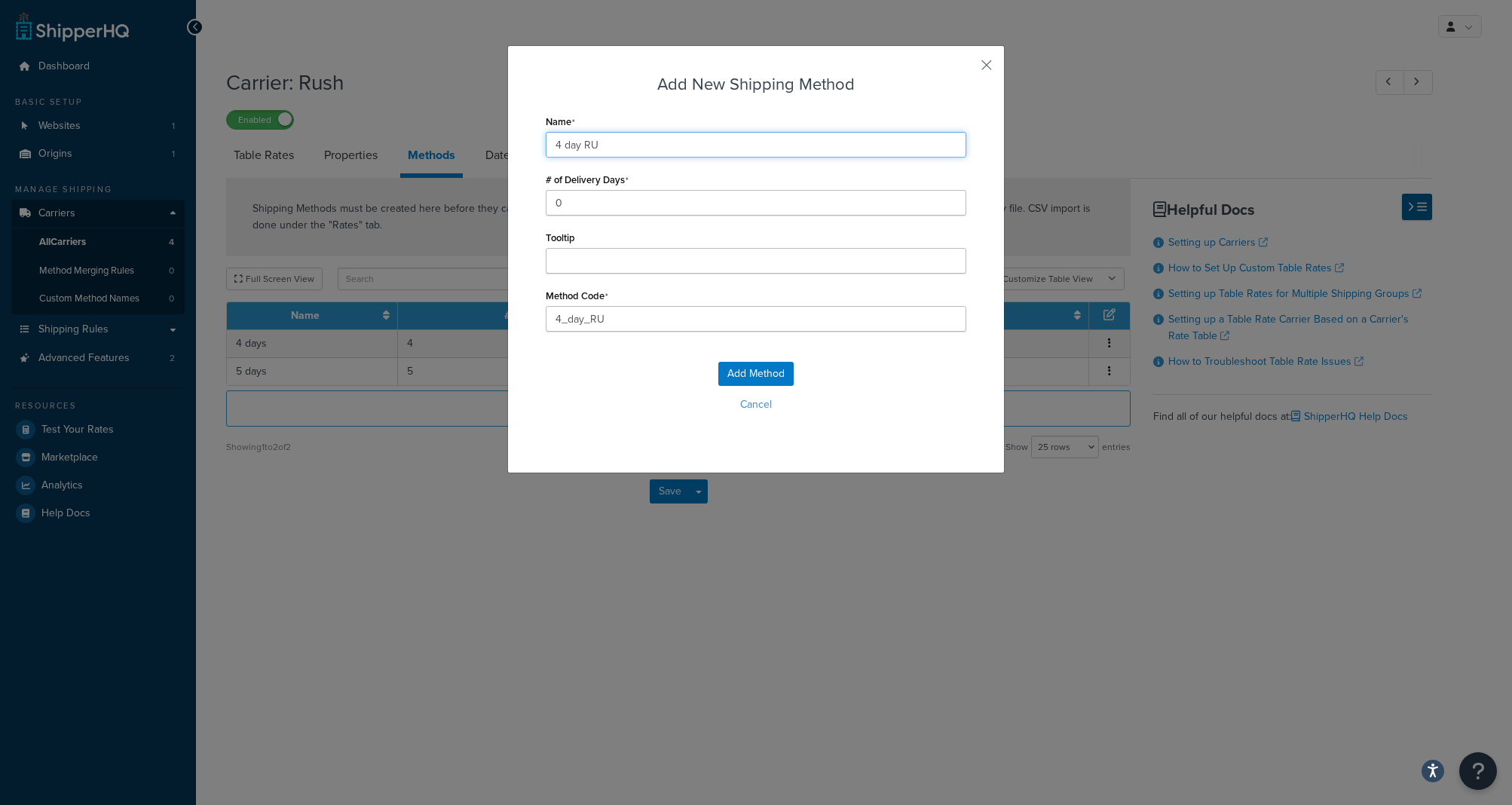 type on "4 day RUS" 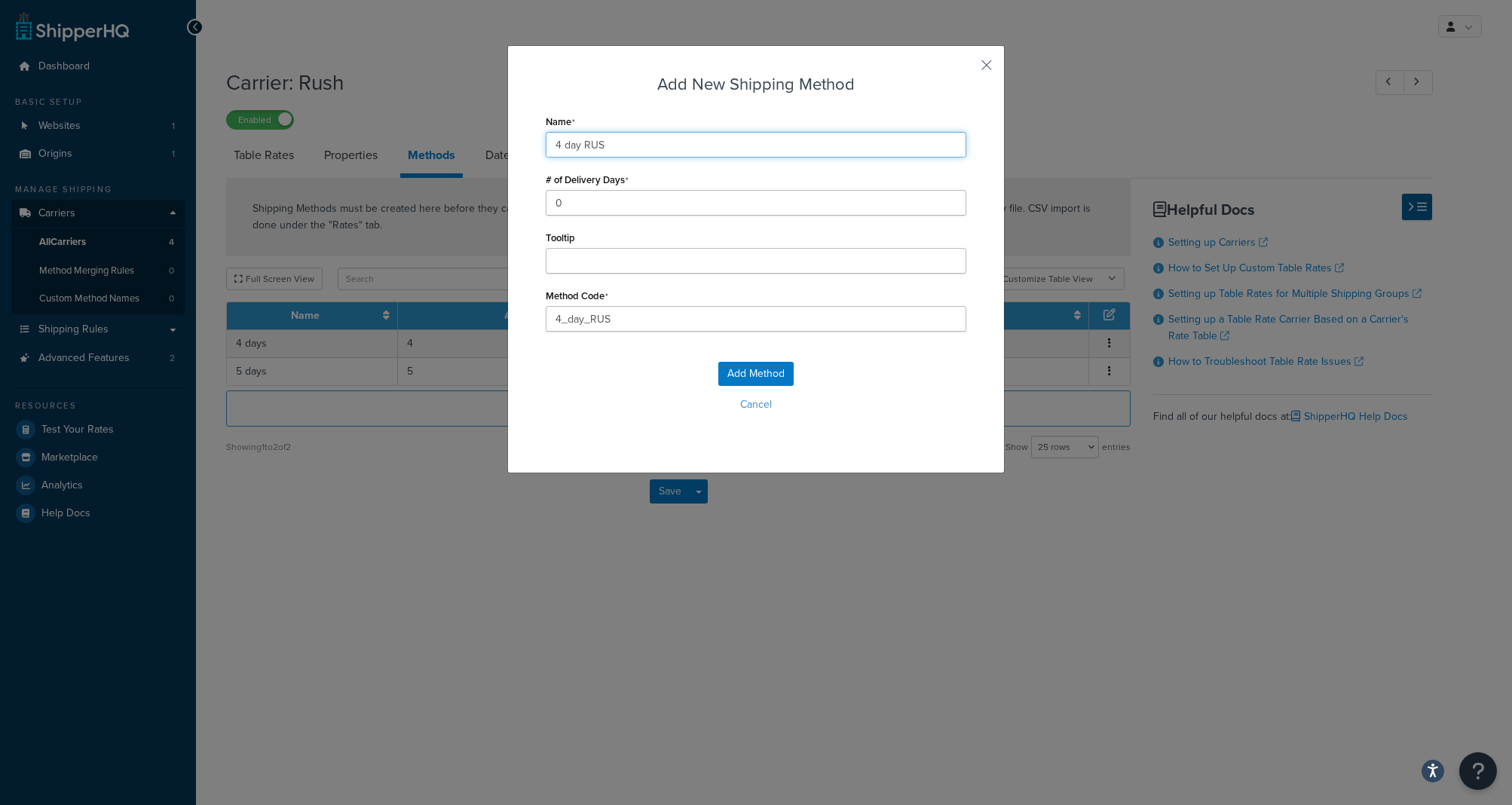 type on "4 day RUSH" 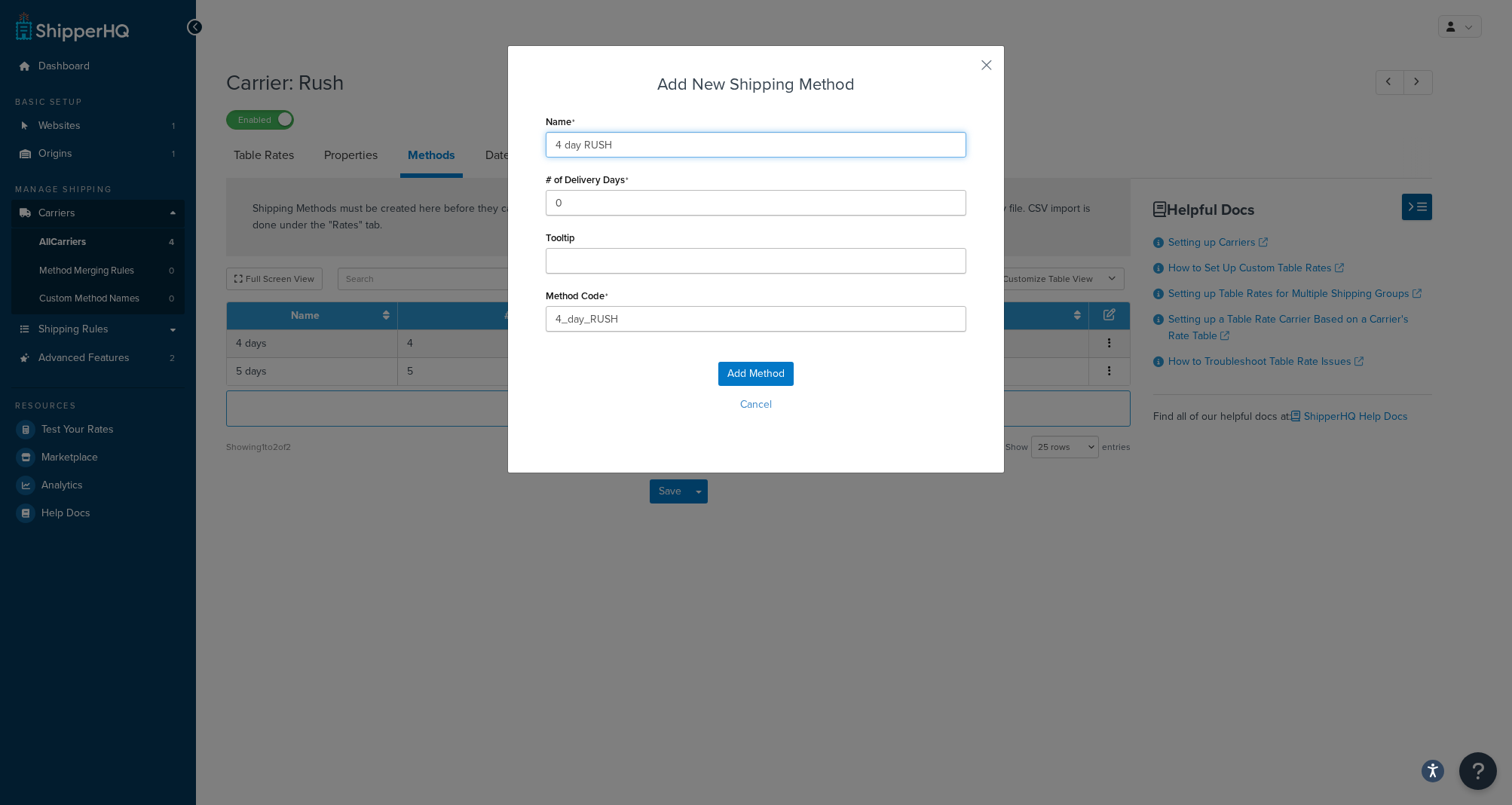 type on "4 day RUSH" 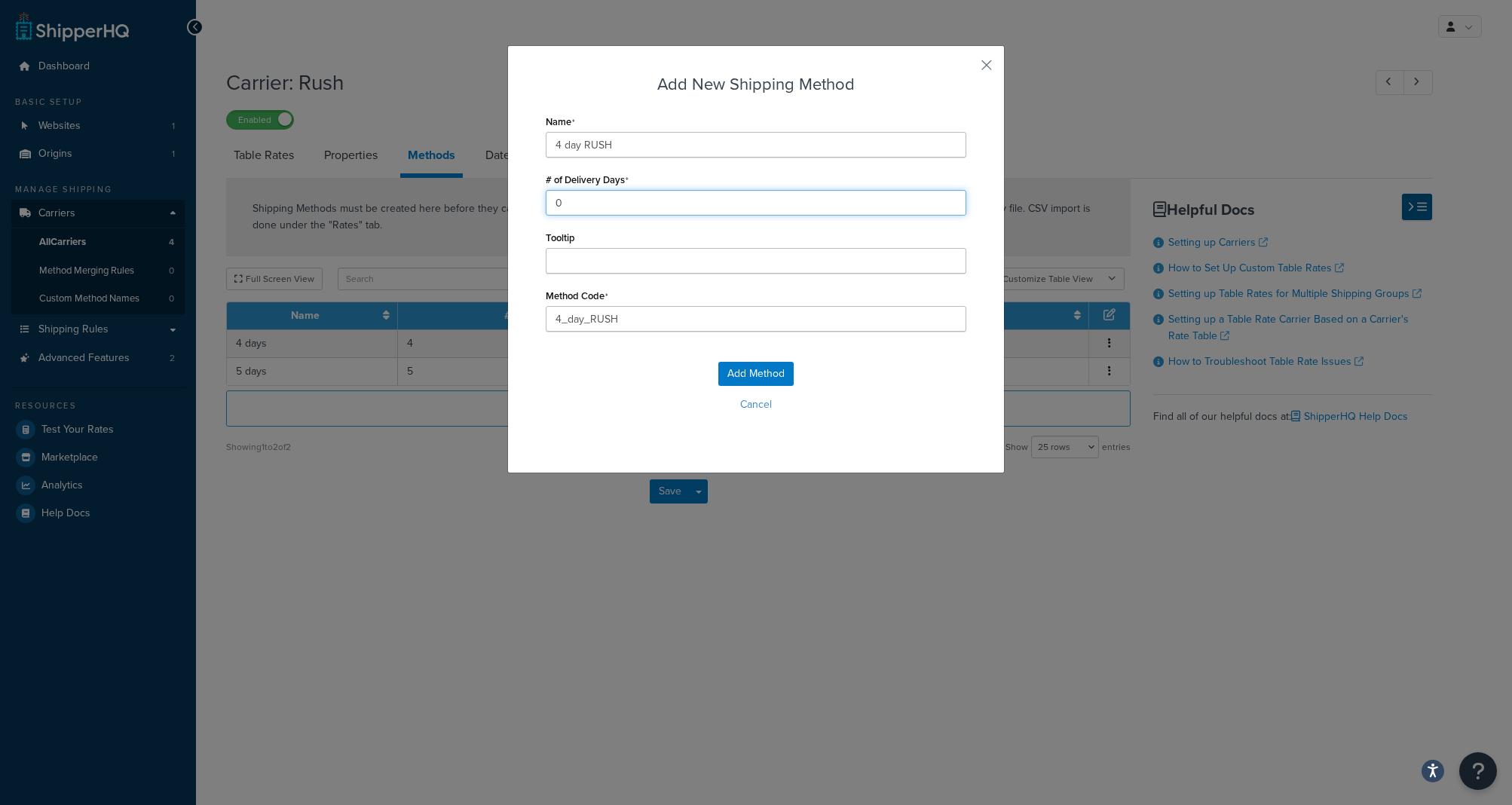 drag, startPoint x: 571, startPoint y: 201, endPoint x: 519, endPoint y: 201, distance: 52 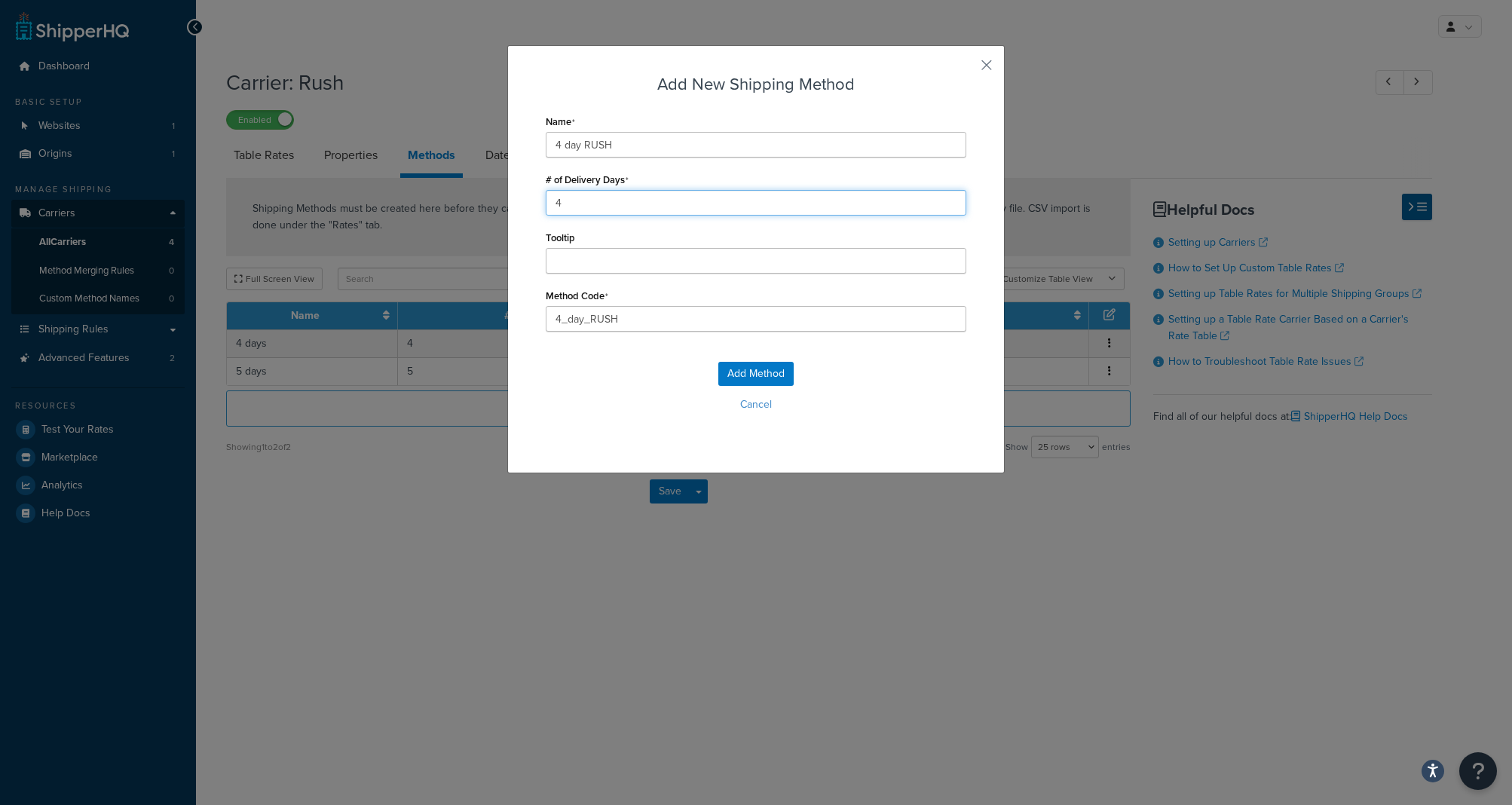 type on "4" 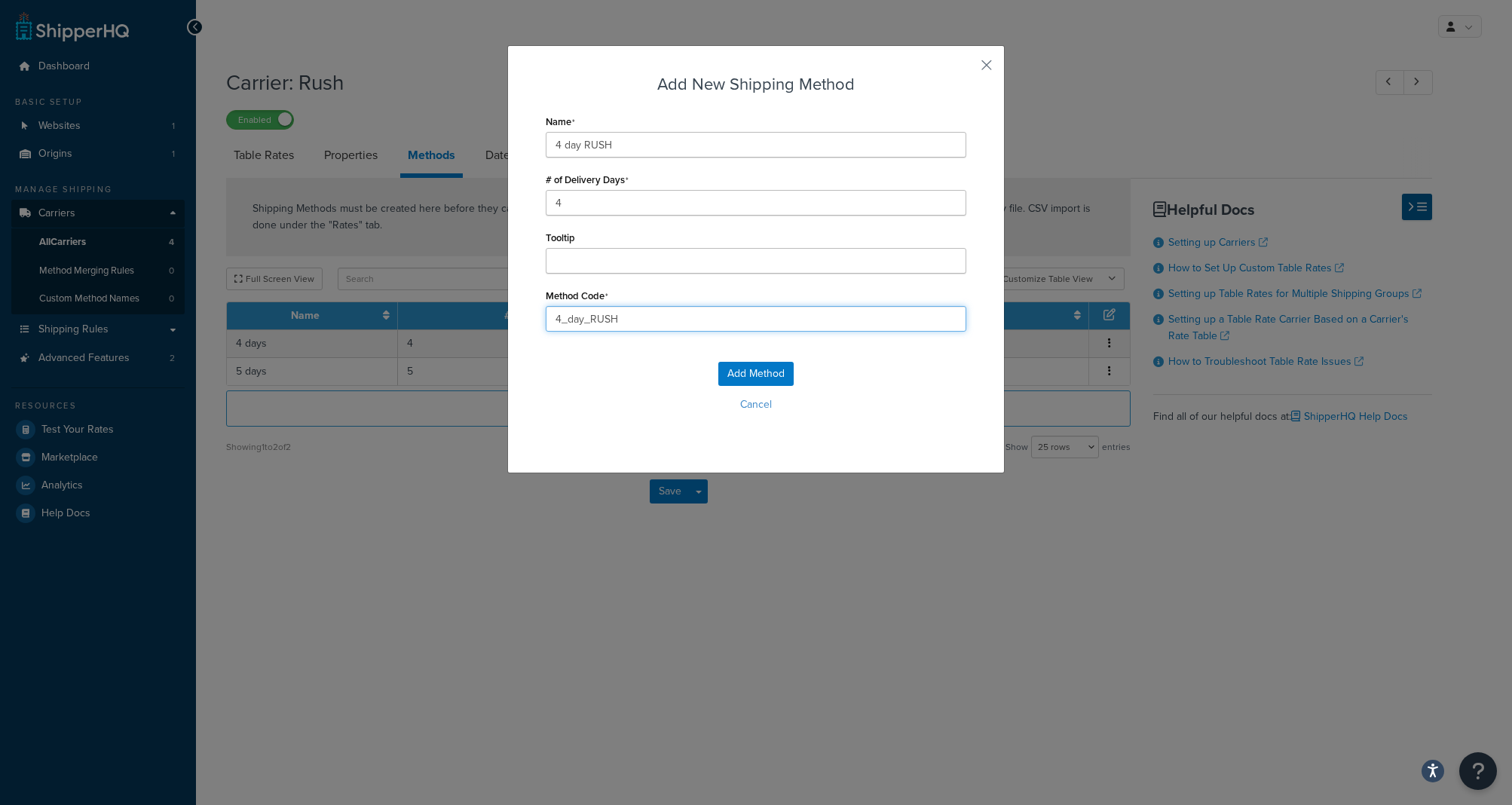 drag, startPoint x: 690, startPoint y: 320, endPoint x: 479, endPoint y: 302, distance: 211.7664 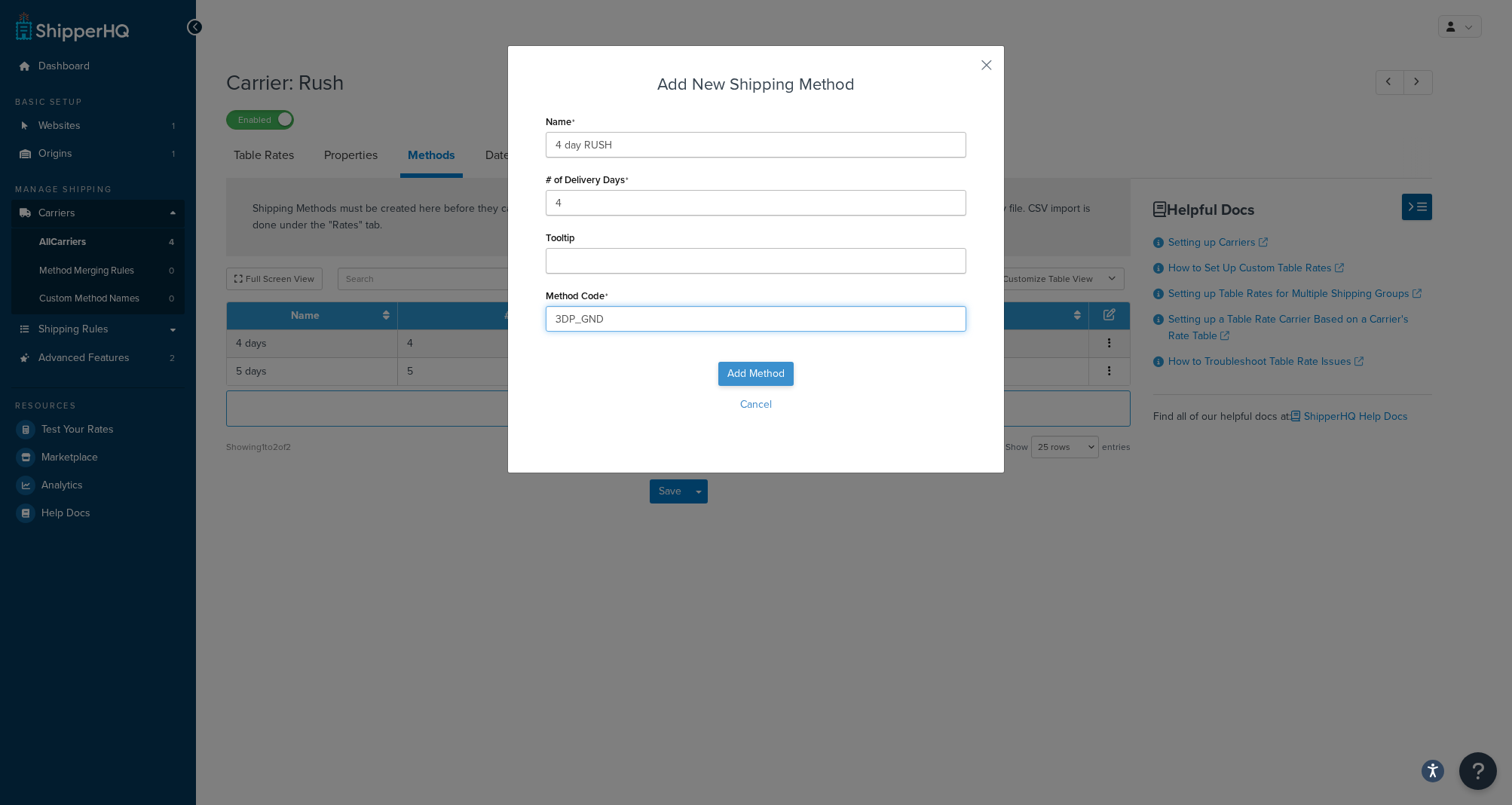 type on "3DP_GND" 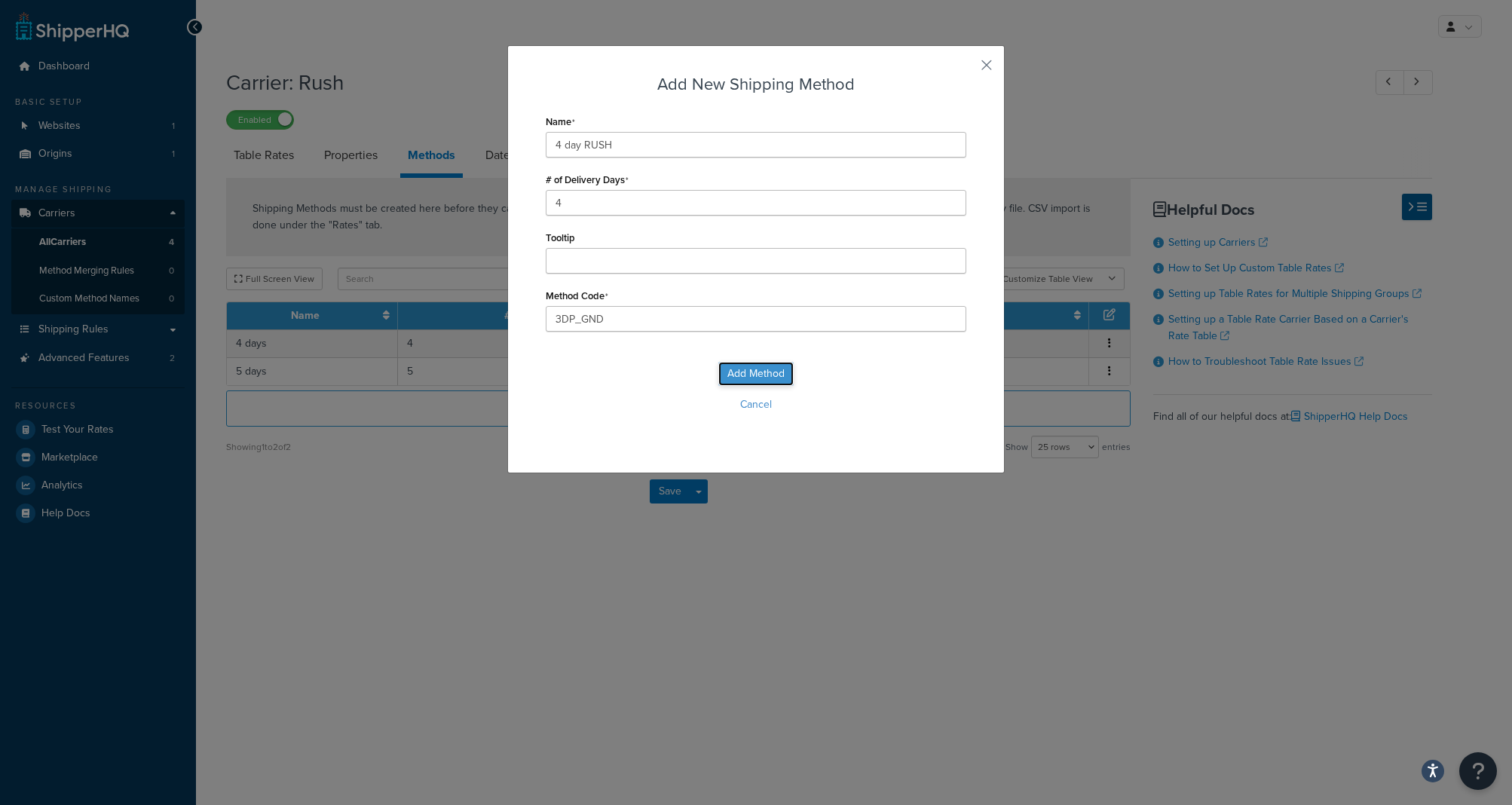 click on "Add Method" at bounding box center [756, 374] 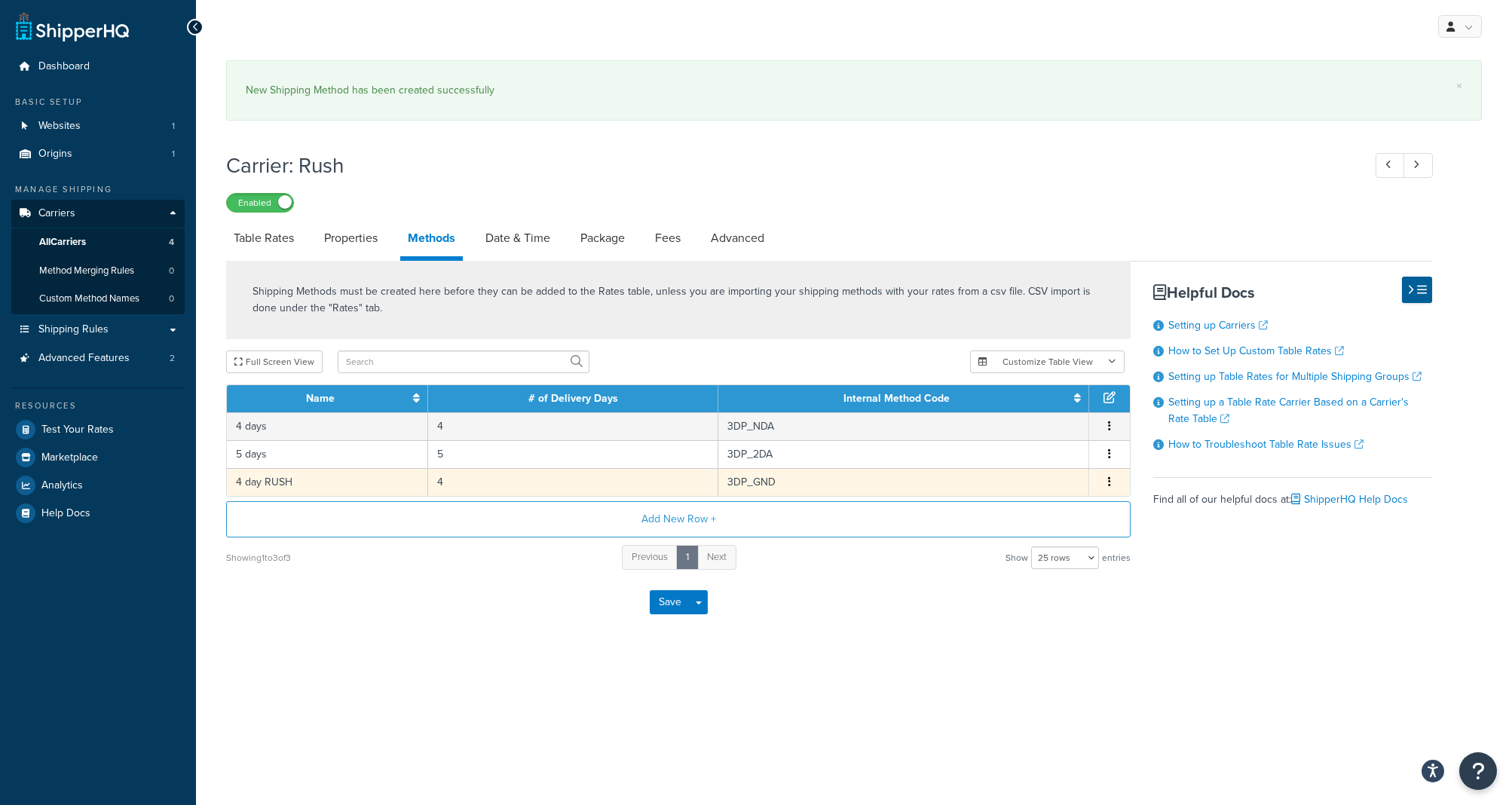 click on "4 day RUSH" at bounding box center (327, 482) 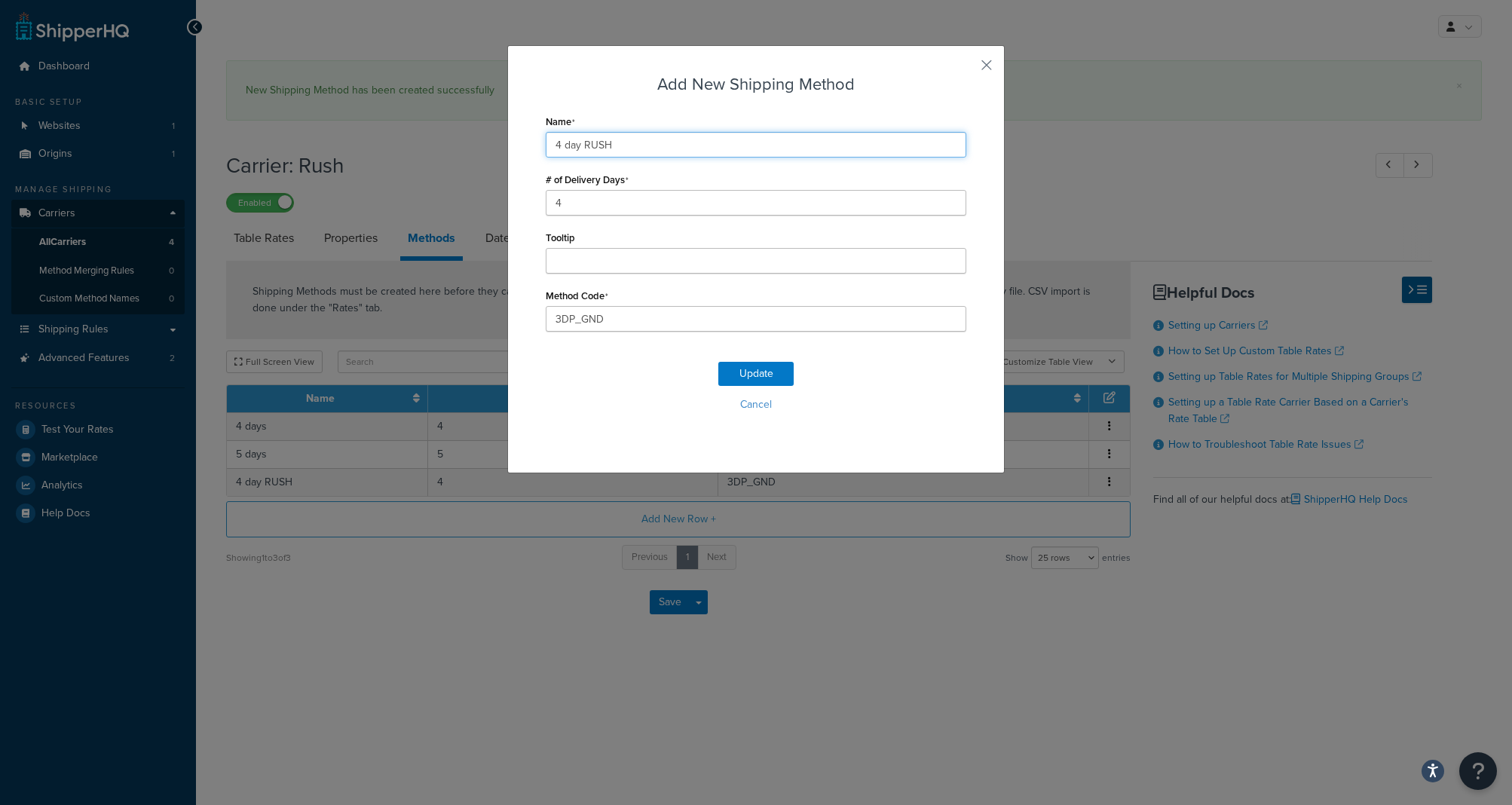 click on "4 day RUSH" at bounding box center (756, 145) 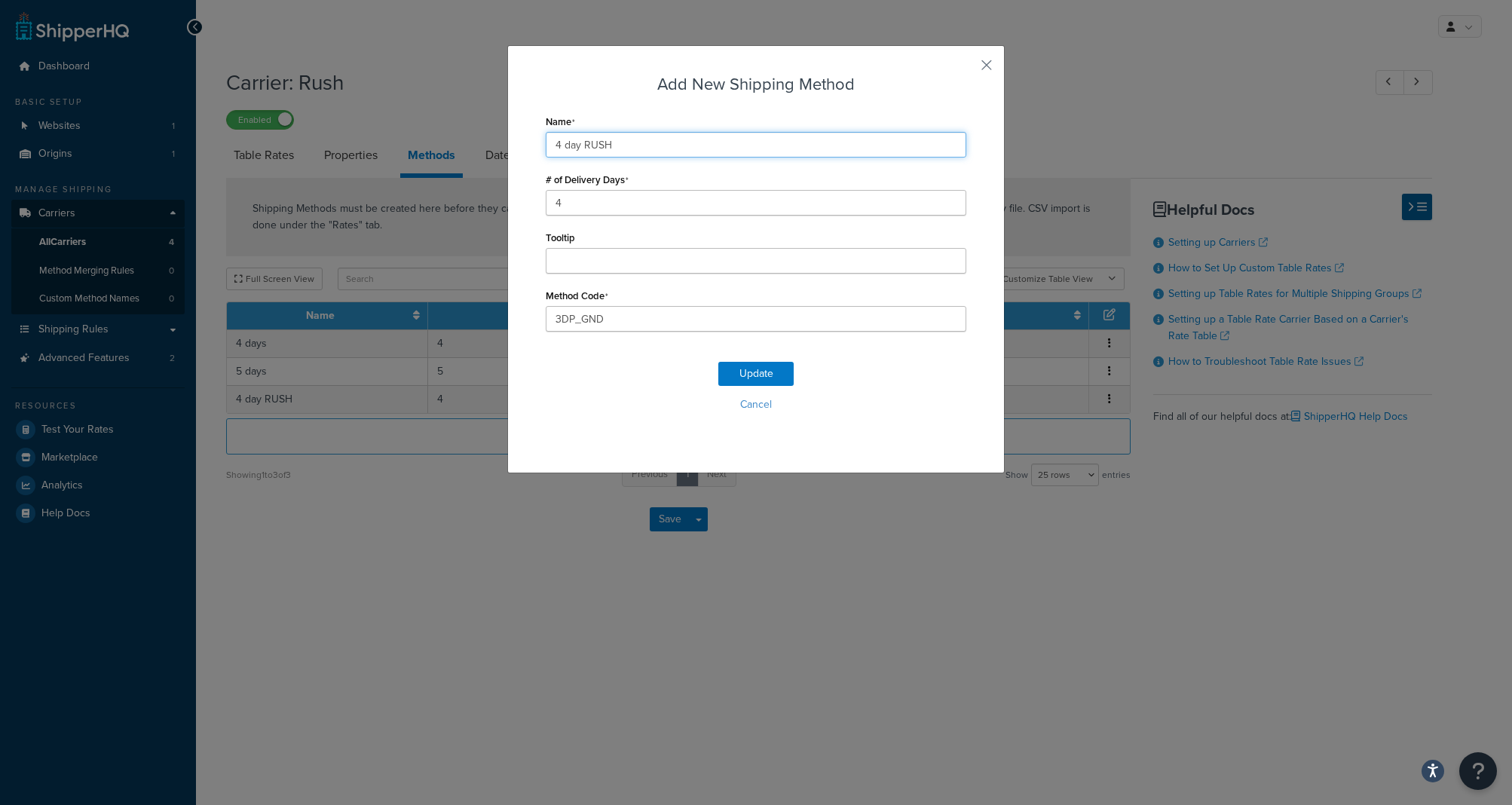 drag, startPoint x: 565, startPoint y: 145, endPoint x: 668, endPoint y: 148, distance: 103.0437 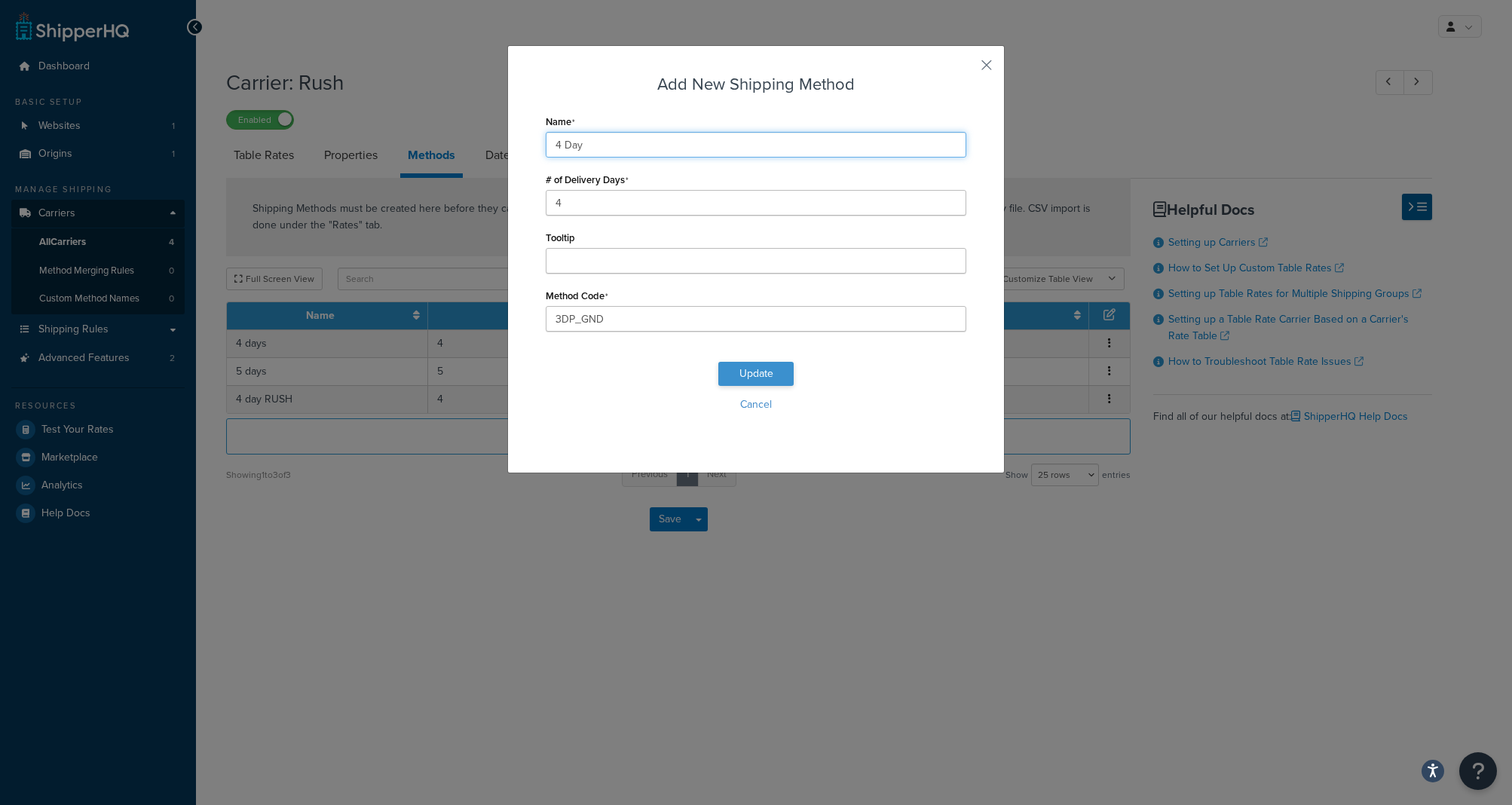 type on "4 Day" 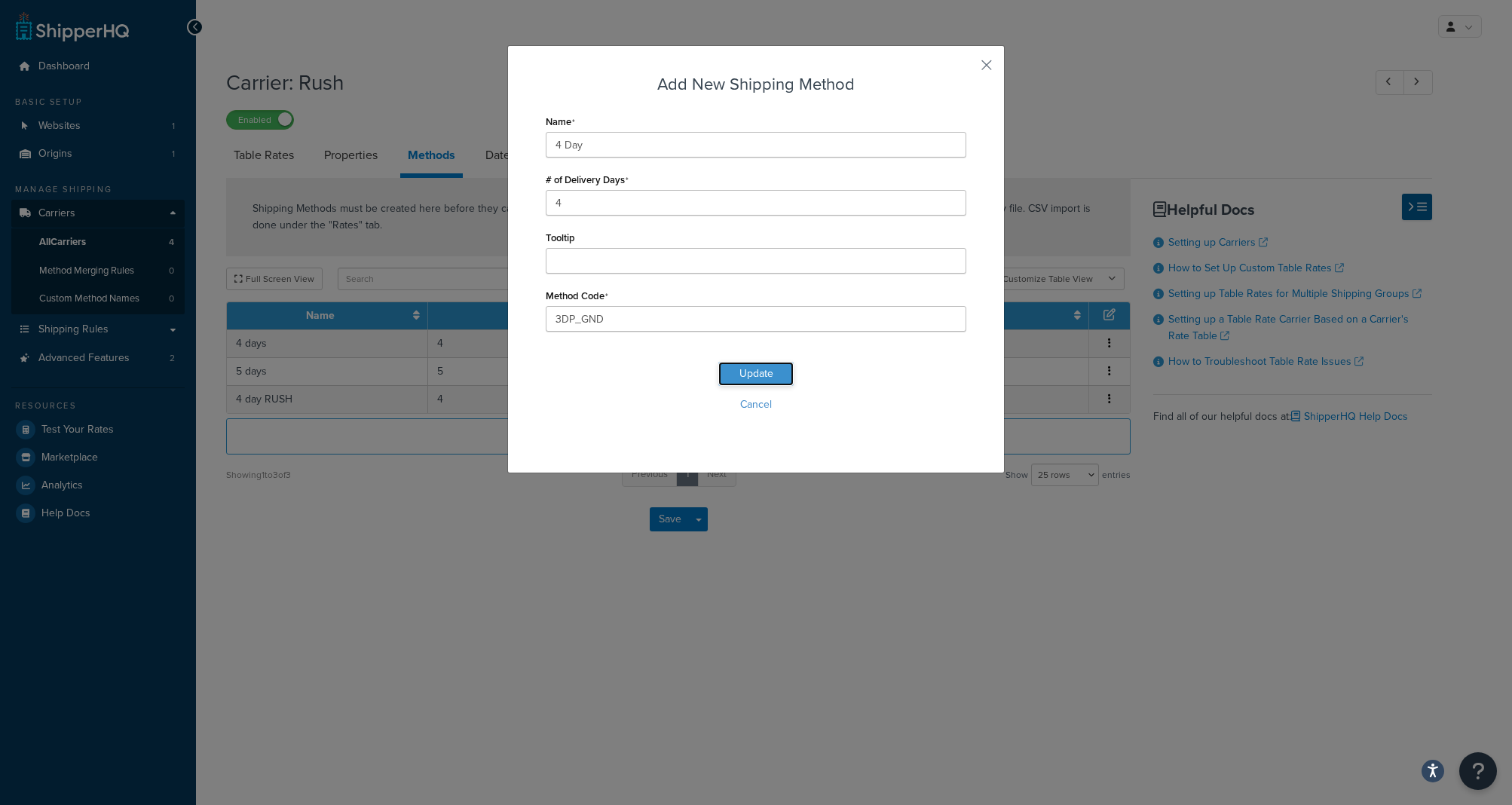 click on "Update" at bounding box center (756, 374) 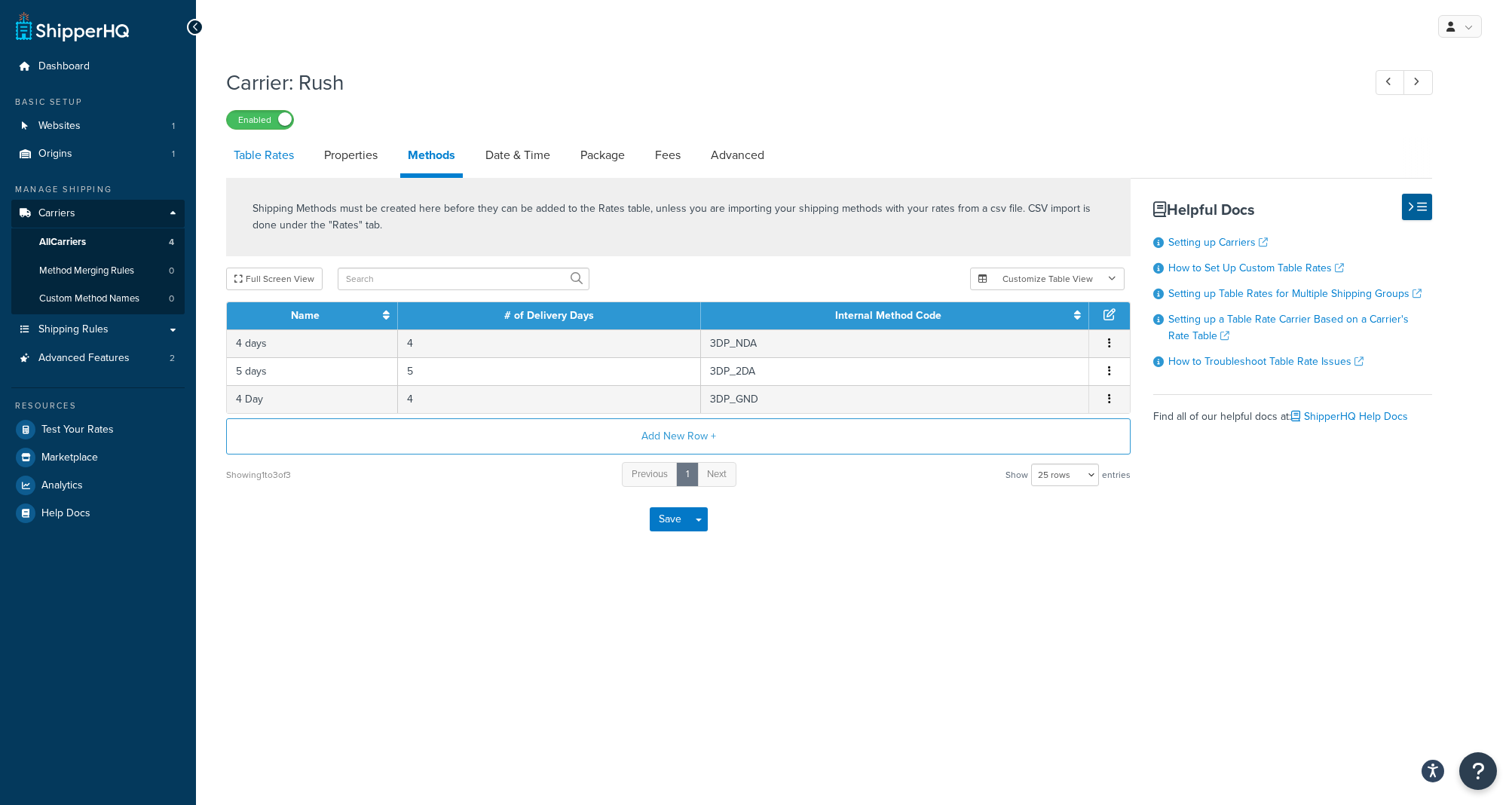 click on "Table Rates" at bounding box center [264, 155] 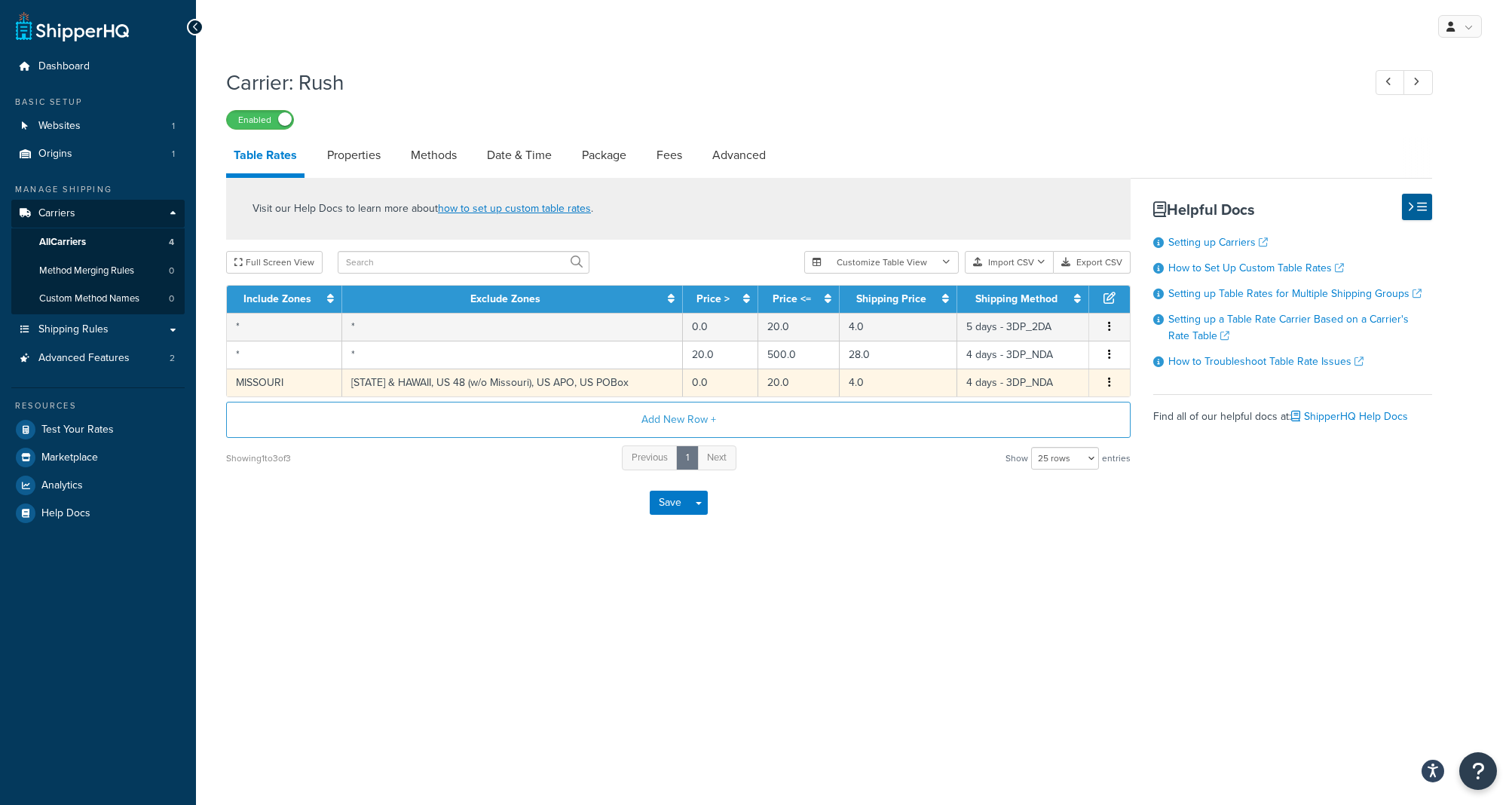 click on "[STATE] & [STATE], US 48 (w/o [STATE]), US APO, US POBox" at bounding box center (513, 382) 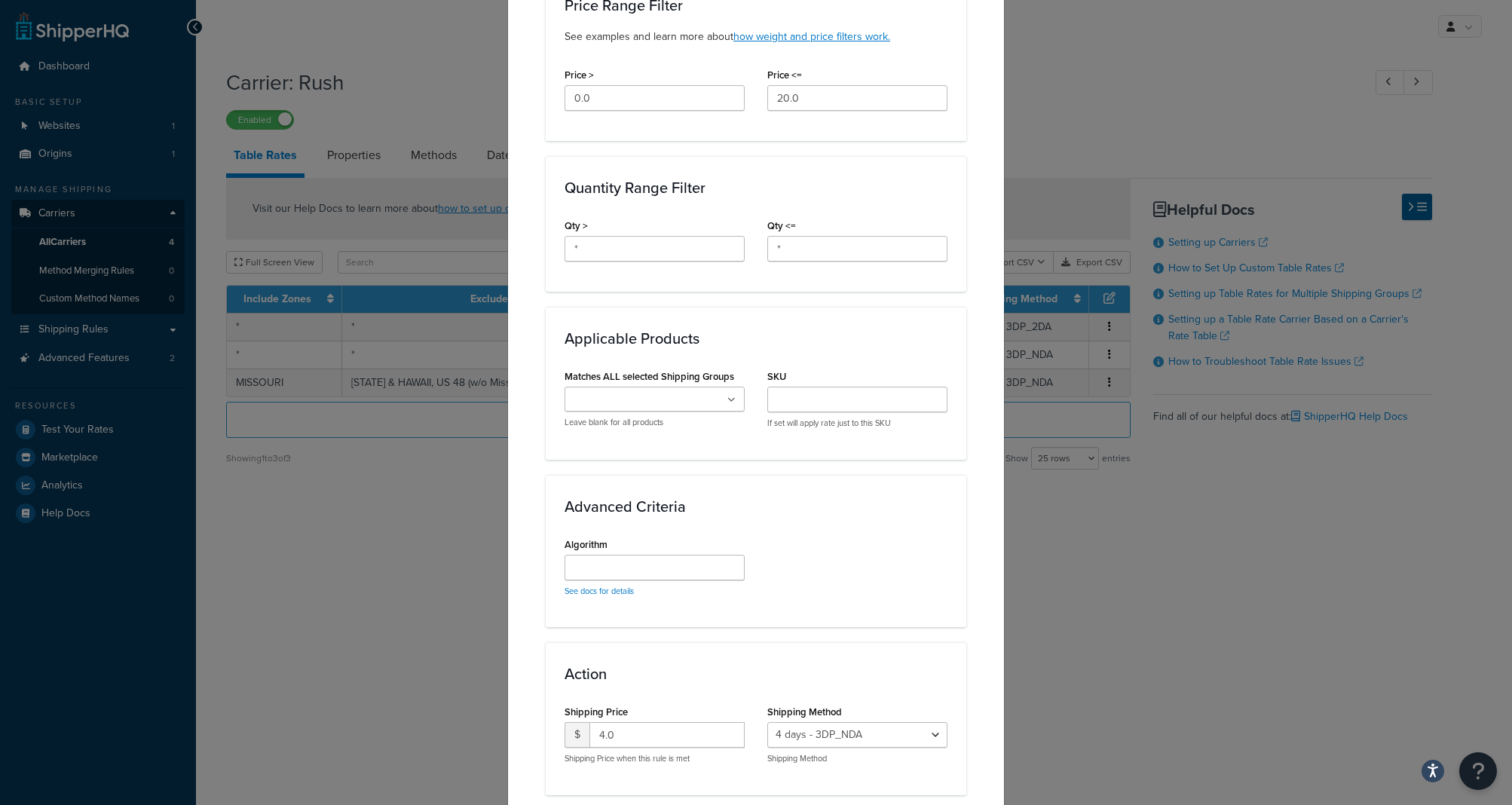 scroll, scrollTop: 721, scrollLeft: 0, axis: vertical 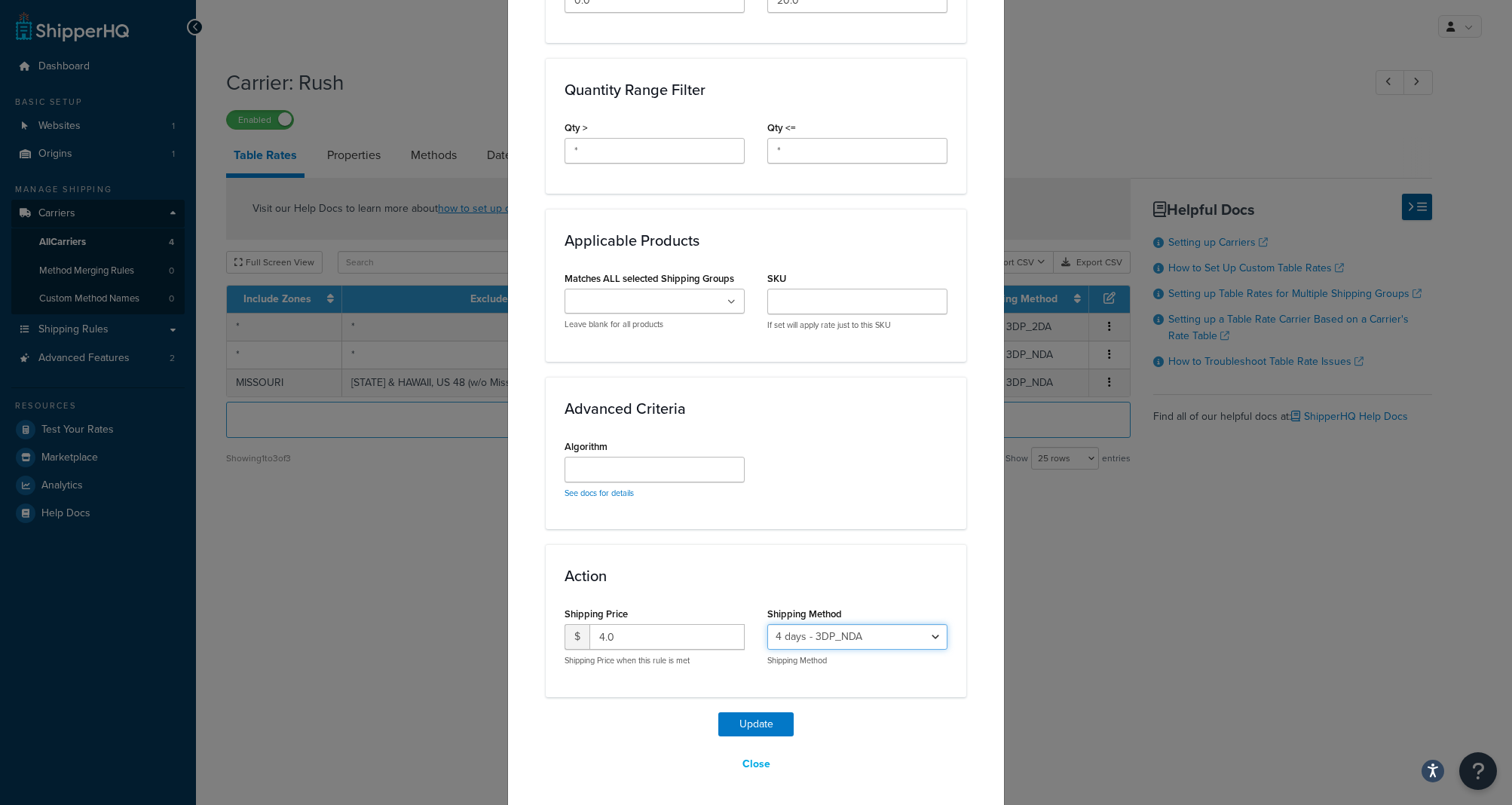 click on "4 days - 3DP_NDA  5 days - 3DP_2DA  4 Day - 3DP_GND" at bounding box center [857, 637] 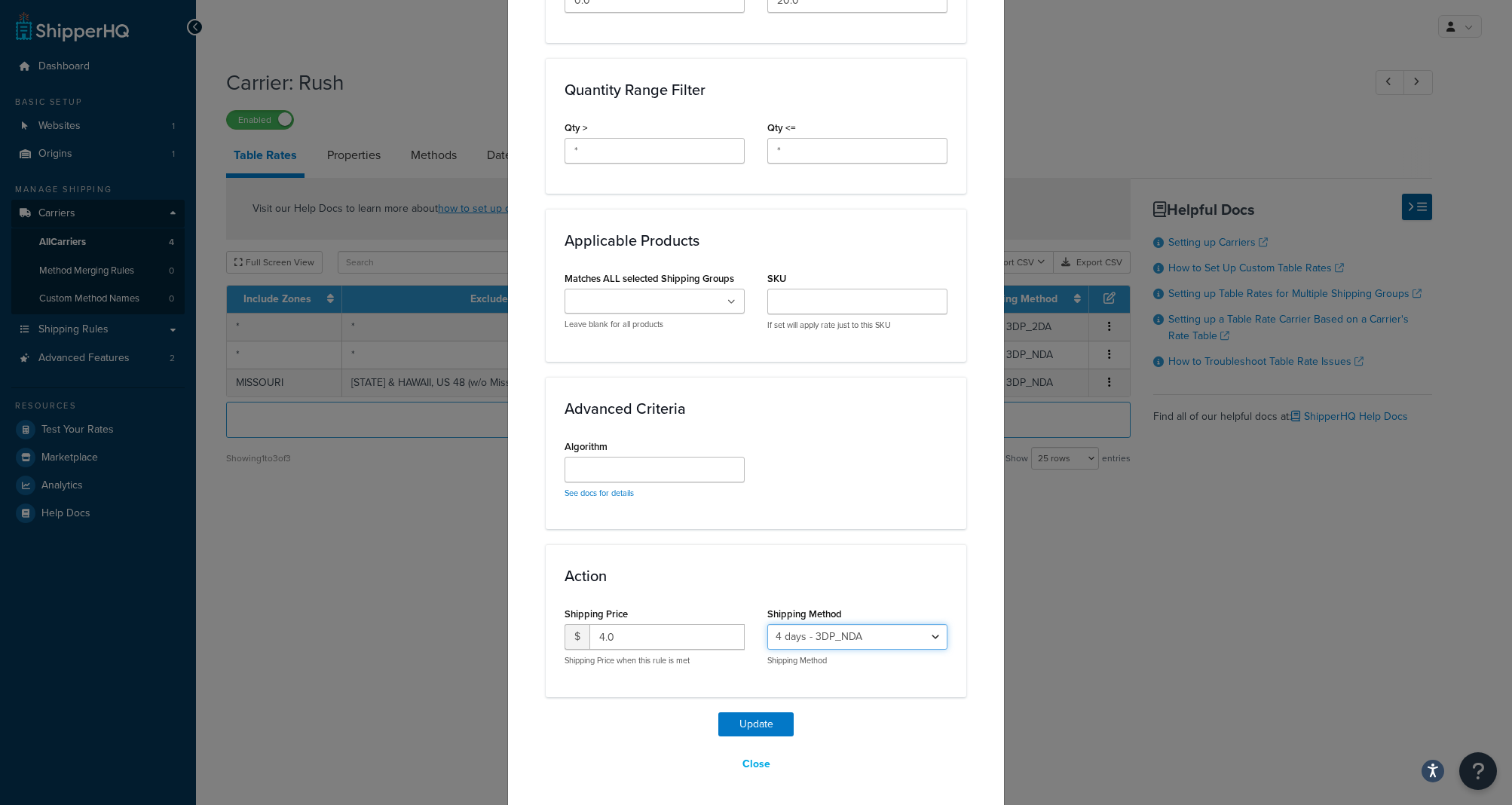 select on "180934" 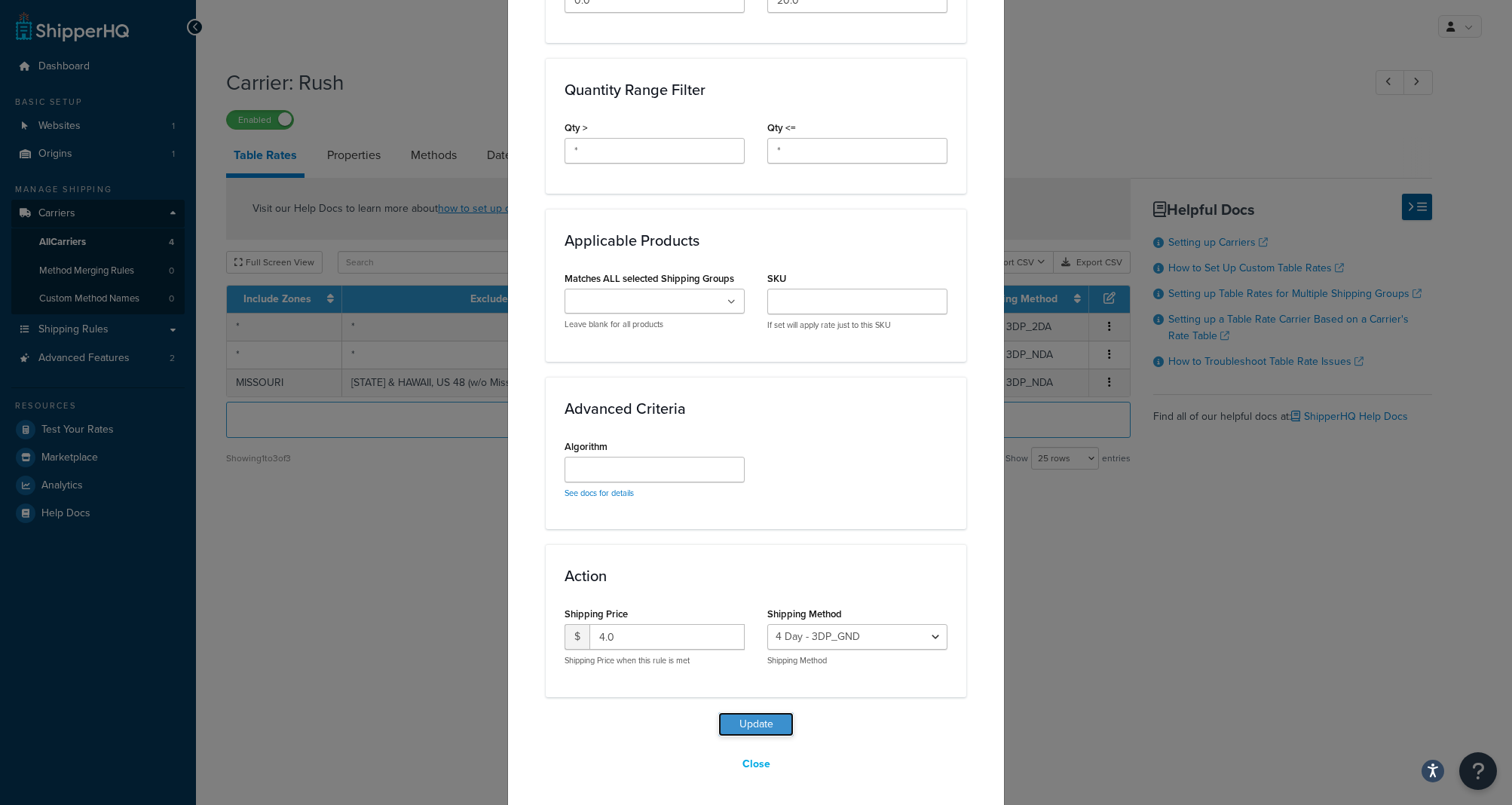 click on "Update" at bounding box center [756, 724] 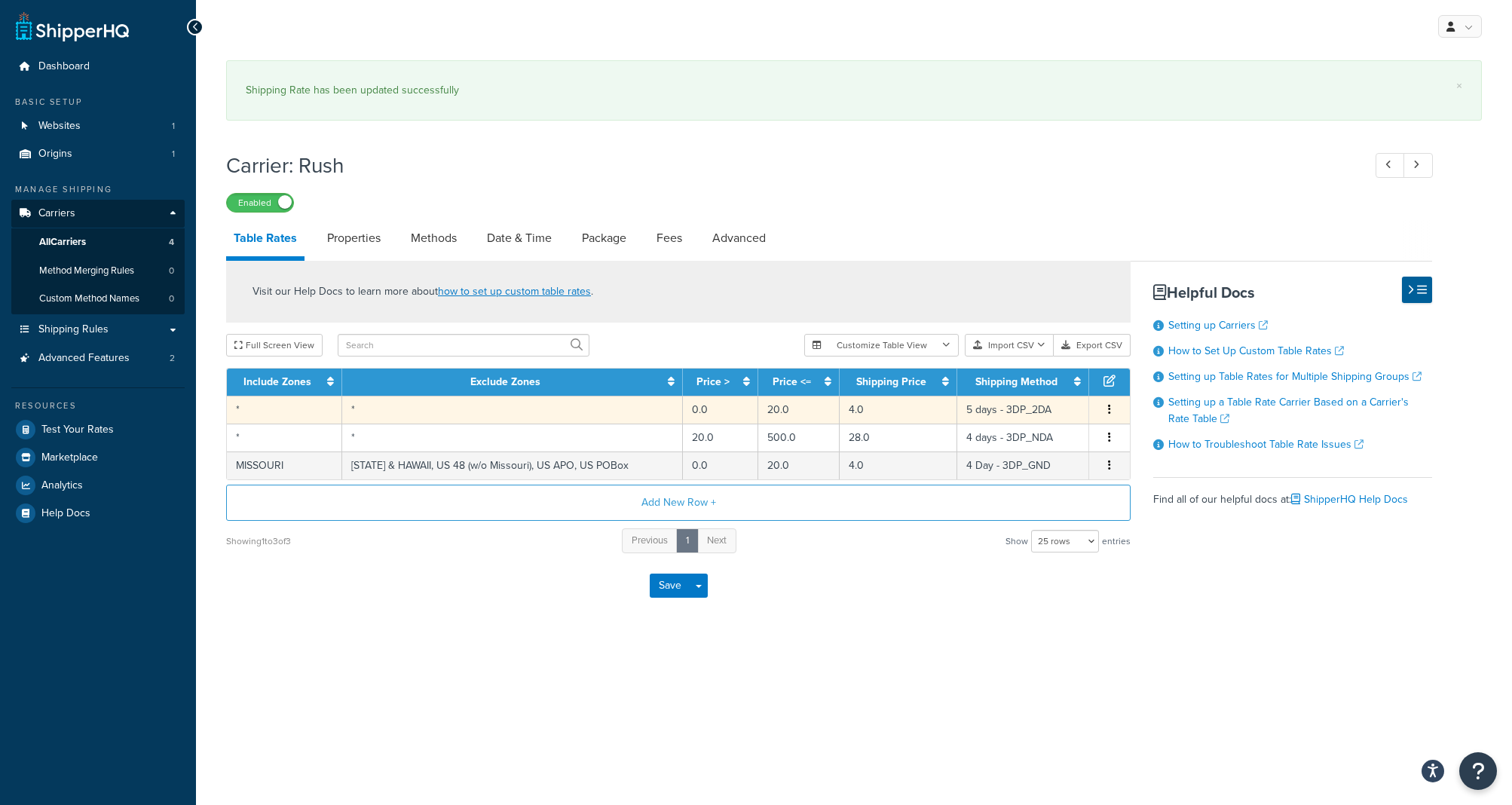 click on "*" at bounding box center [513, 409] 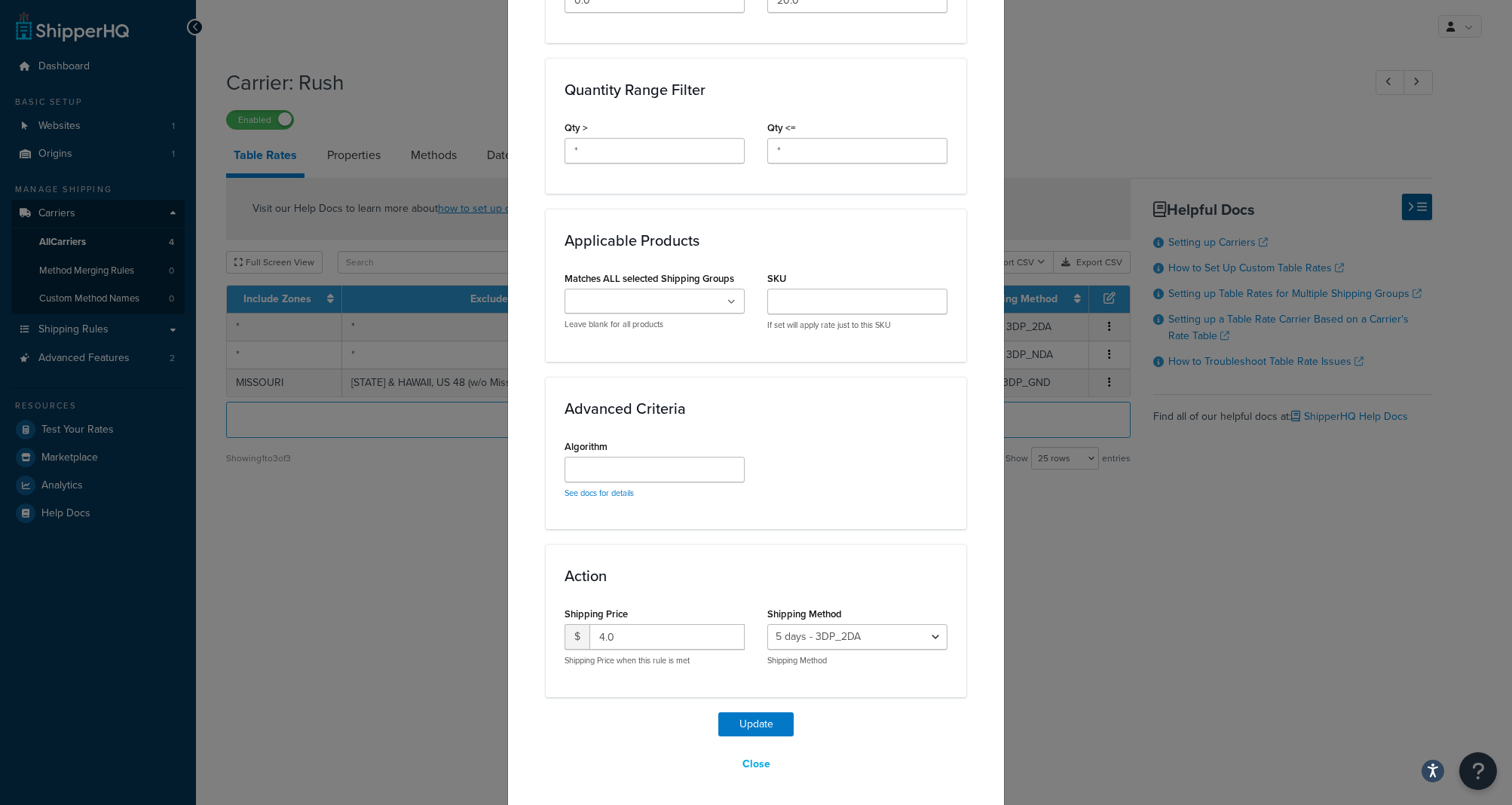 scroll, scrollTop: 615, scrollLeft: 0, axis: vertical 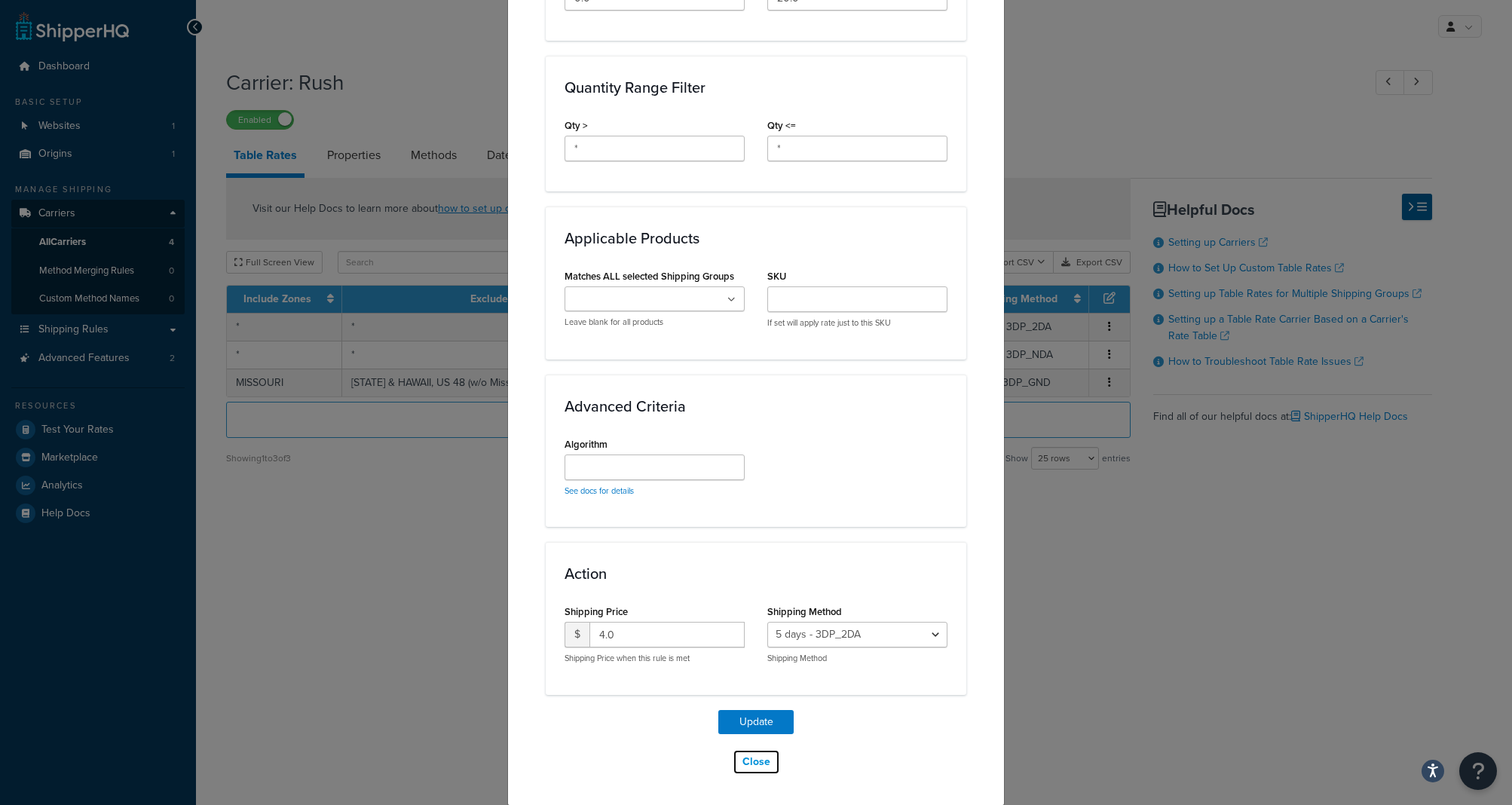 drag, startPoint x: 756, startPoint y: 762, endPoint x: 756, endPoint y: 753, distance: 9 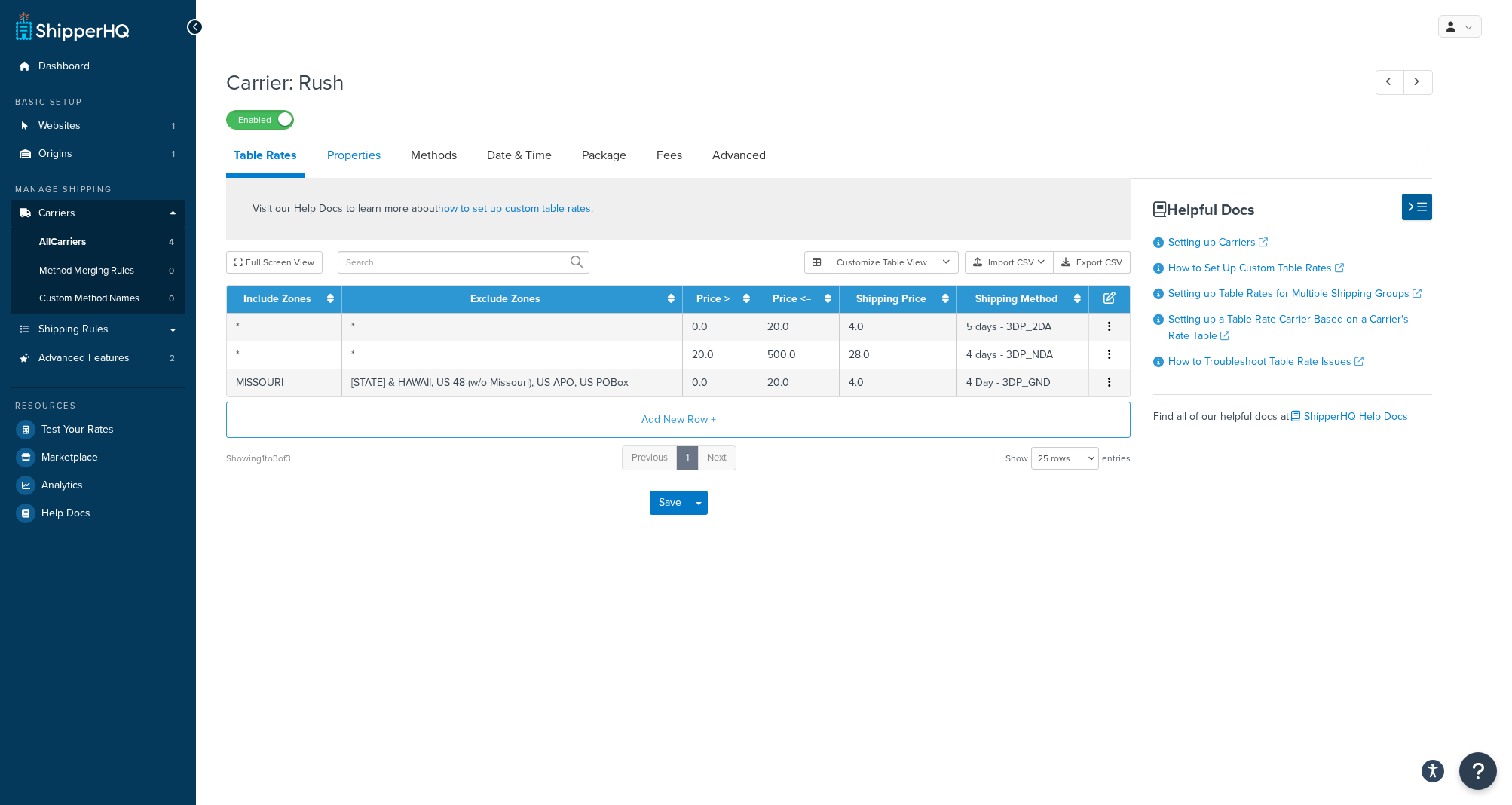 click on "Properties" at bounding box center (354, 155) 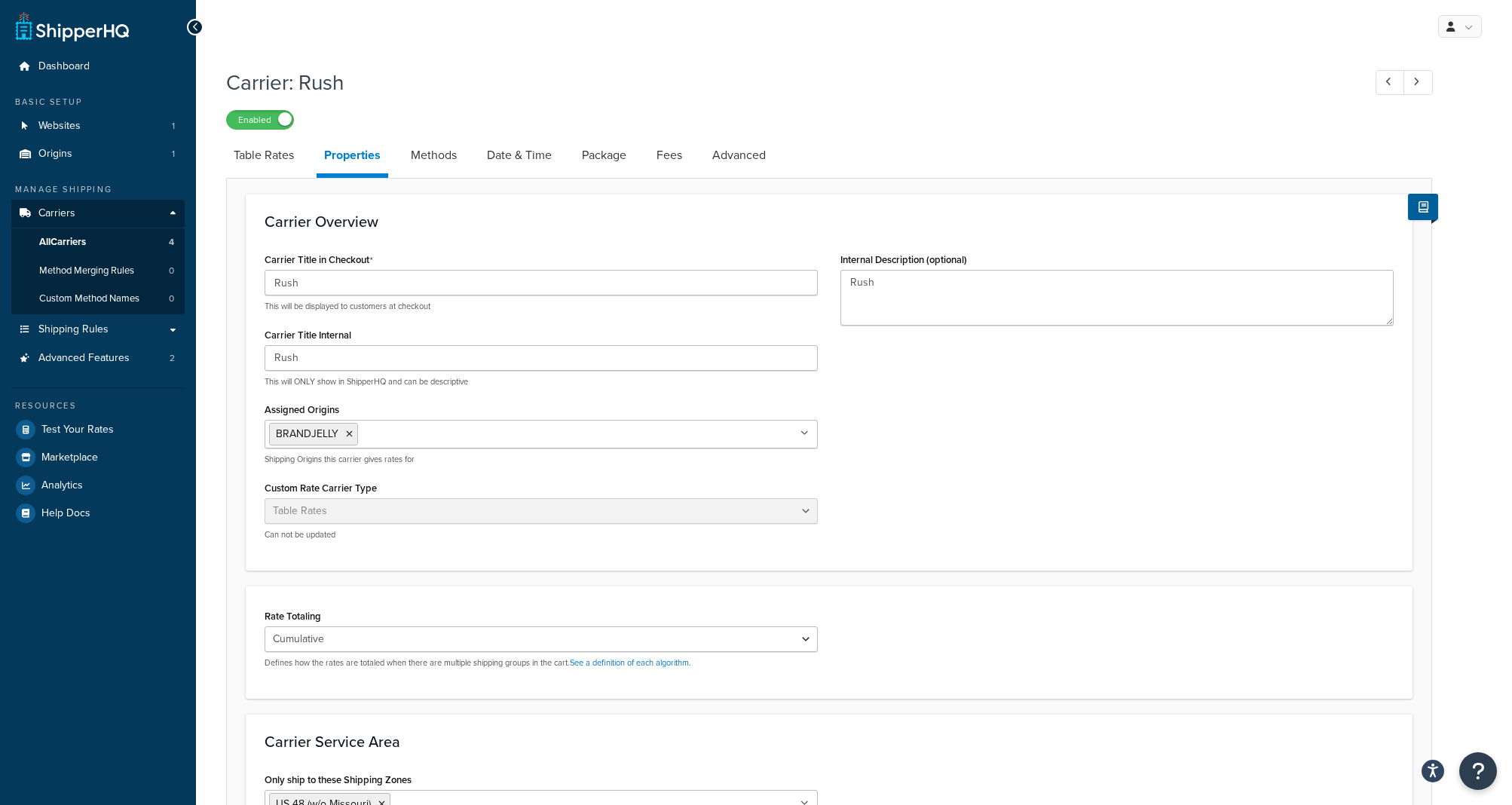 scroll, scrollTop: 210, scrollLeft: 0, axis: vertical 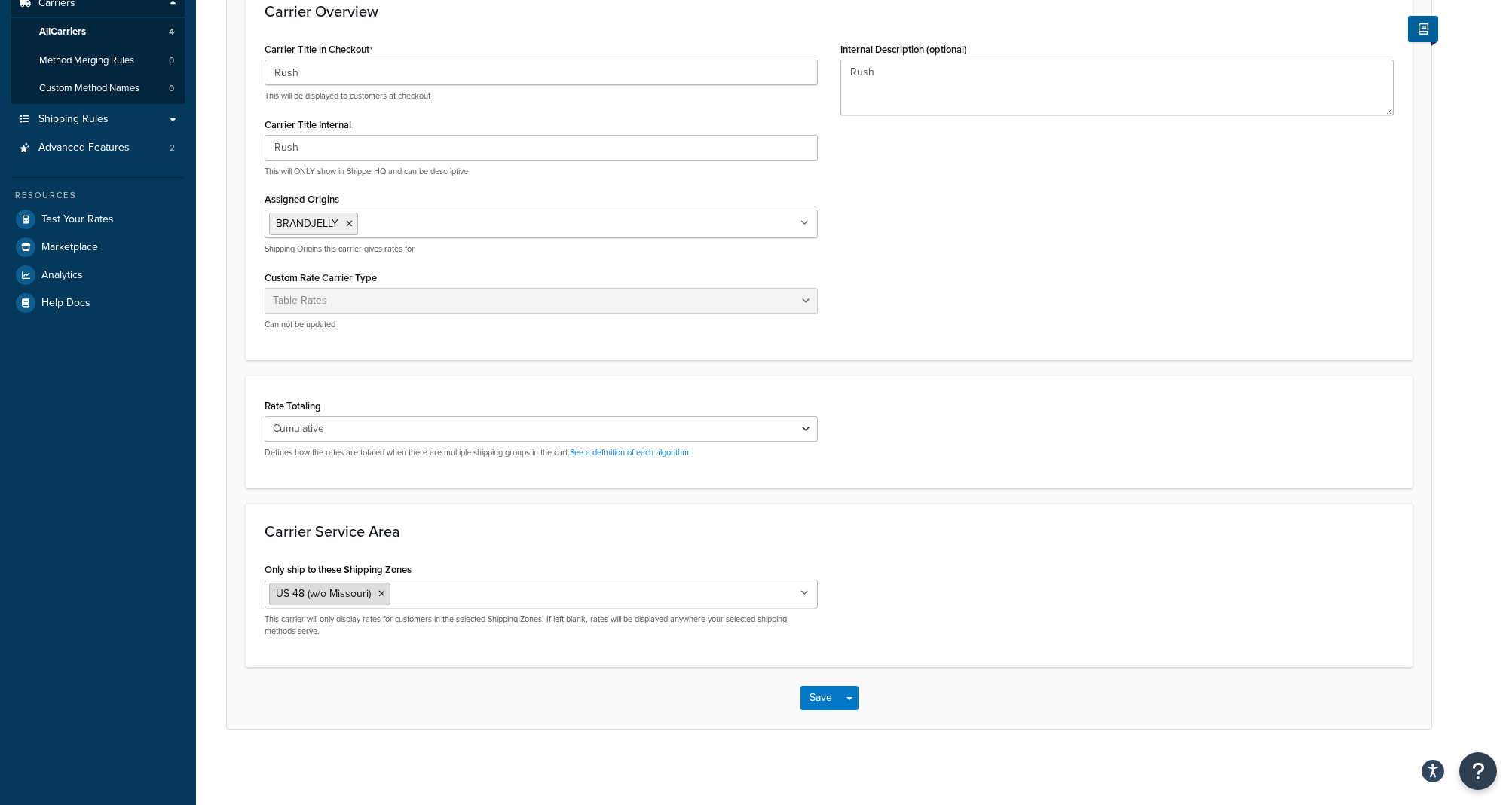 click at bounding box center (381, 594) 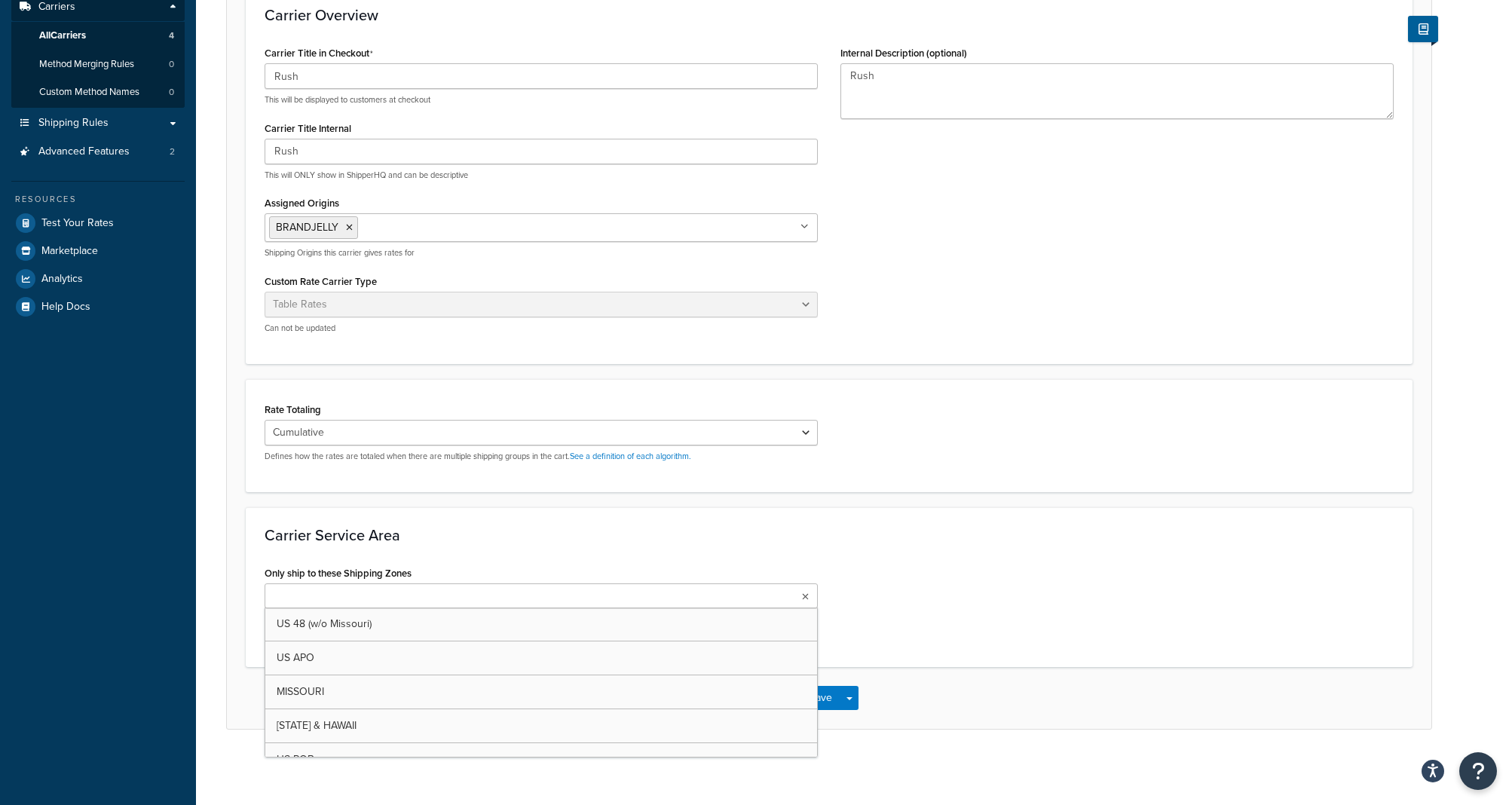 click on "Carrier Service Area" 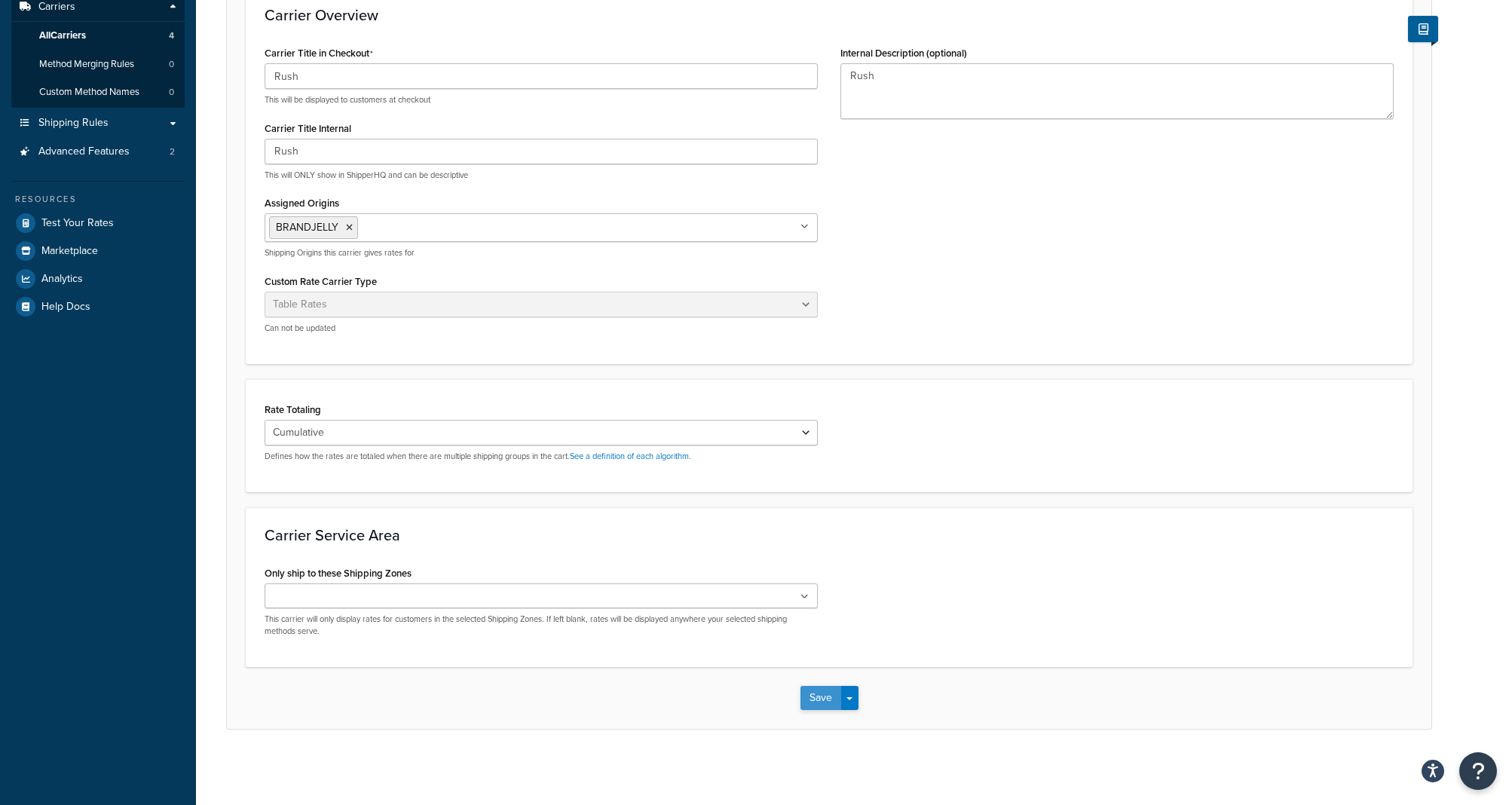 click on "Save" at bounding box center [821, 698] 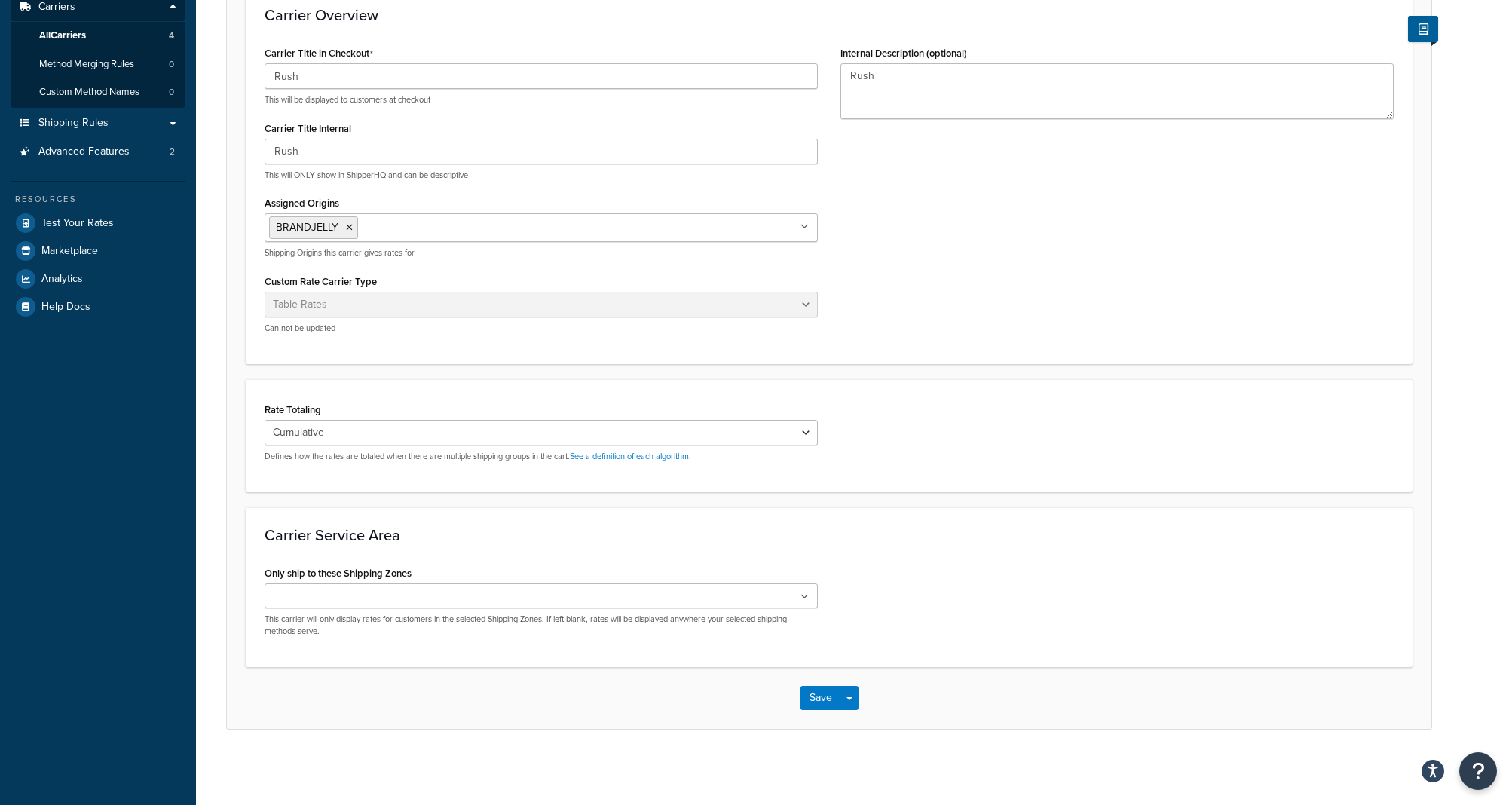 scroll, scrollTop: 0, scrollLeft: 0, axis: both 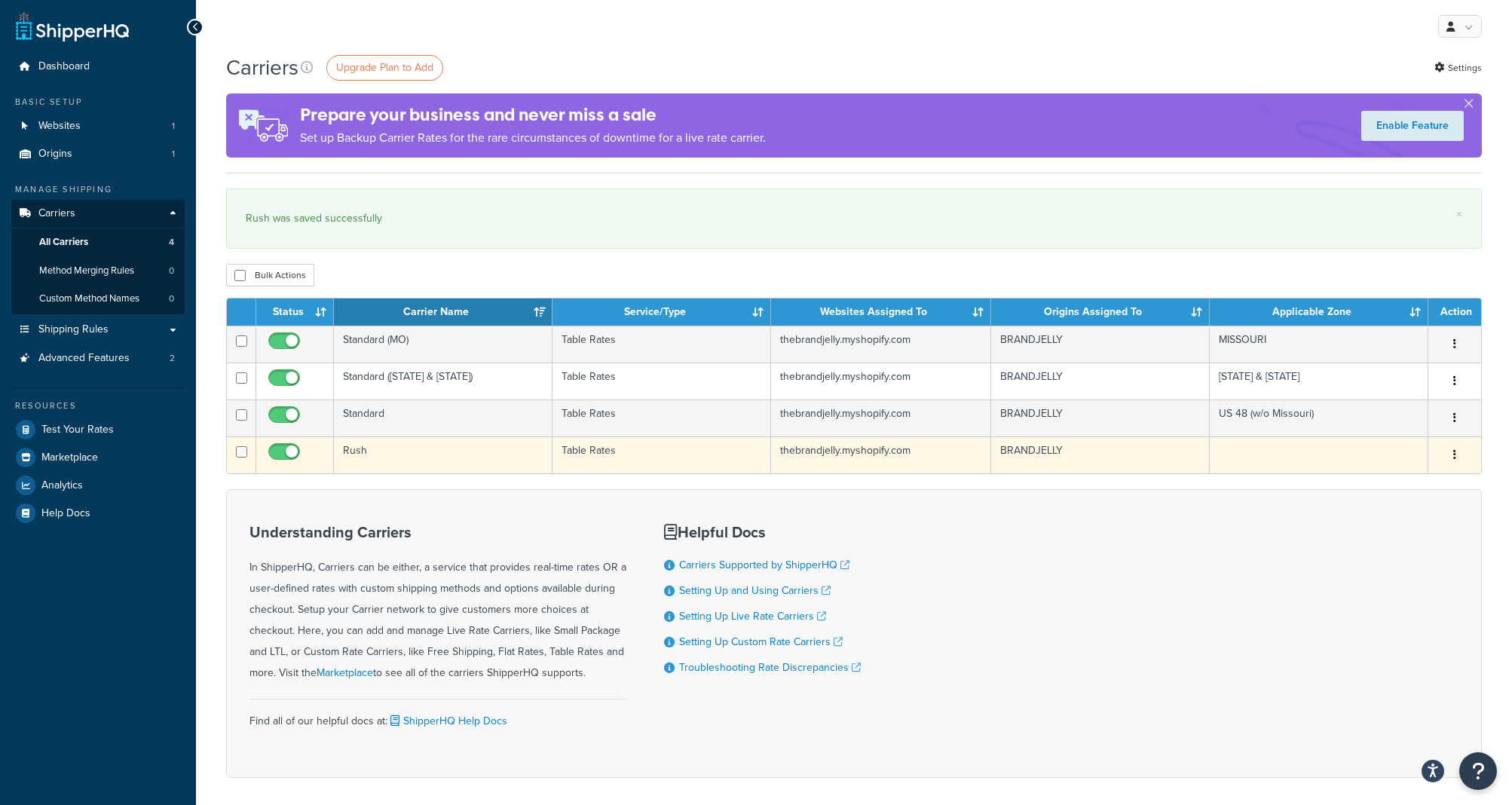click on "Rush" at bounding box center (443, 455) 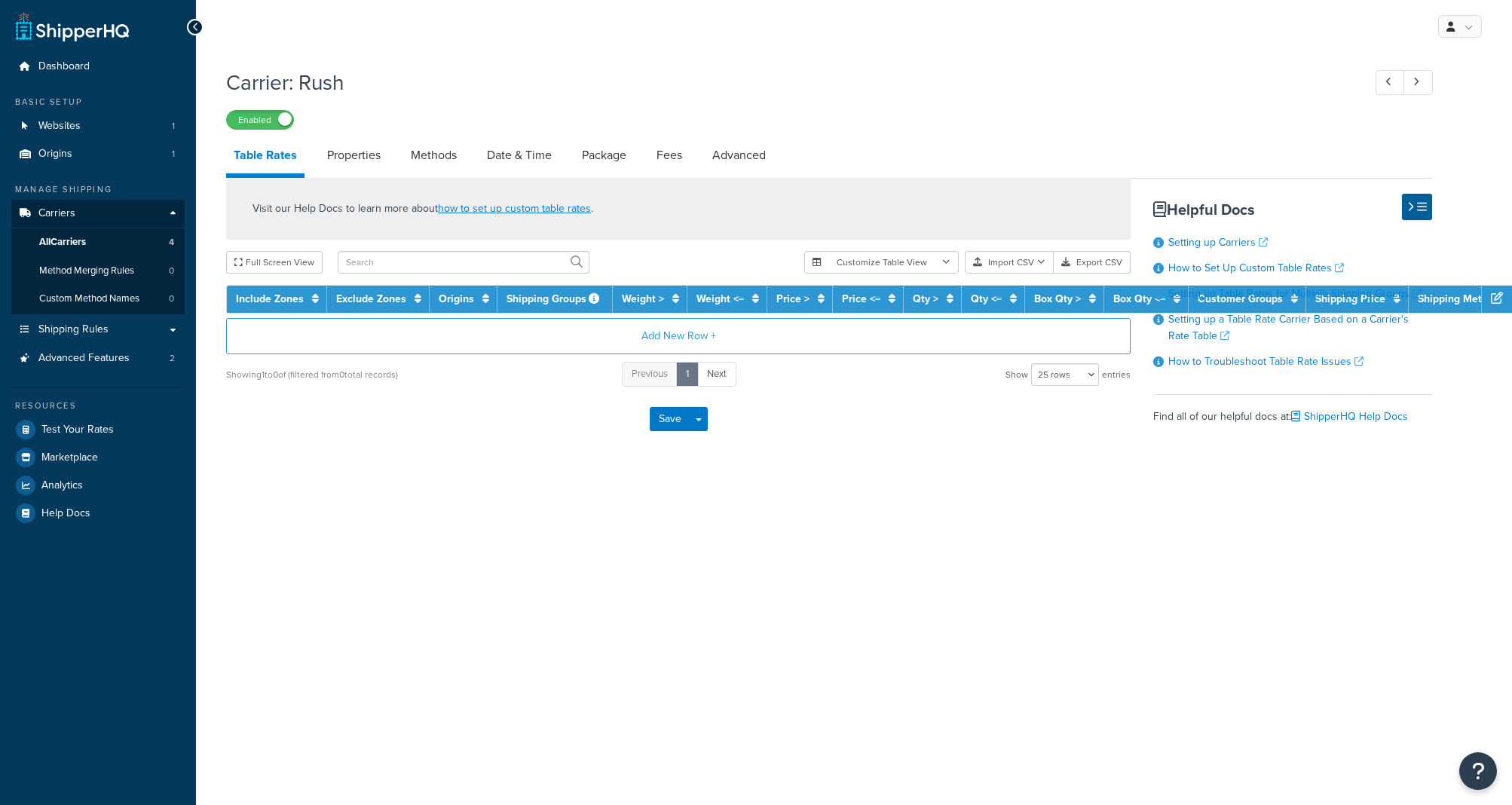 select on "25" 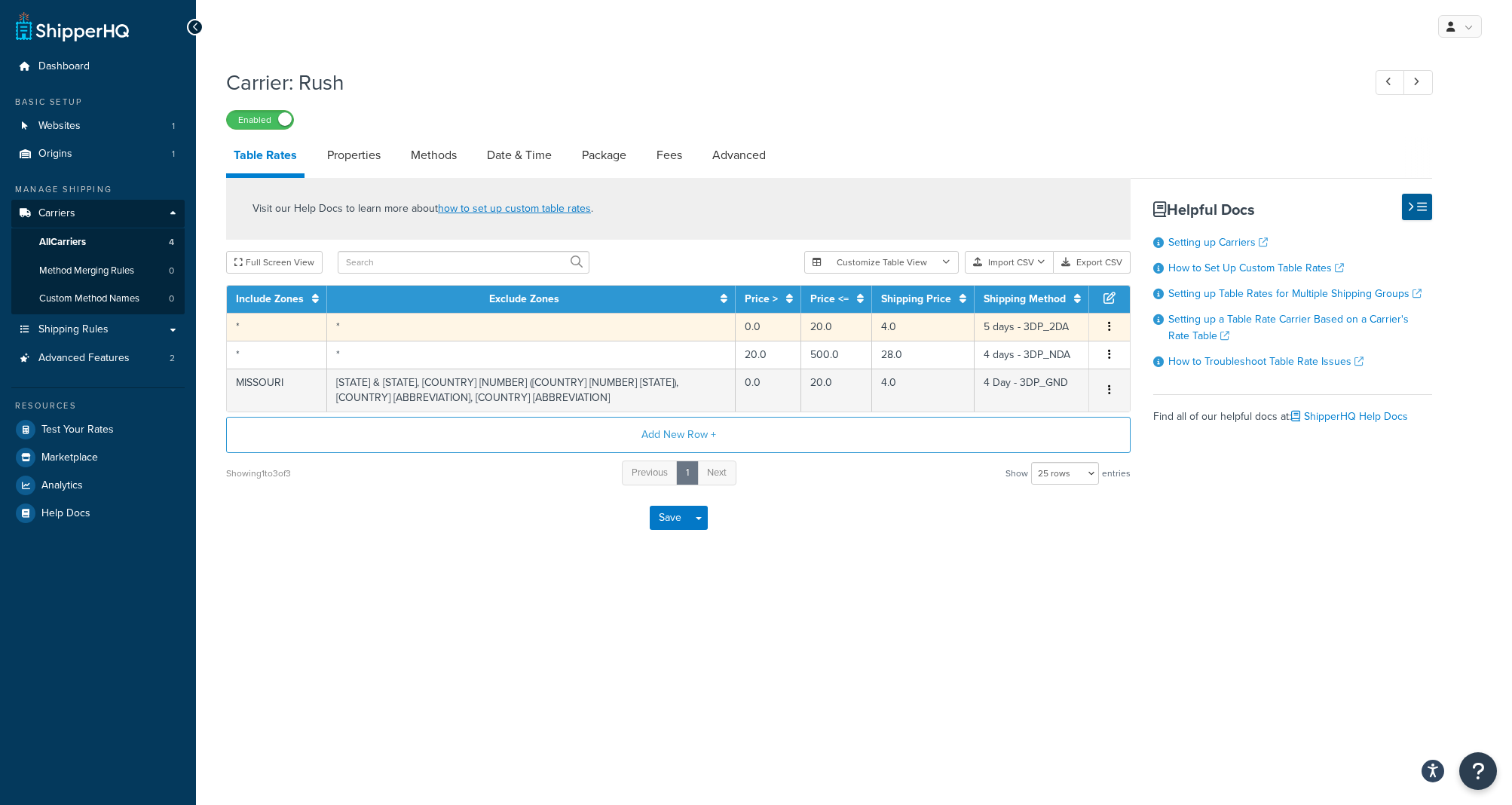 click on "*" at bounding box center (277, 326) 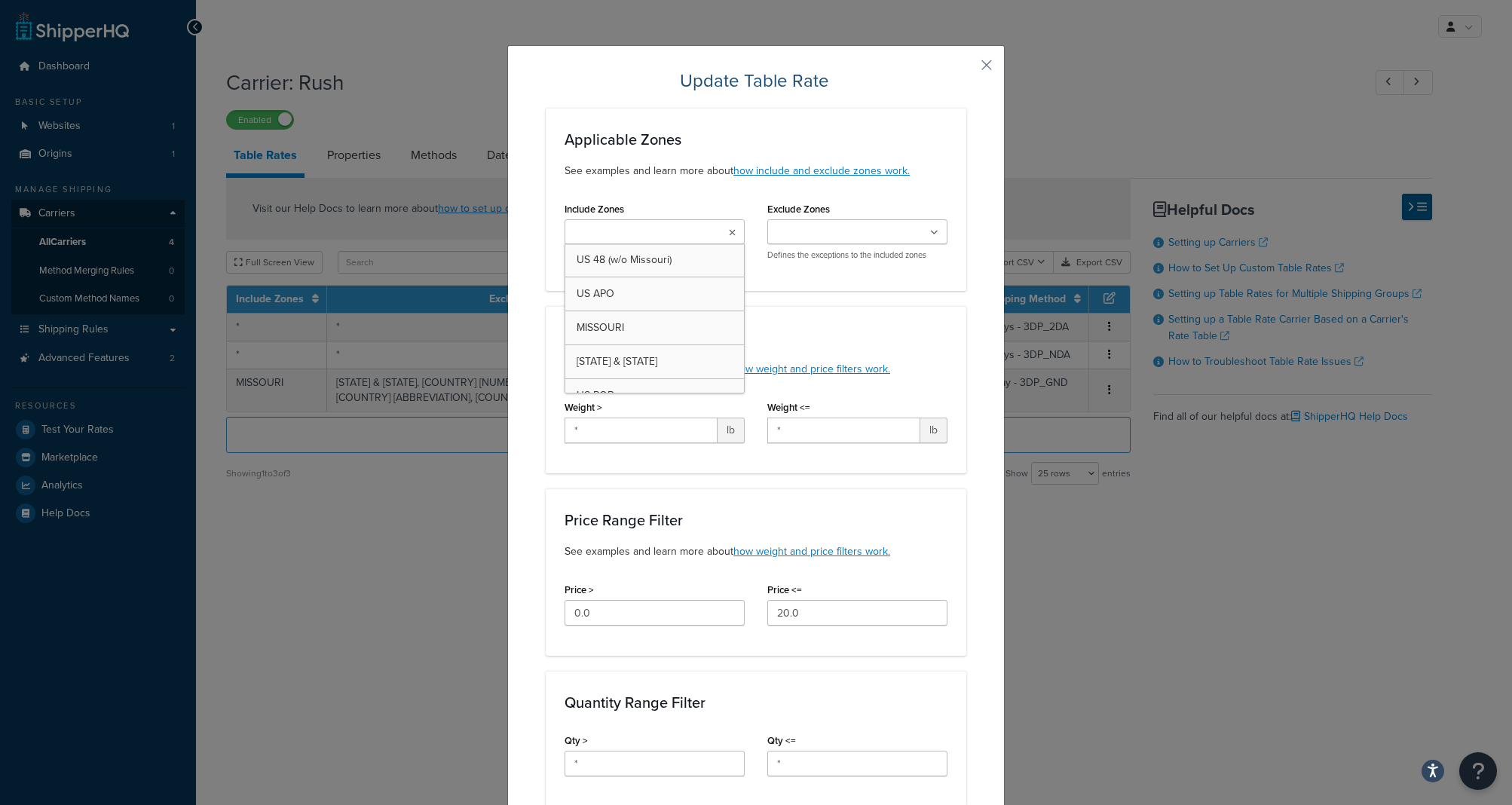 click on "Include Zones" at bounding box center [635, 233] 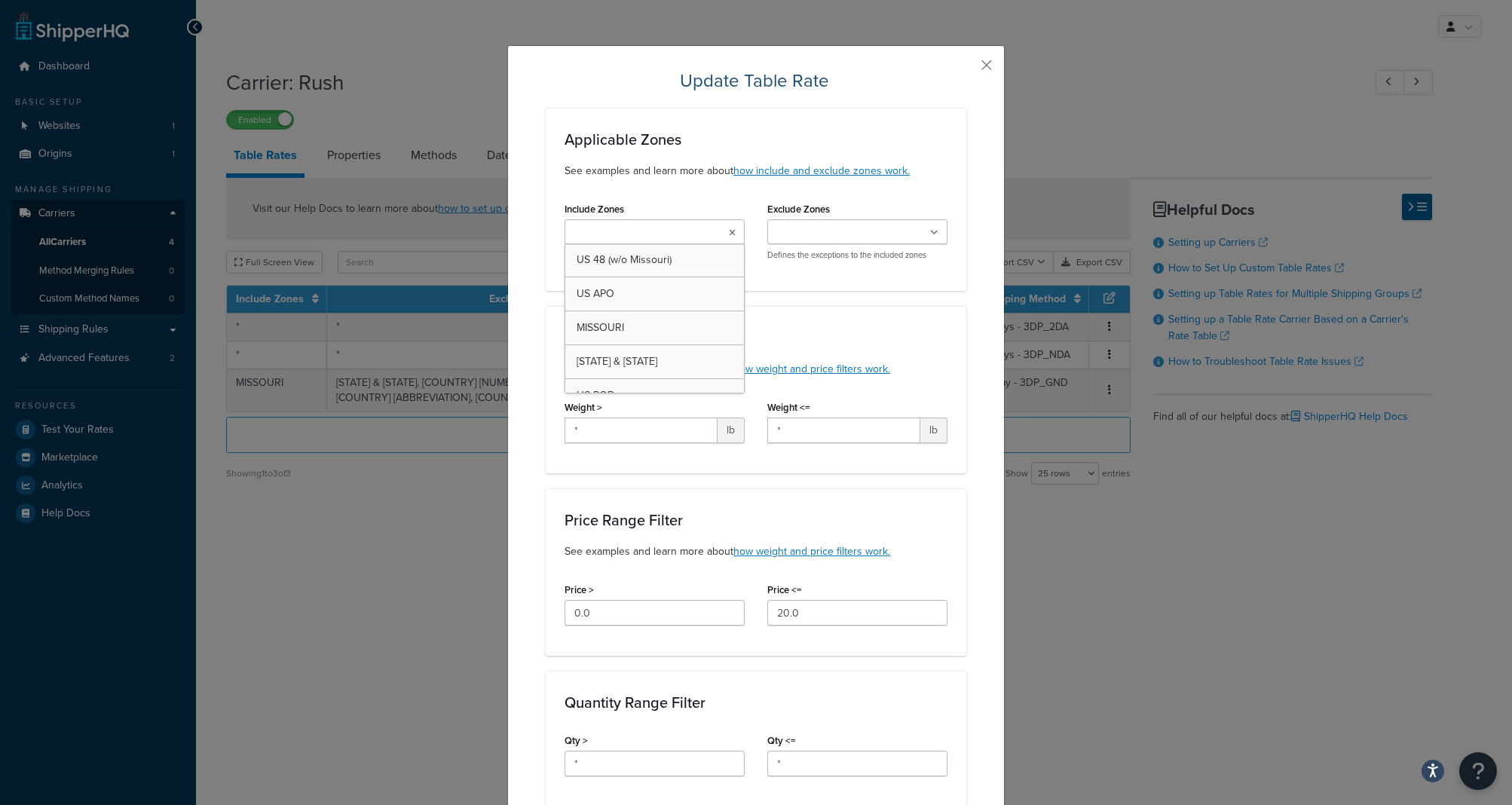 click on "Exclude Zones" at bounding box center (838, 233) 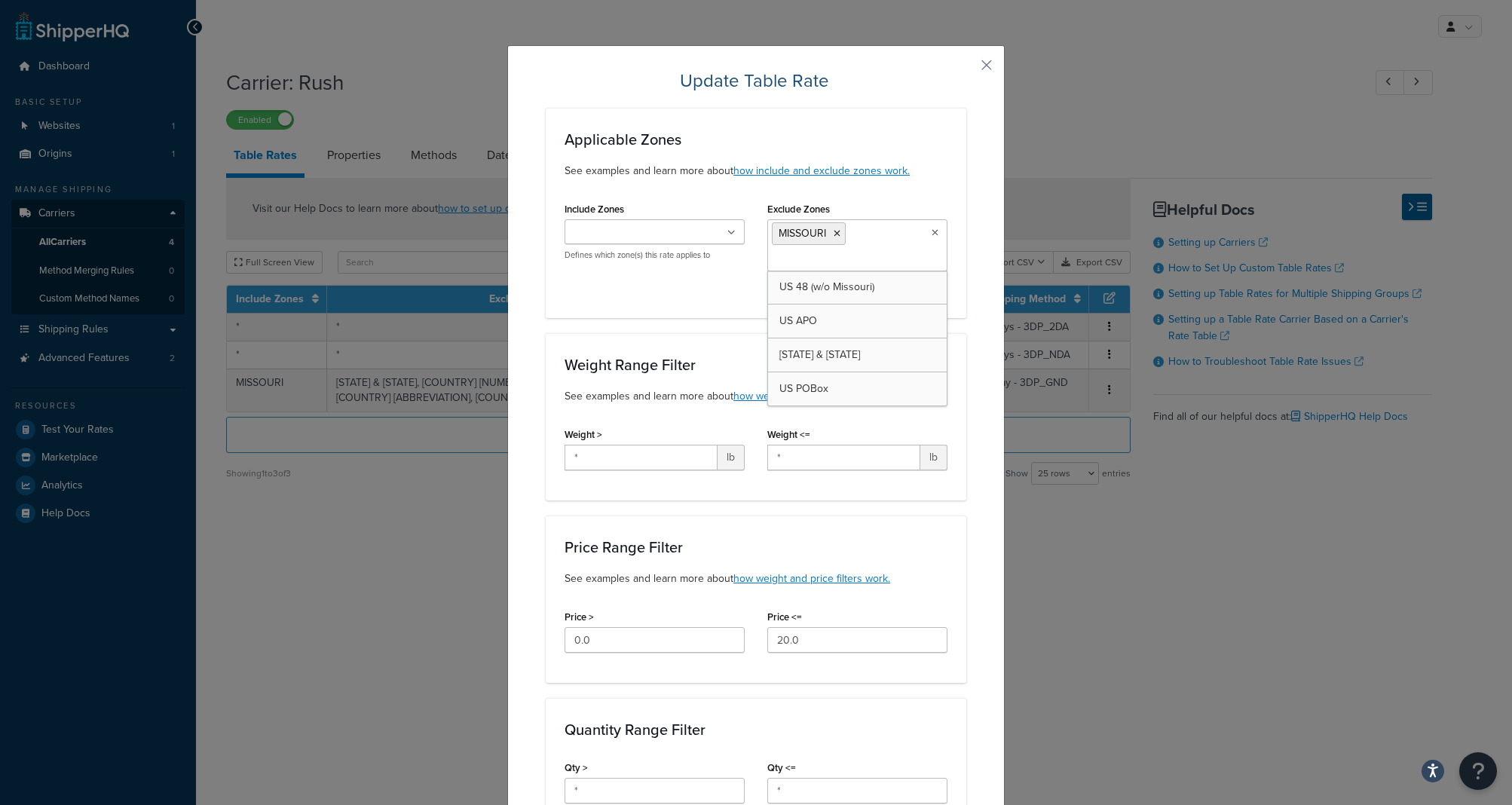 click on "Include Zones" at bounding box center (635, 233) 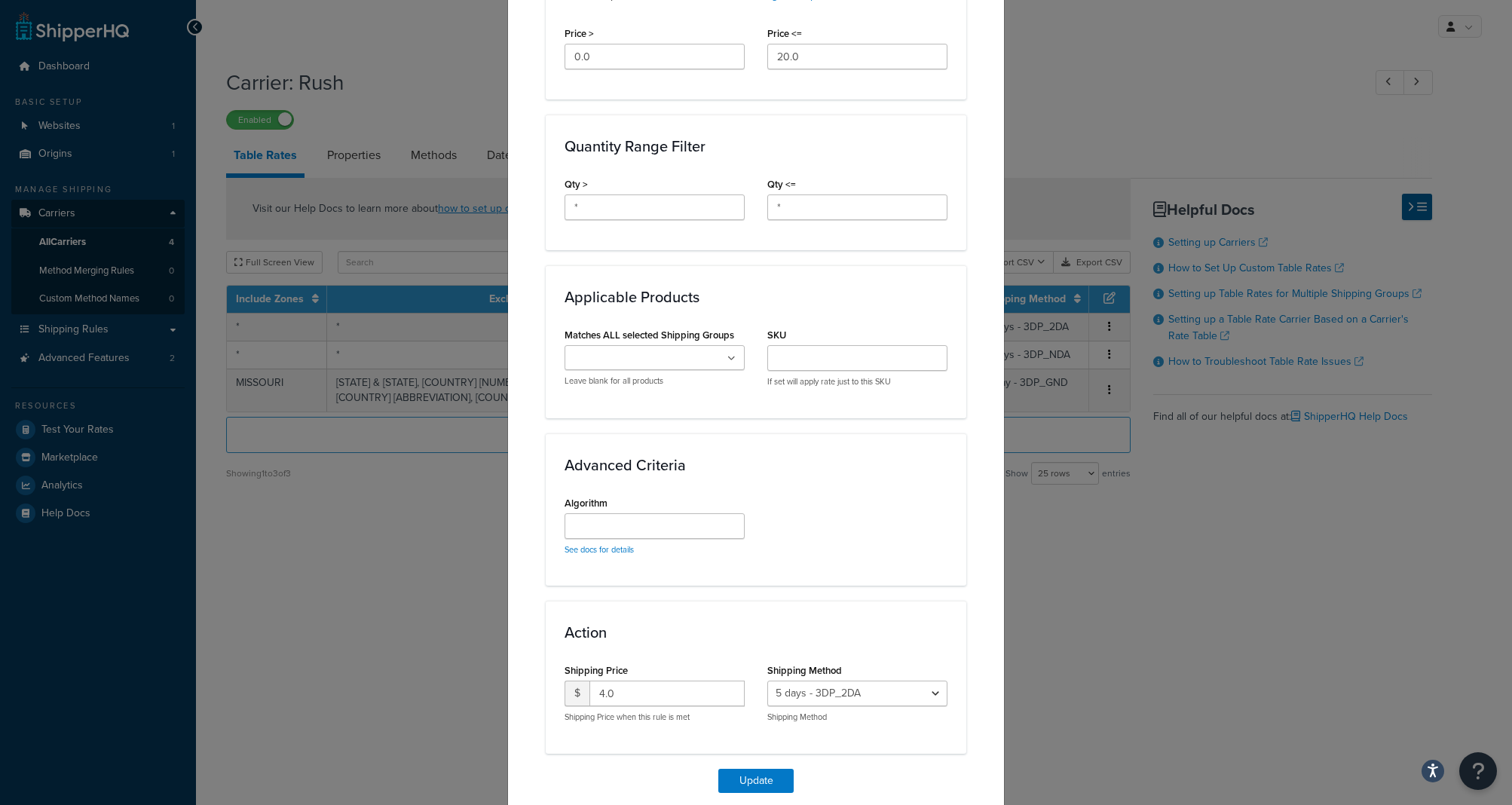 scroll, scrollTop: 724, scrollLeft: 0, axis: vertical 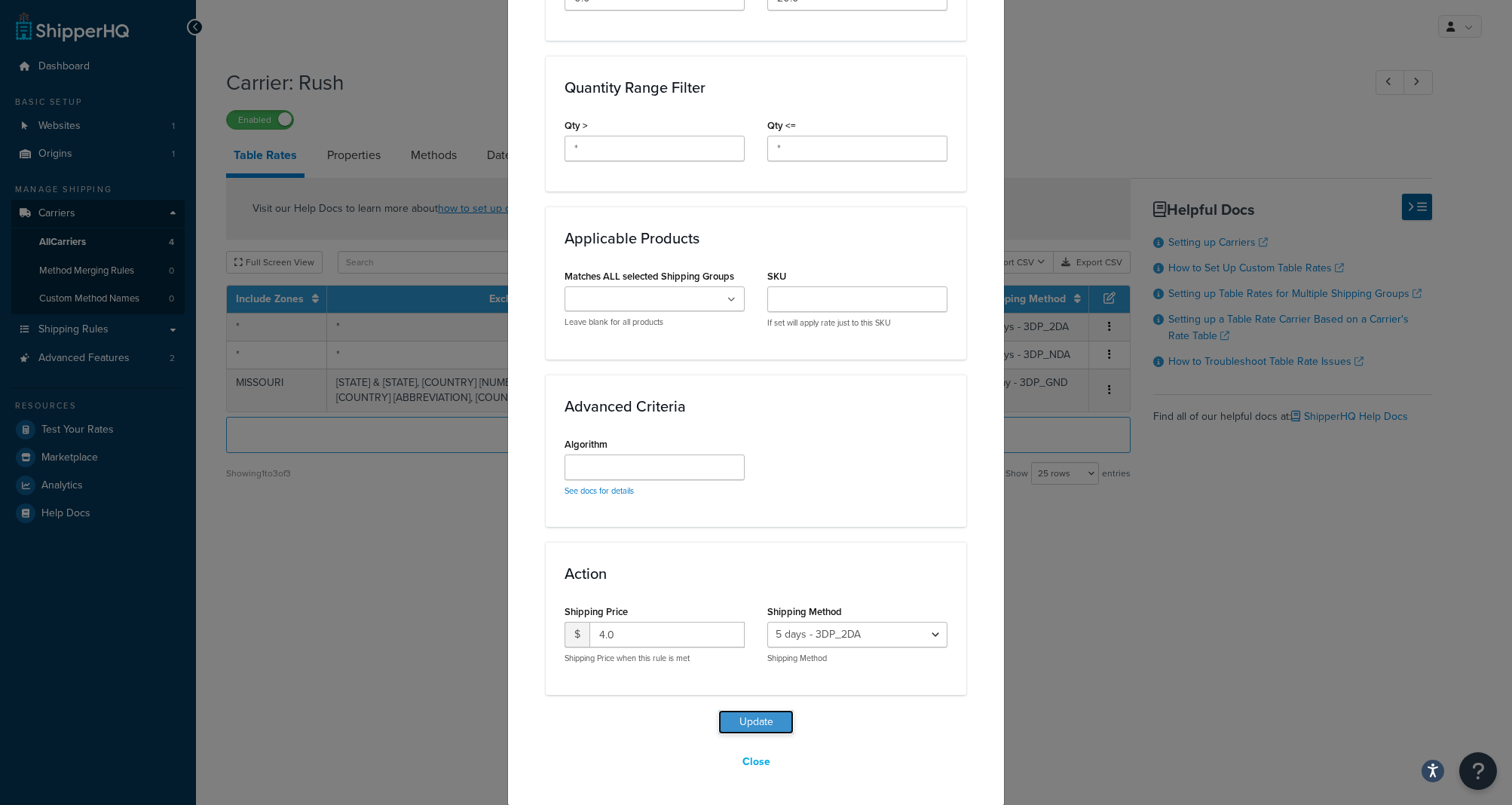 click on "Update" at bounding box center (756, 722) 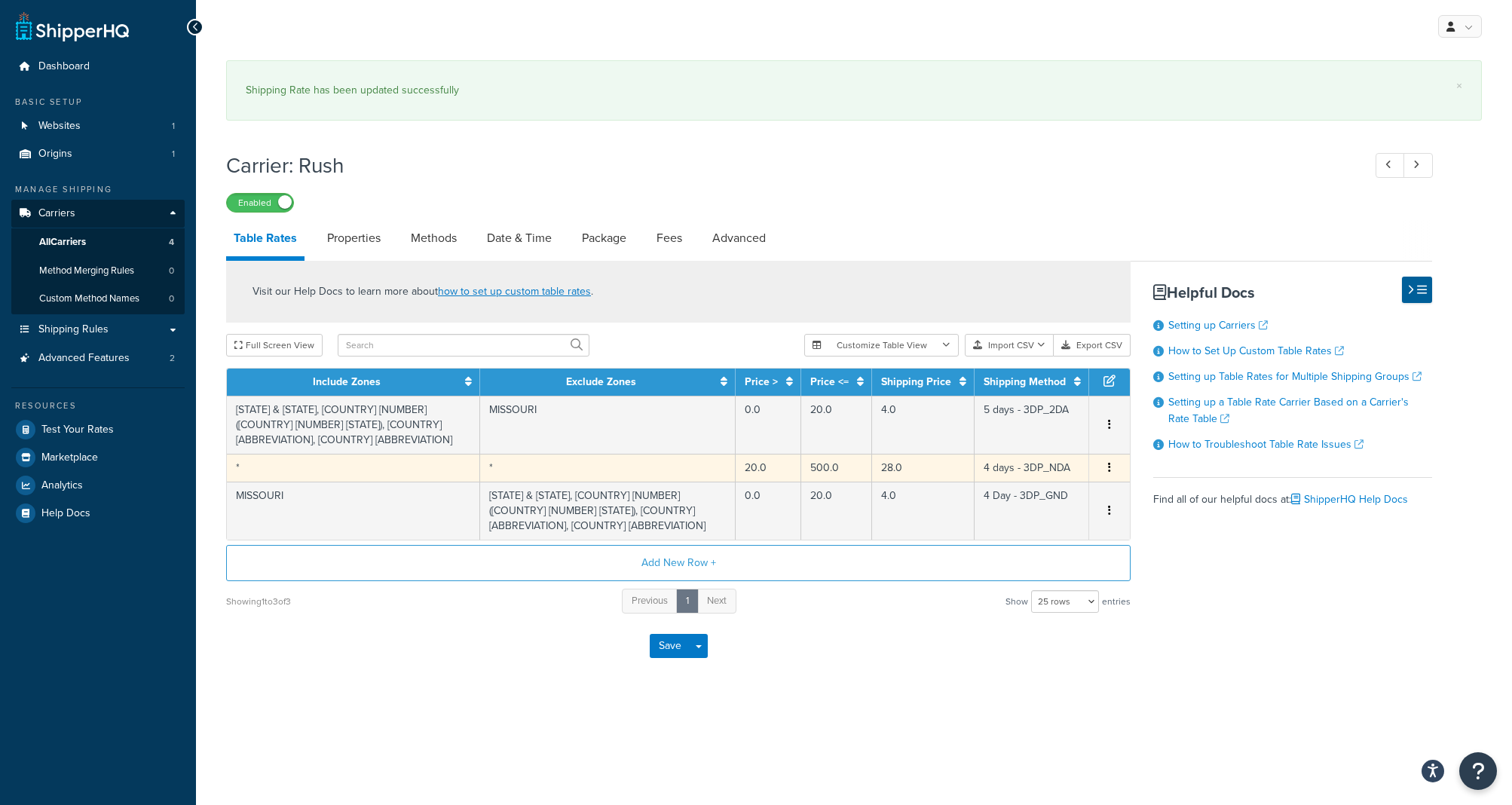 click on "*" at bounding box center (354, 467) 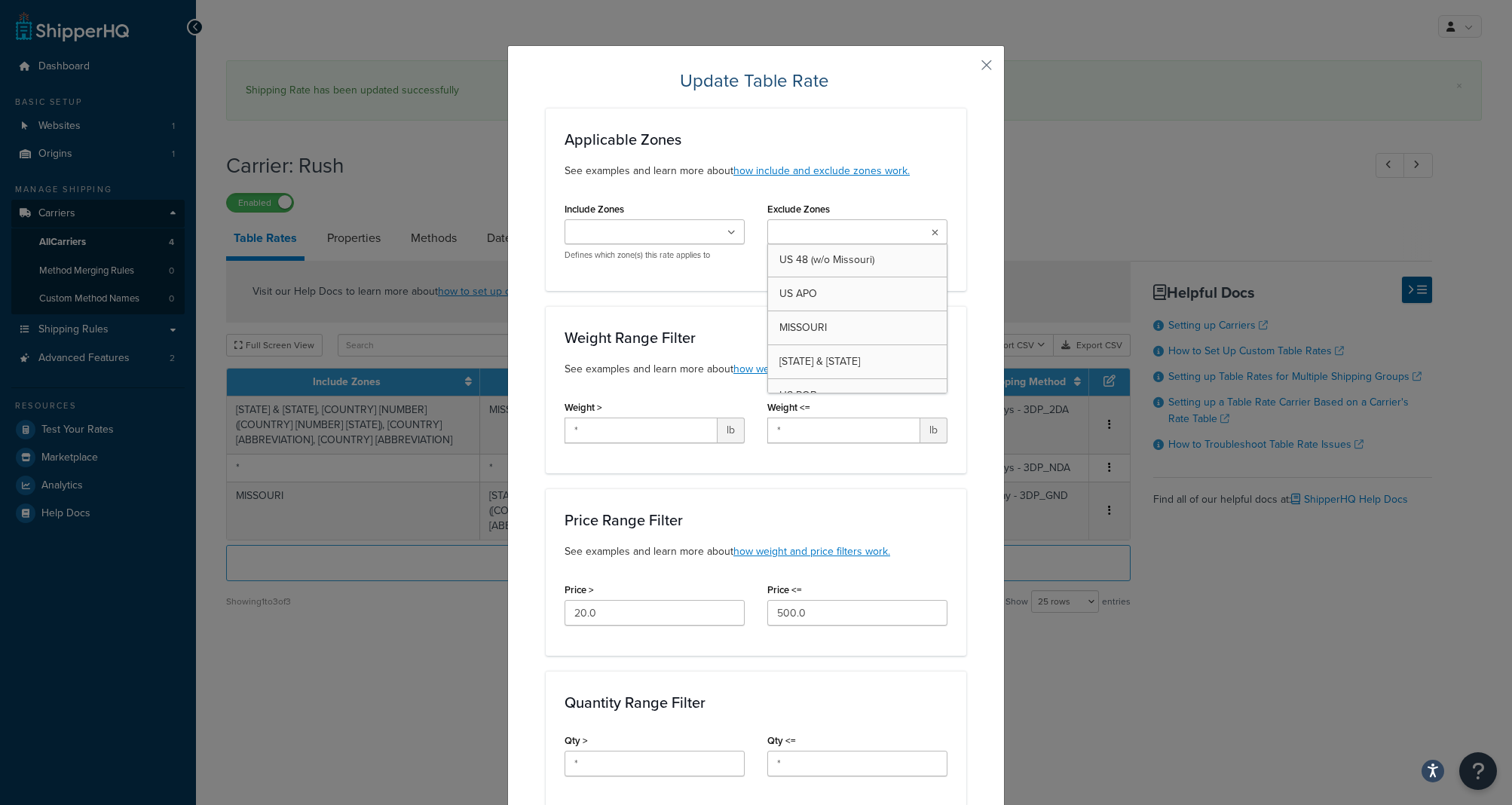 click on "Exclude Zones" at bounding box center [838, 233] 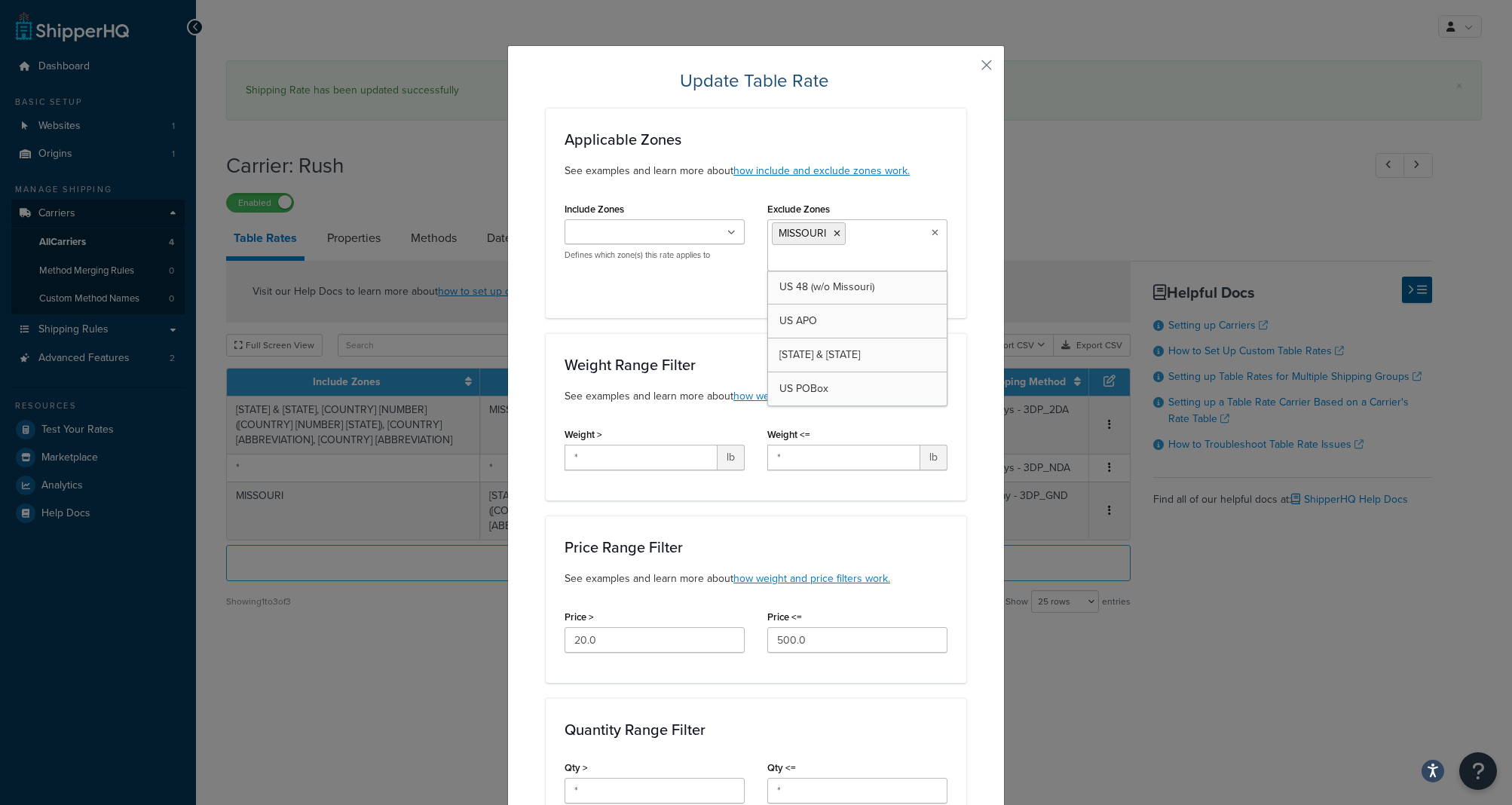 click on "Include Zones" at bounding box center [635, 233] 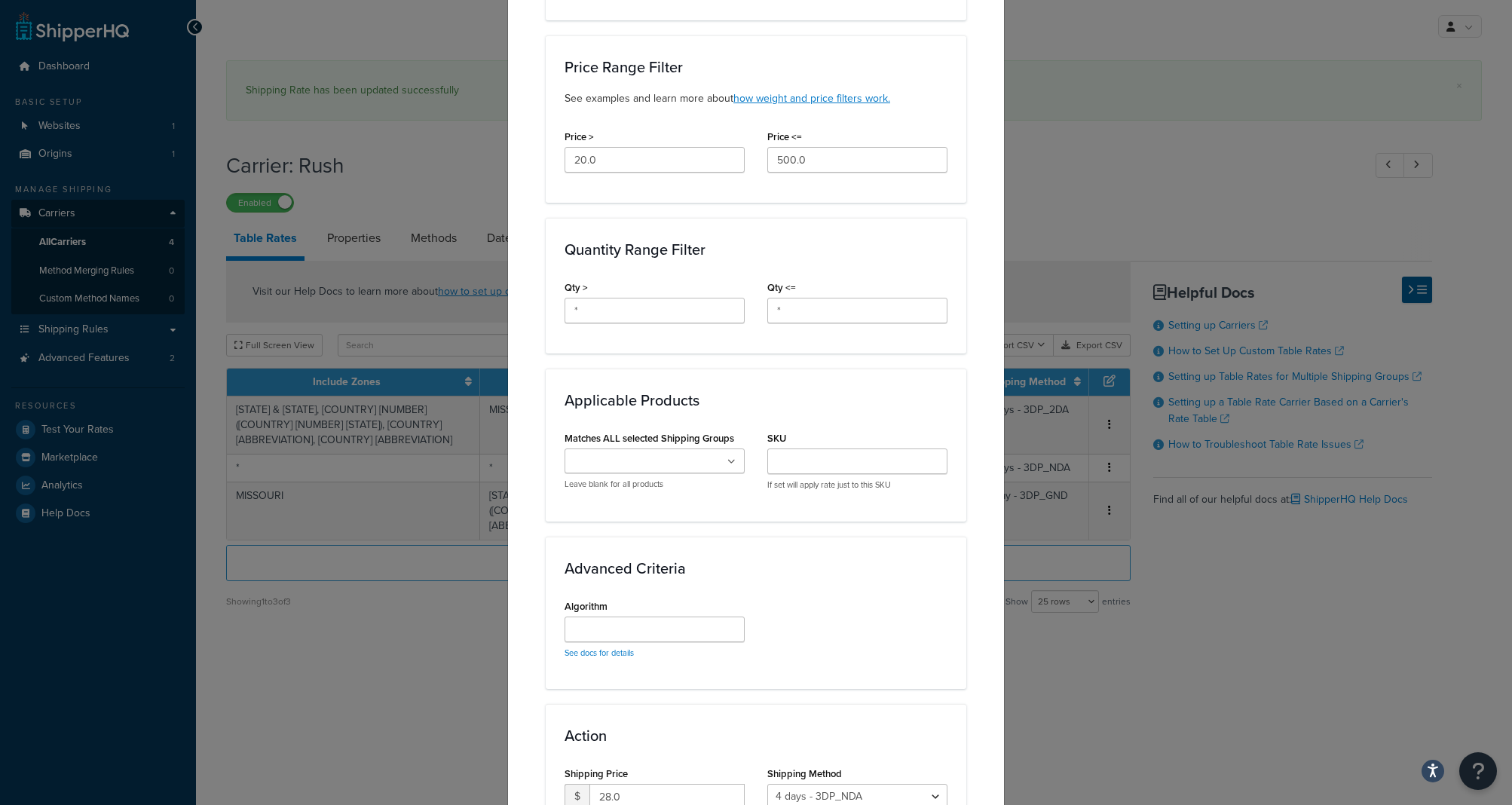 scroll, scrollTop: 724, scrollLeft: 0, axis: vertical 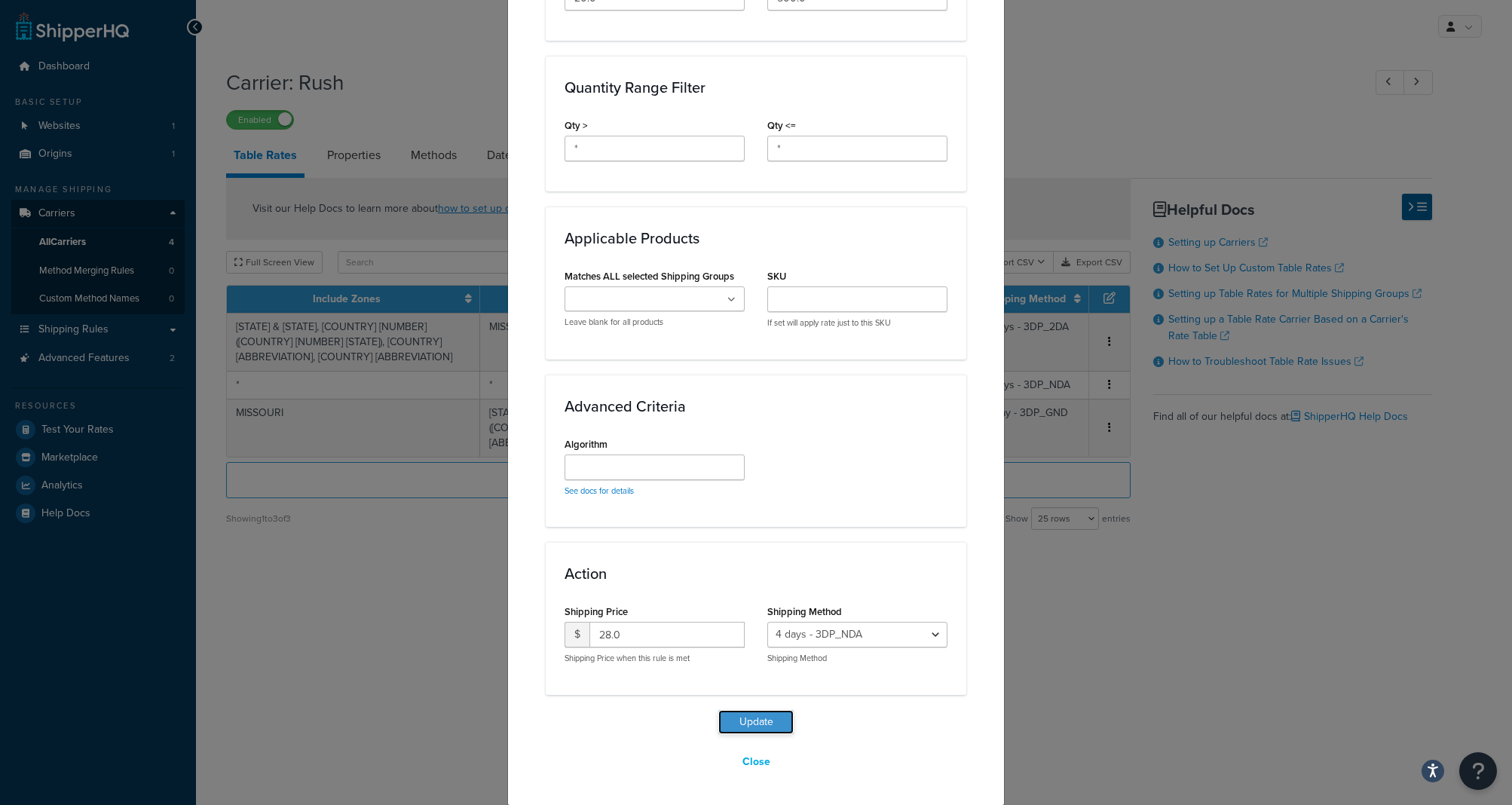 click on "Update" at bounding box center (756, 722) 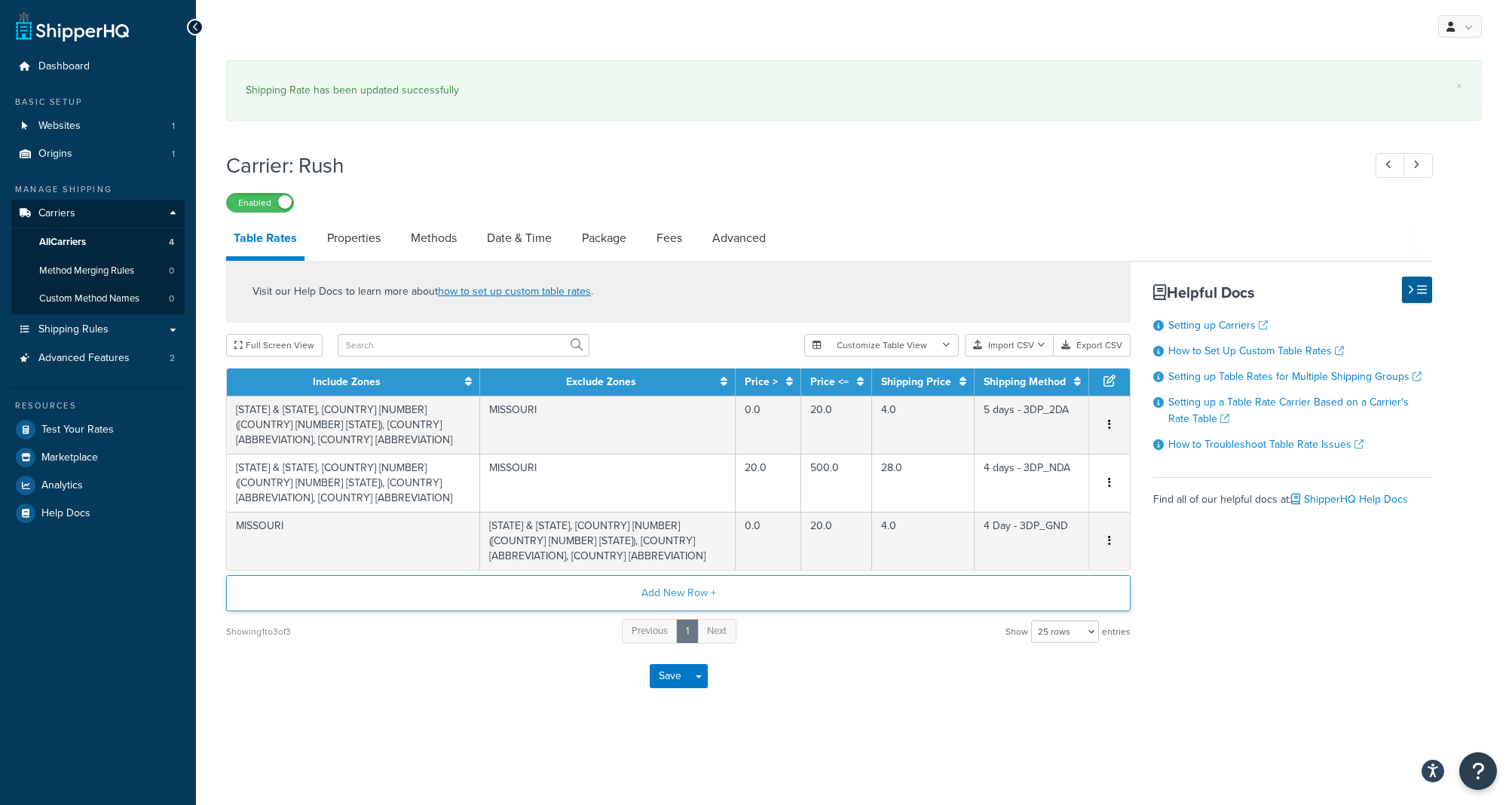 click on "Add New Row +" at bounding box center [678, 593] 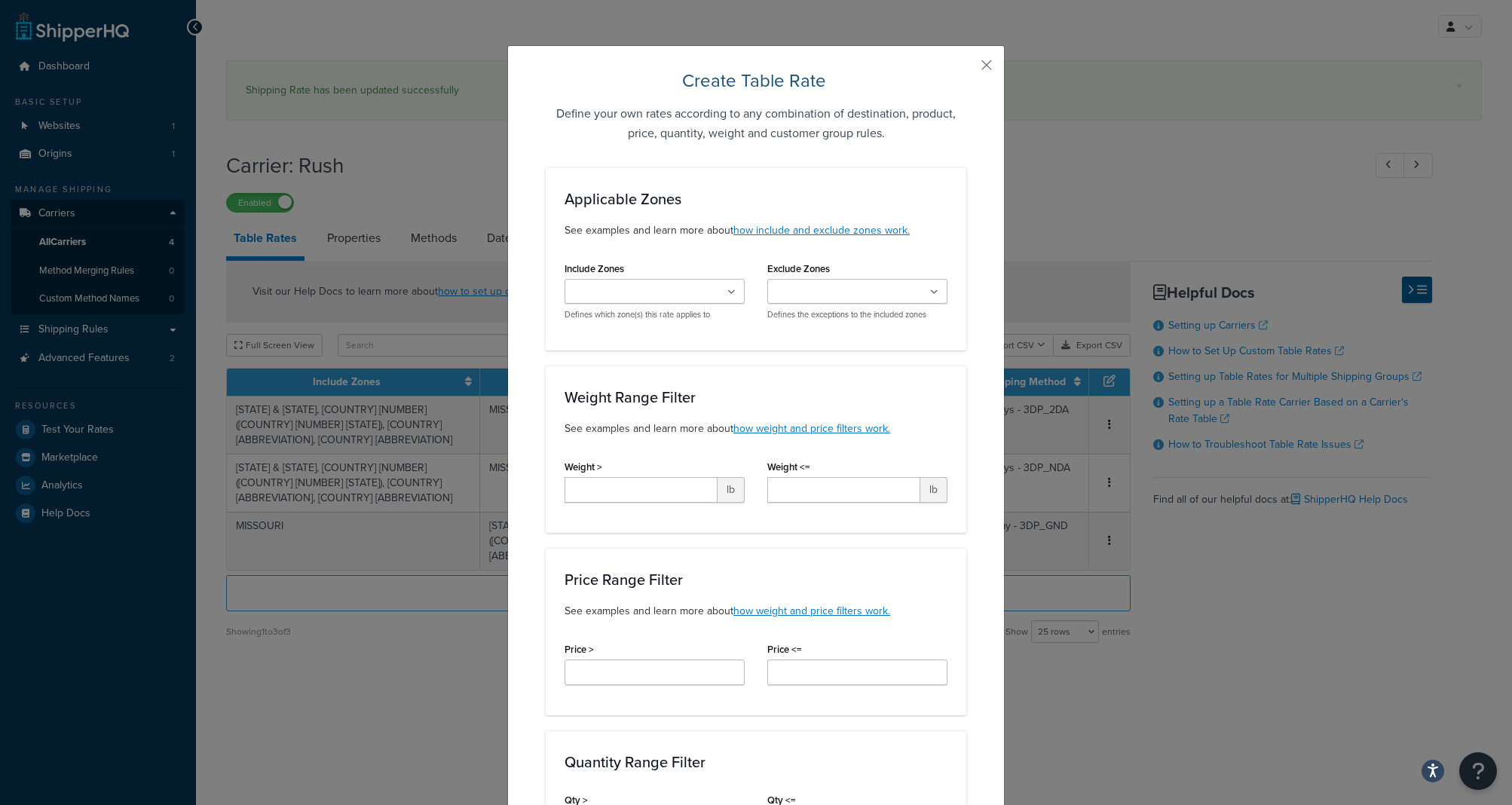 click on "Include Zones" at bounding box center (635, 292) 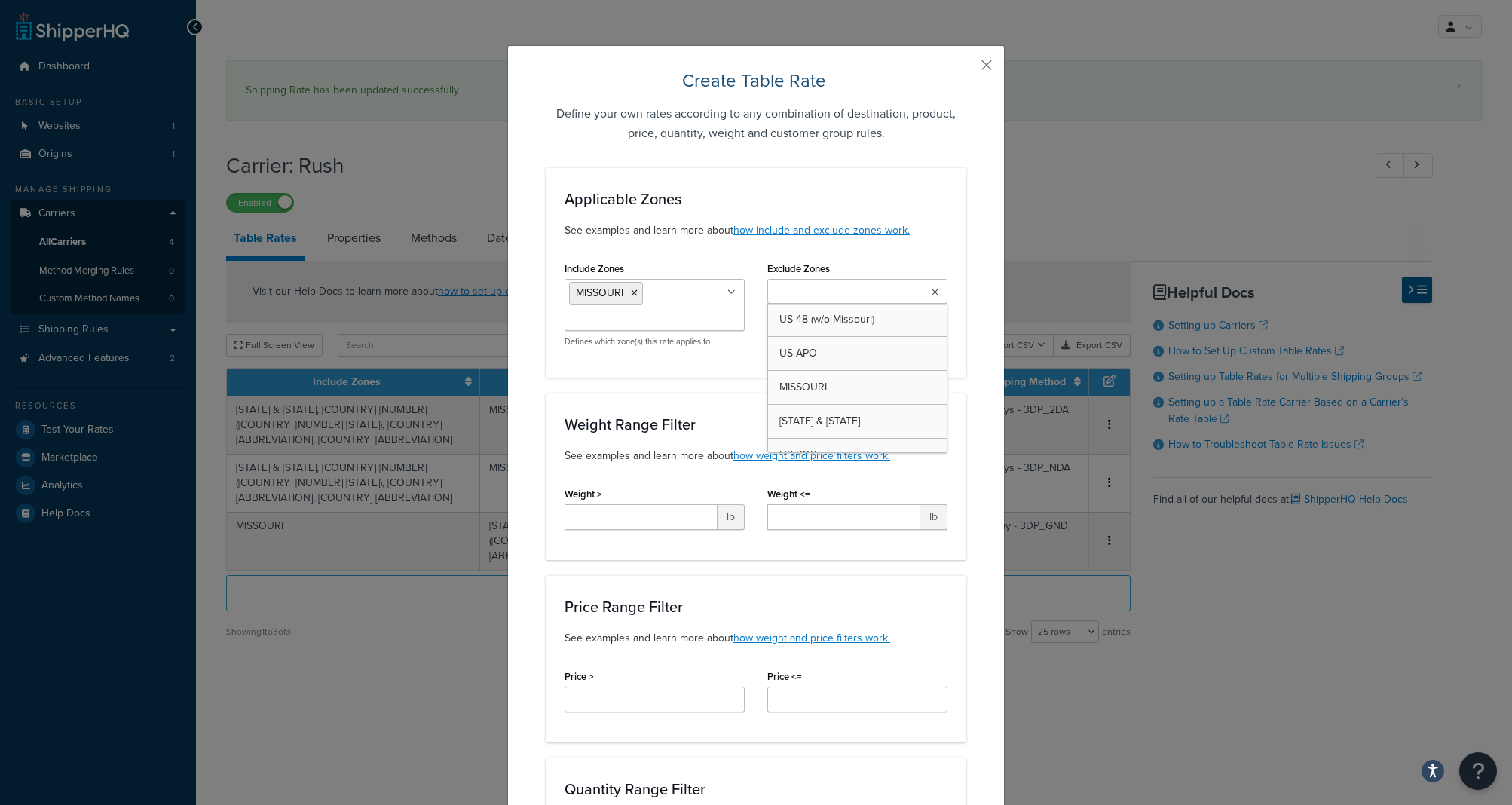 click on "Exclude Zones" at bounding box center (838, 292) 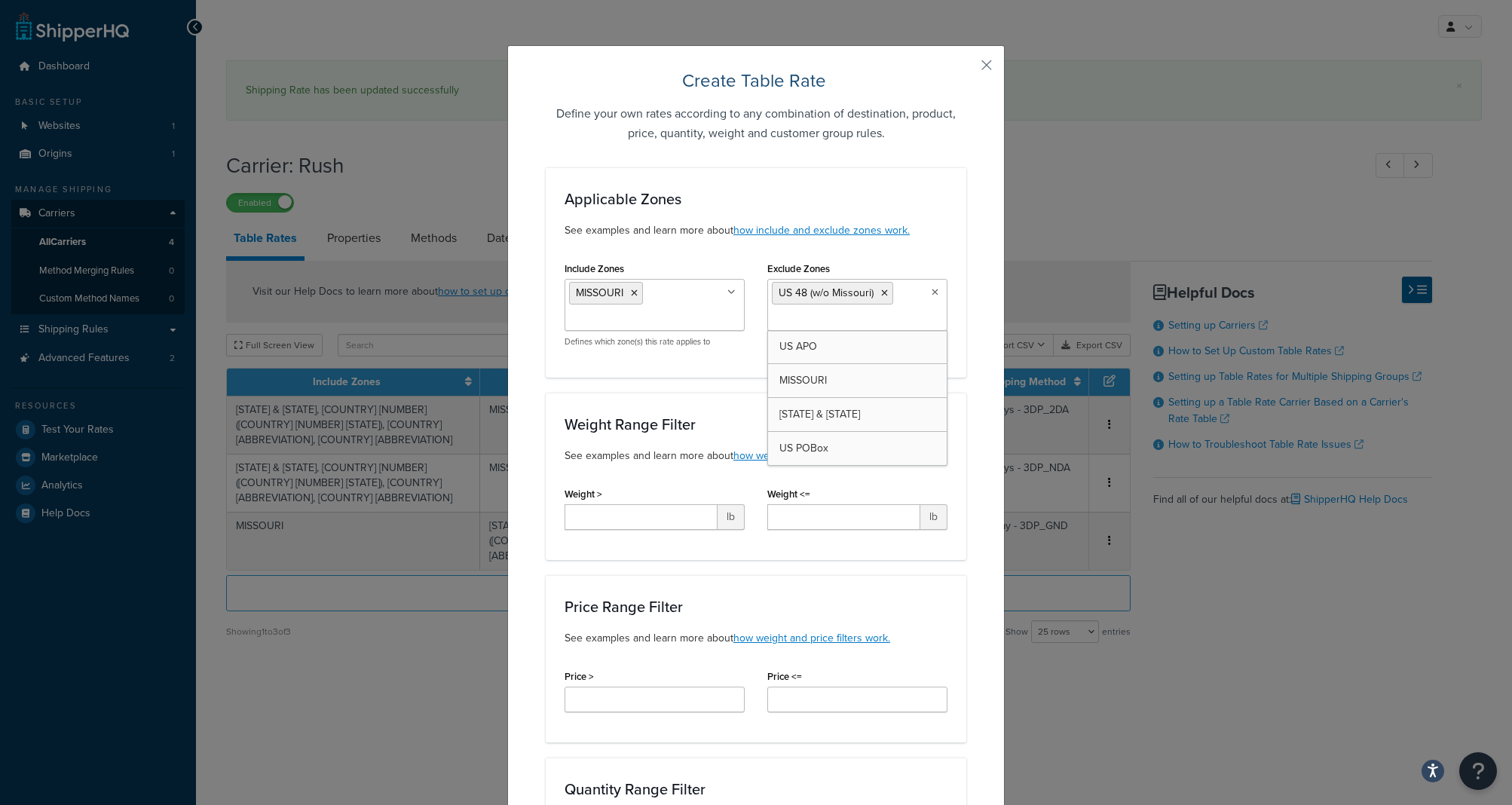 drag, startPoint x: 804, startPoint y: 316, endPoint x: 800, endPoint y: 327, distance: 11.7047 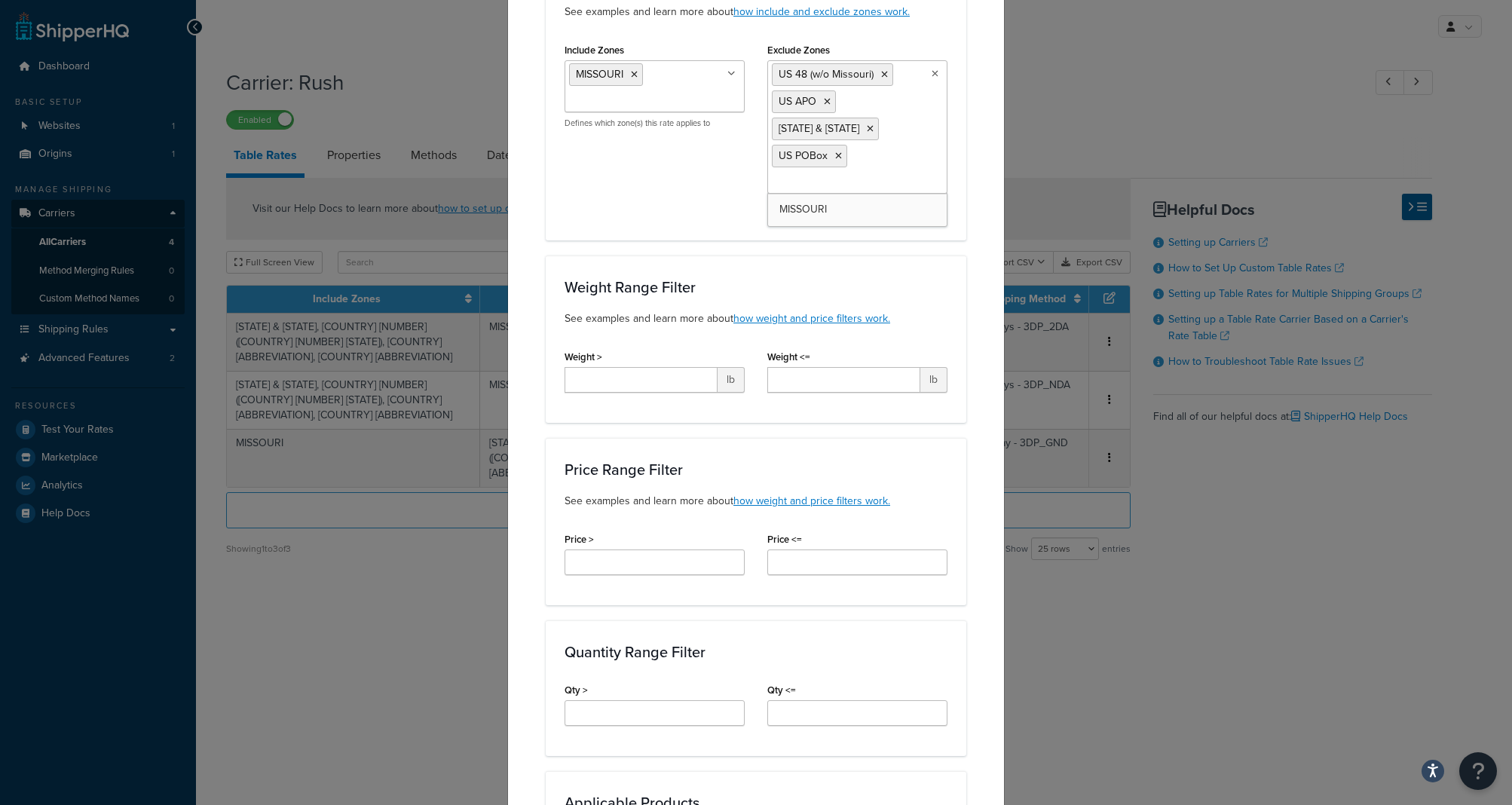 scroll, scrollTop: 233, scrollLeft: 0, axis: vertical 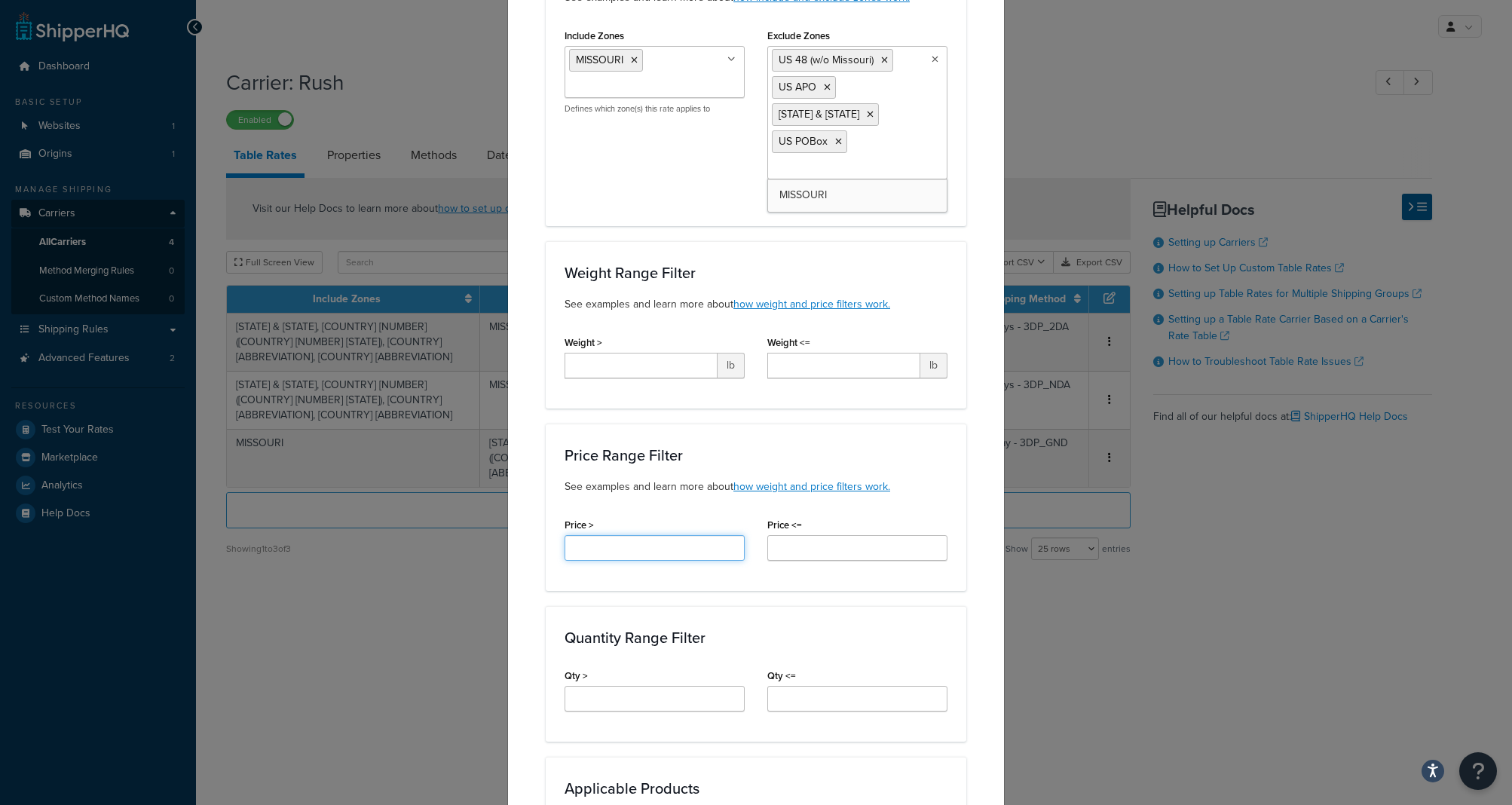 click on "Price >" at bounding box center (654, 548) 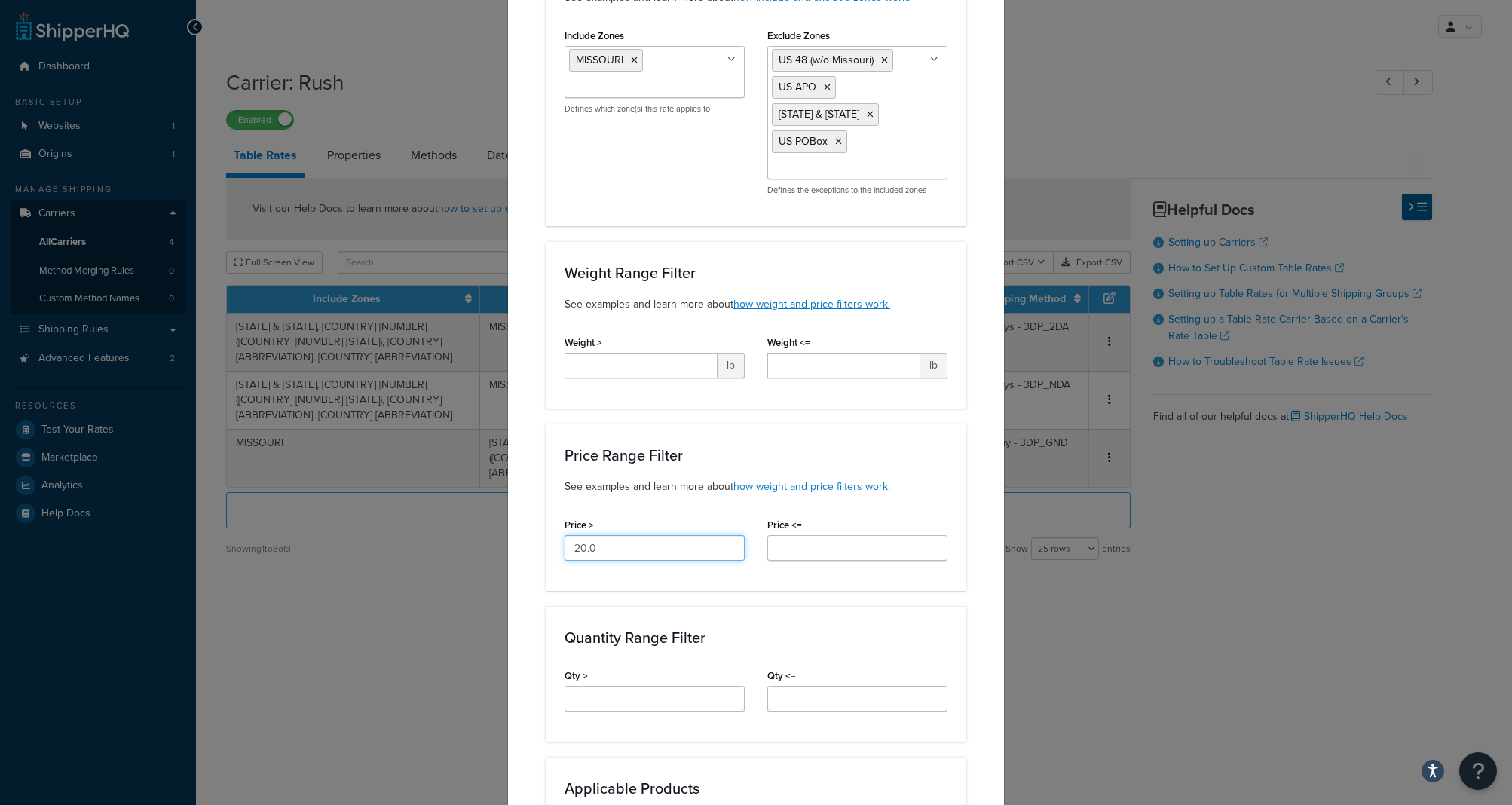 type on "20.0" 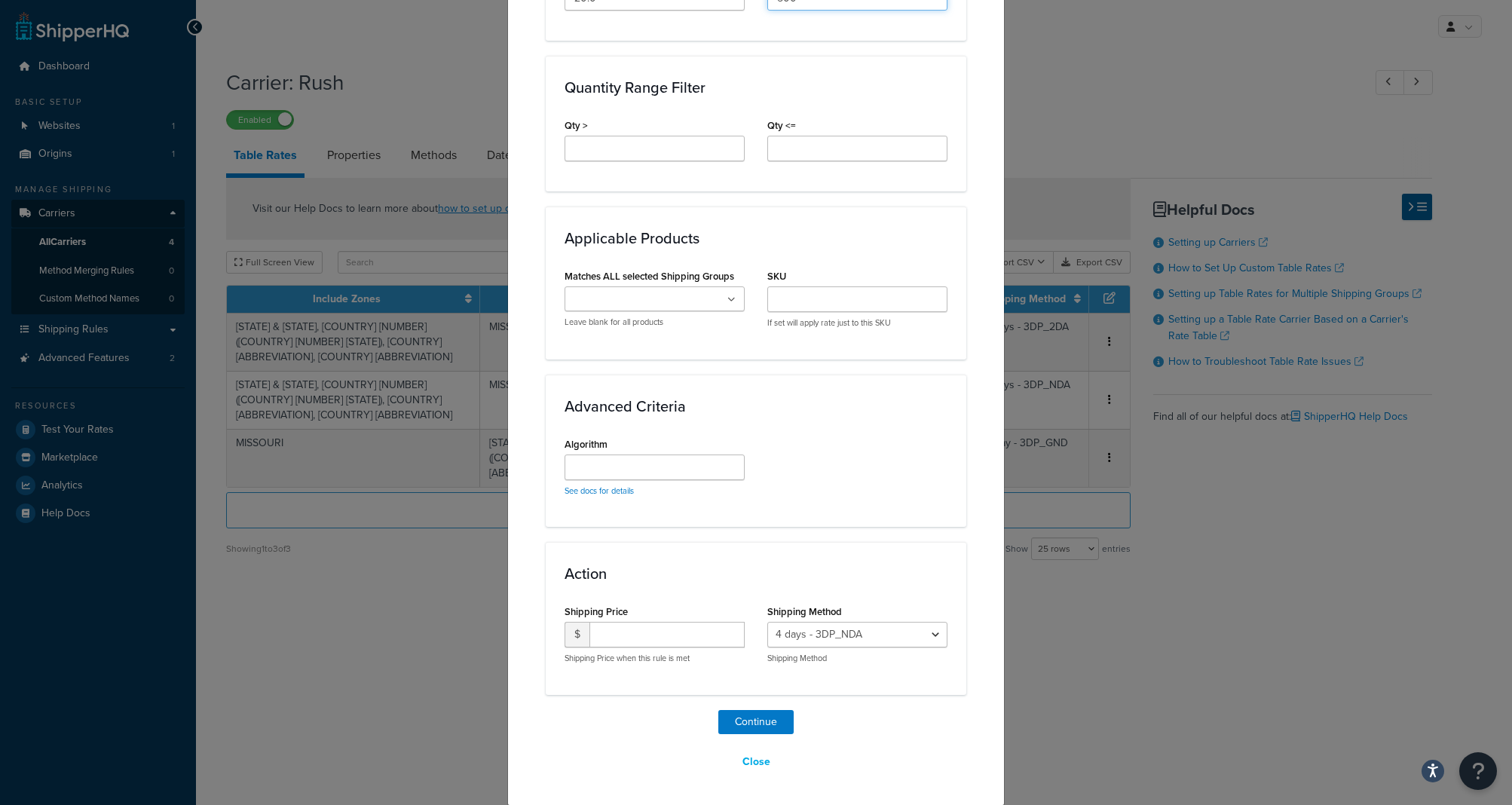 scroll, scrollTop: 782, scrollLeft: 0, axis: vertical 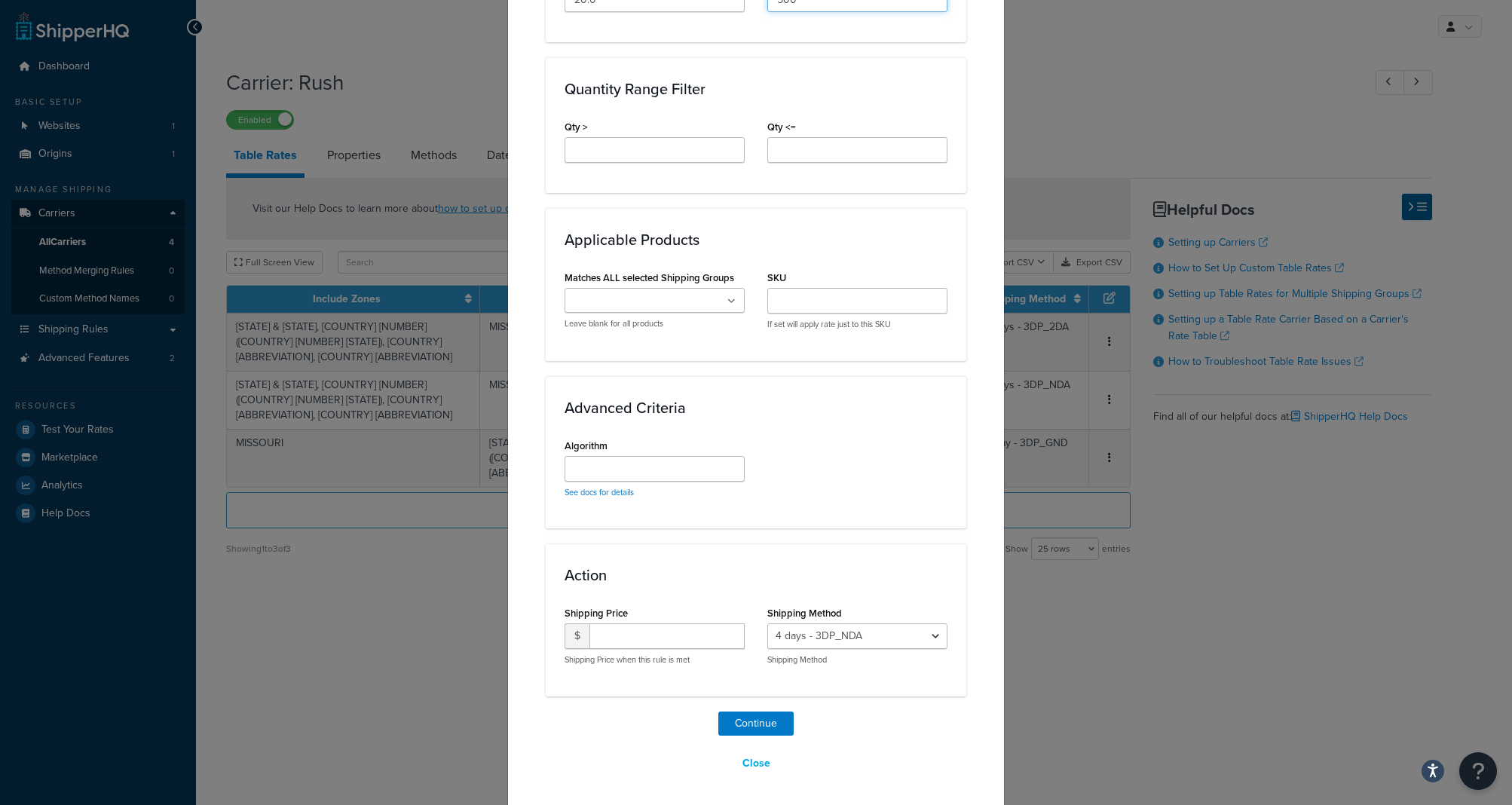 type on "500" 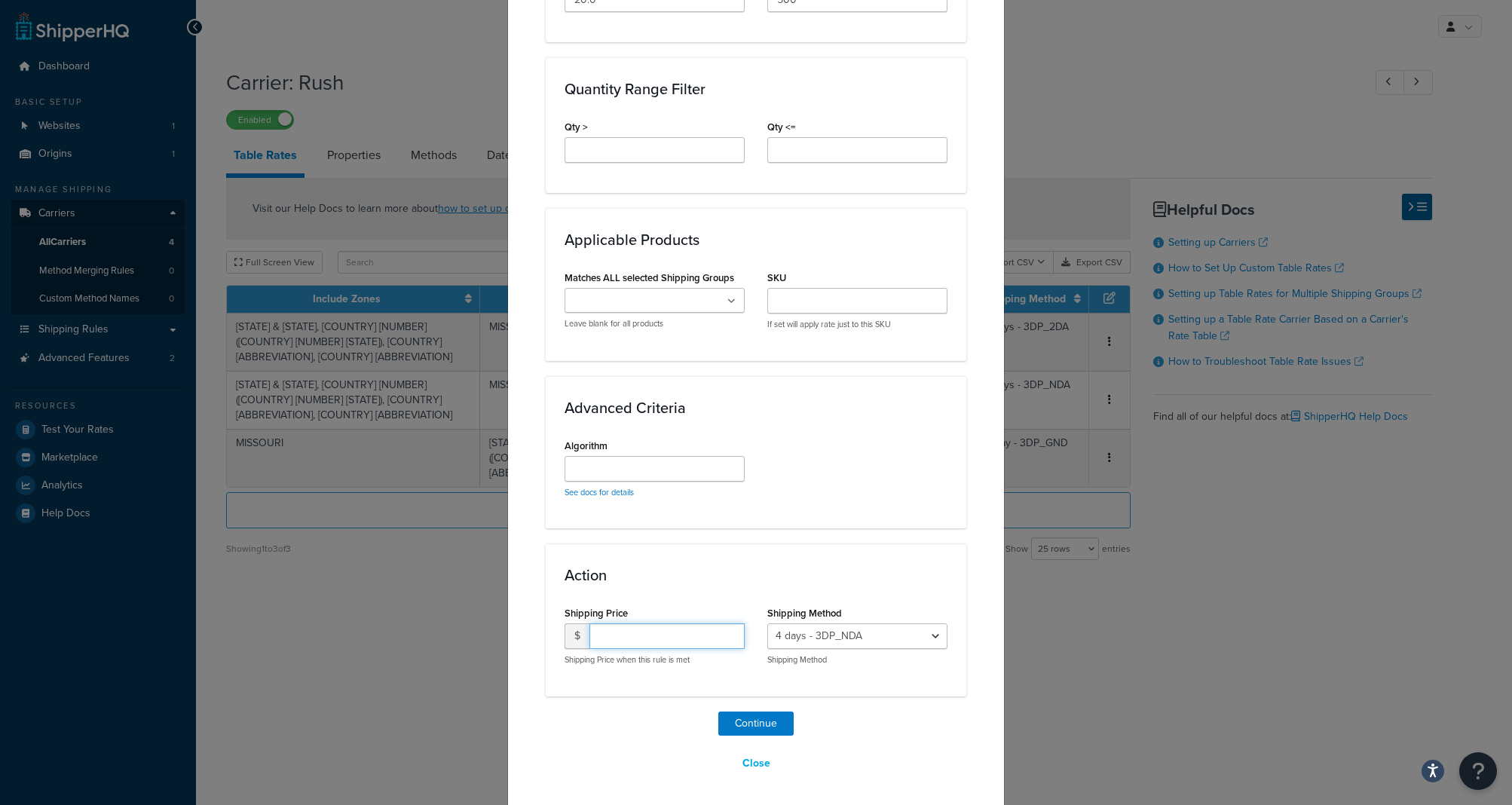 click at bounding box center (667, 636) 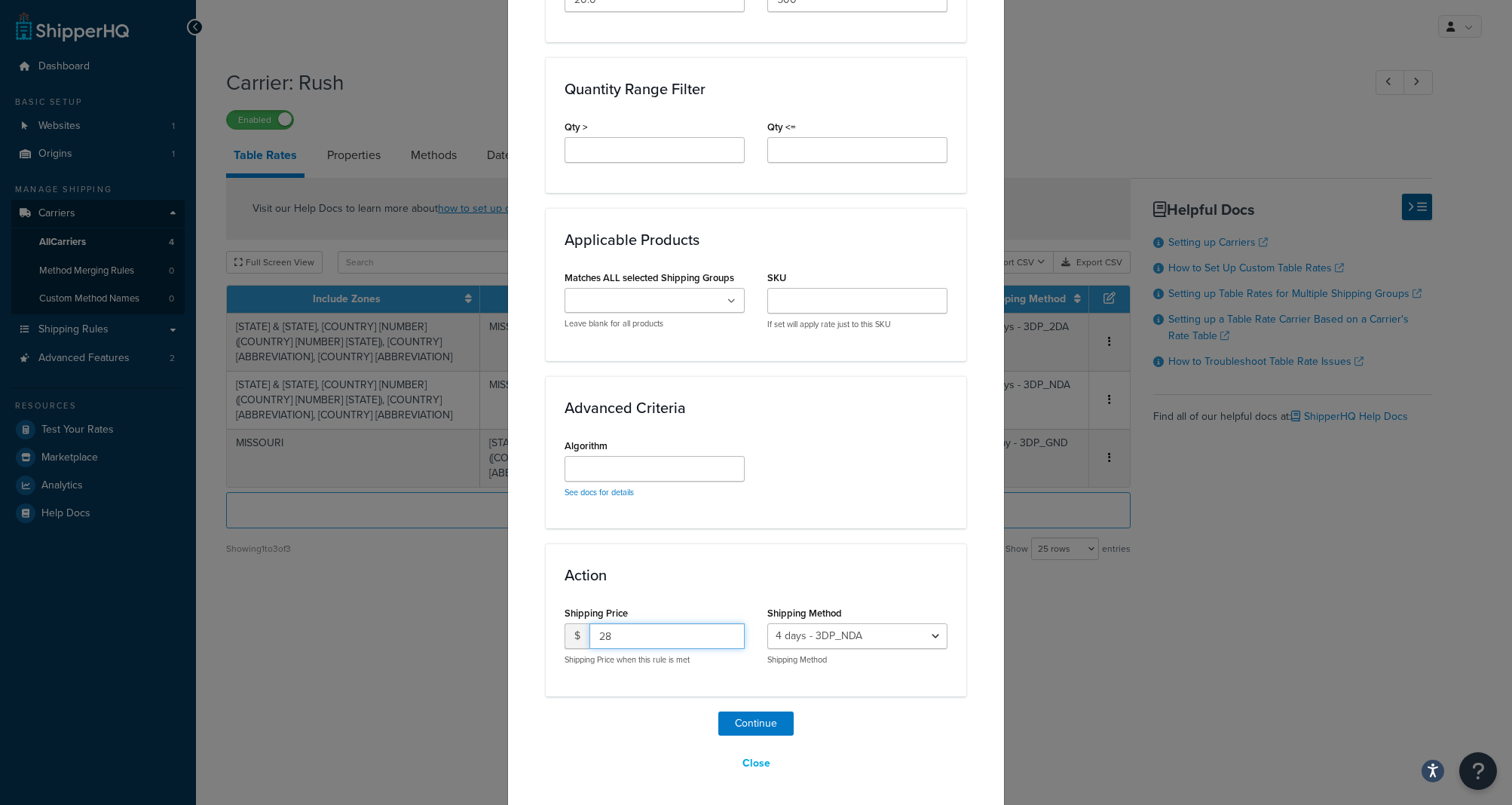 type on "28" 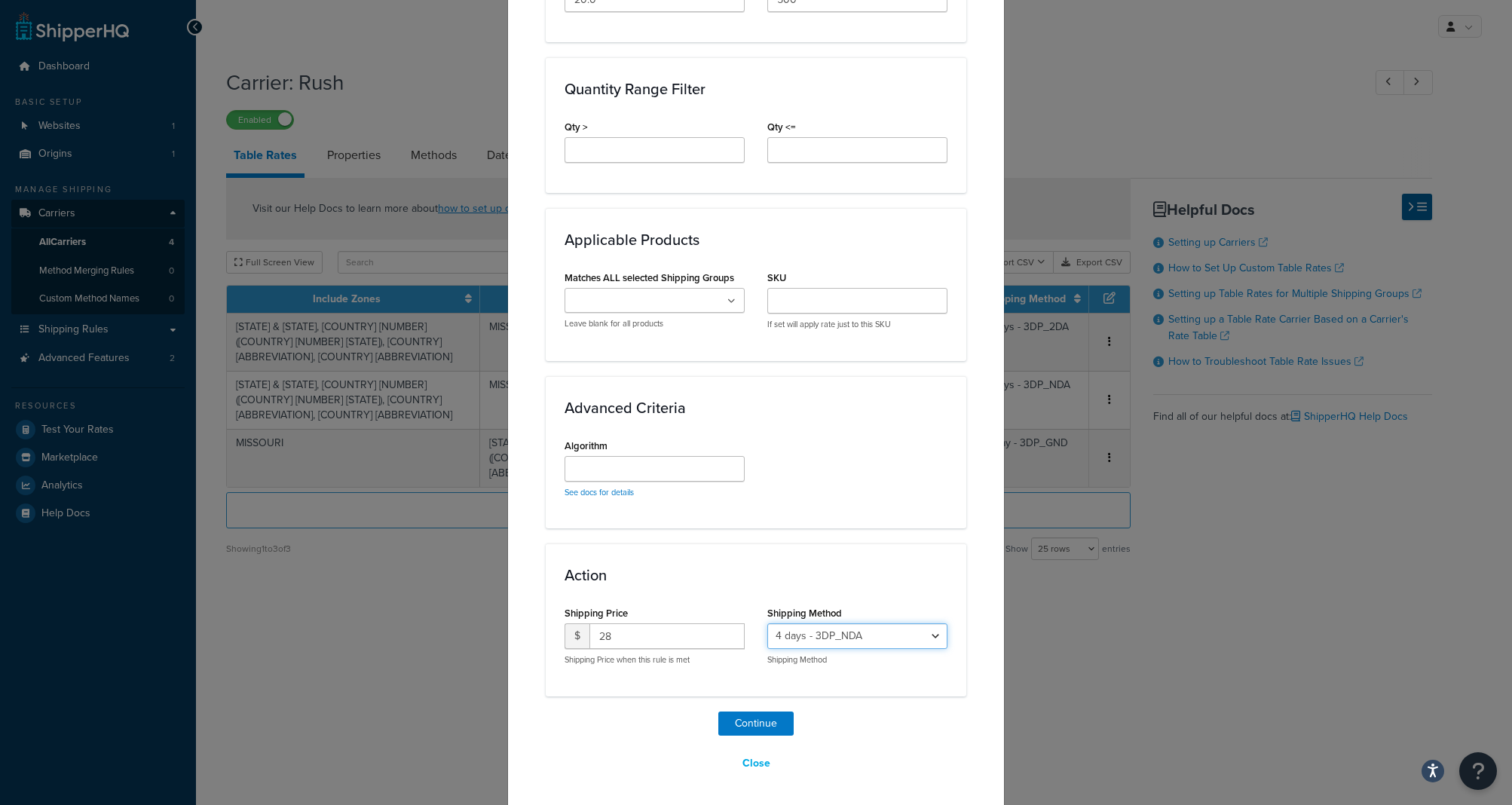 click on "4 days - 3DP_NDA  5 days - 3DP_2DA  4 Day - 3DP_GND" at bounding box center (857, 636) 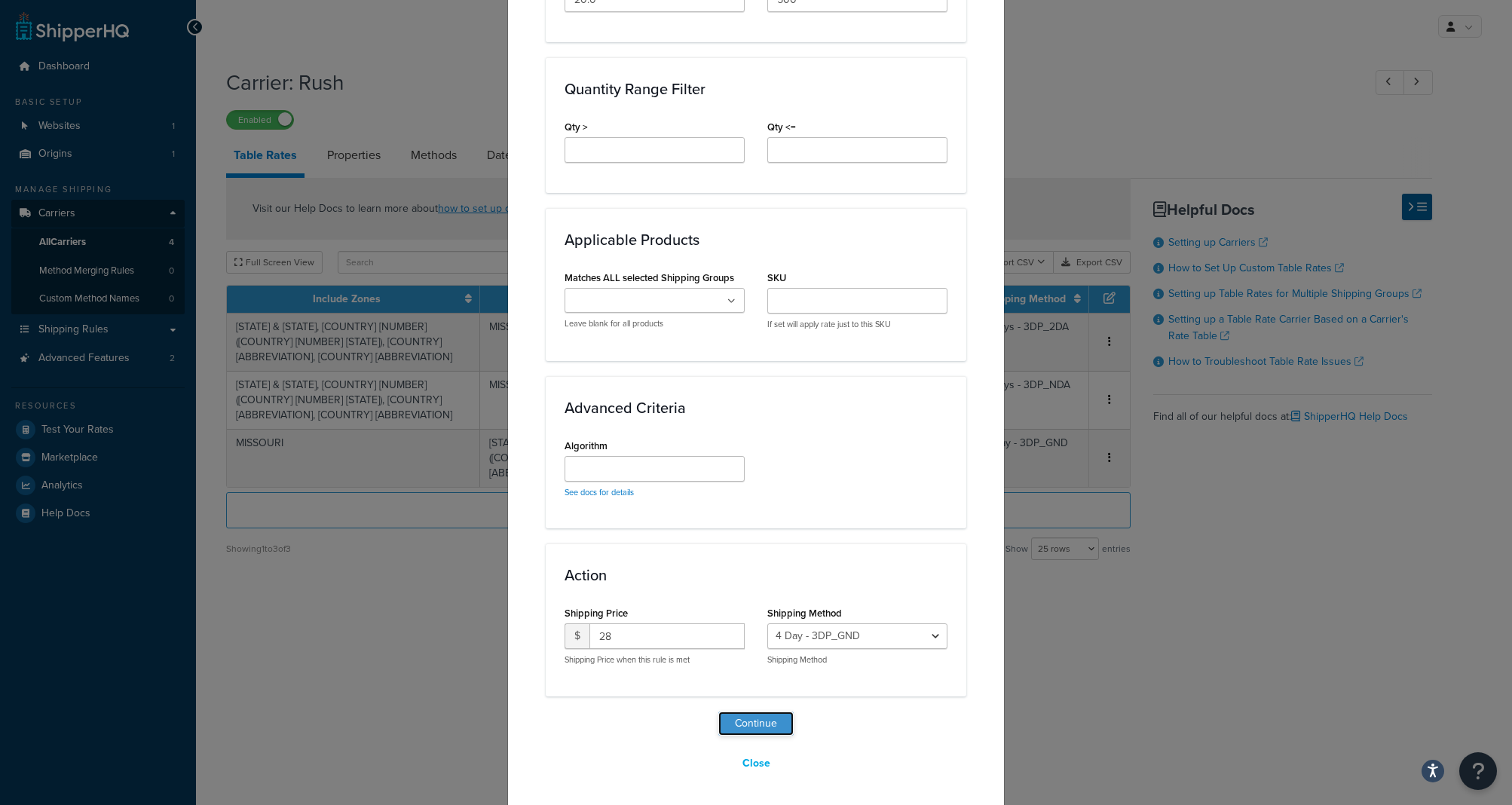 click on "Continue" at bounding box center (756, 724) 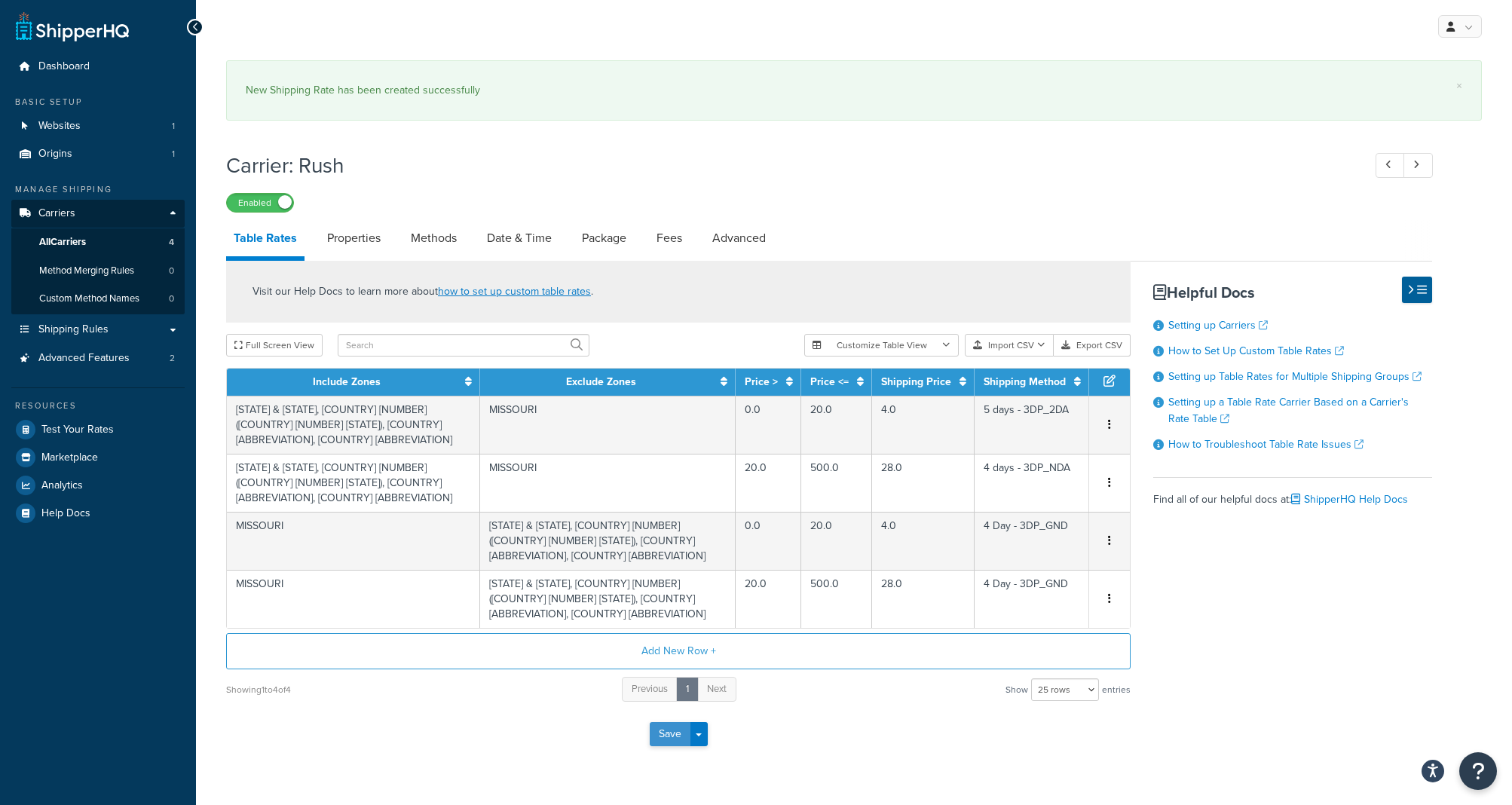 click on "Save" at bounding box center (670, 734) 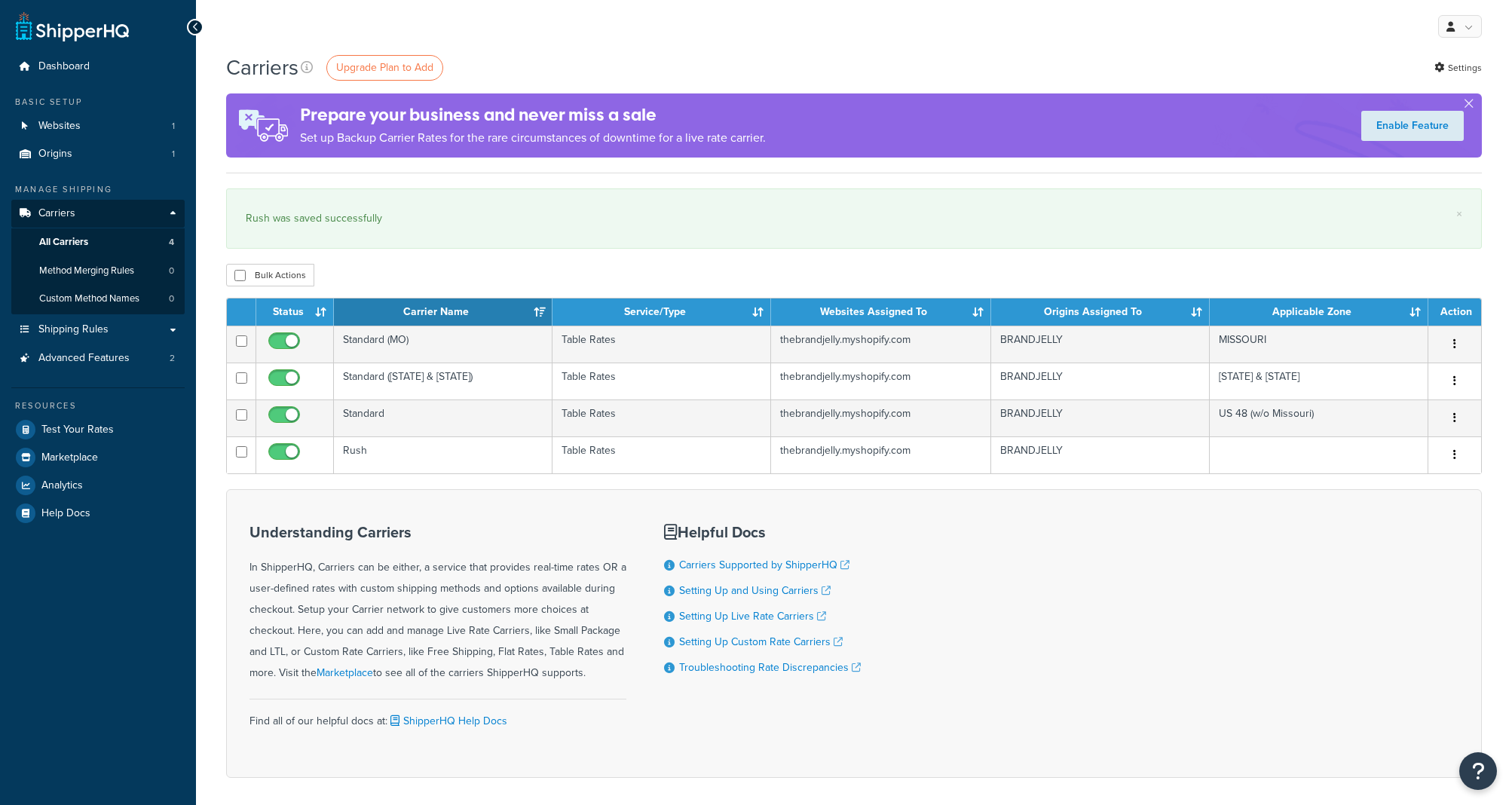 scroll, scrollTop: 0, scrollLeft: 0, axis: both 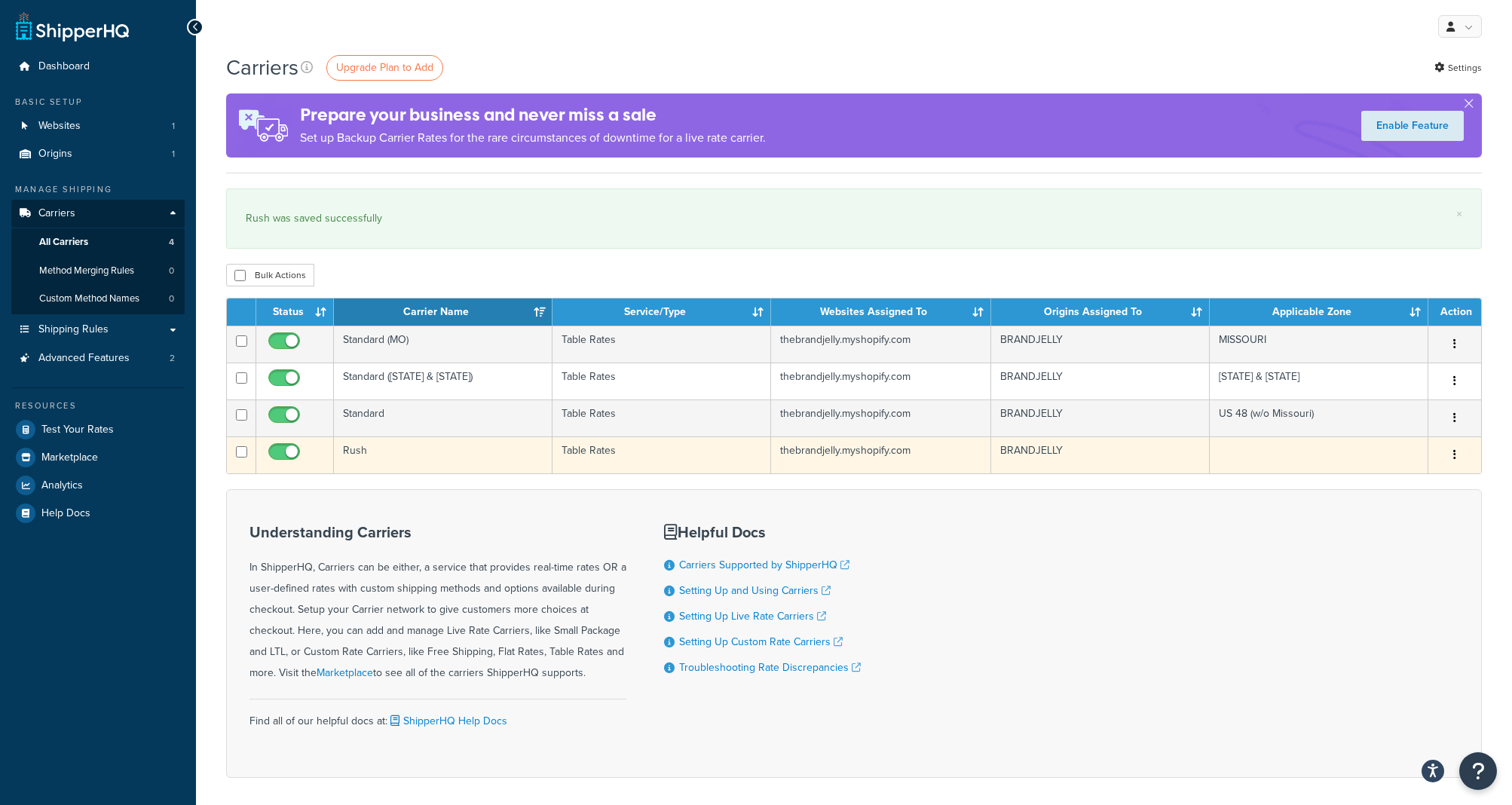 click on "Rush" at bounding box center (443, 455) 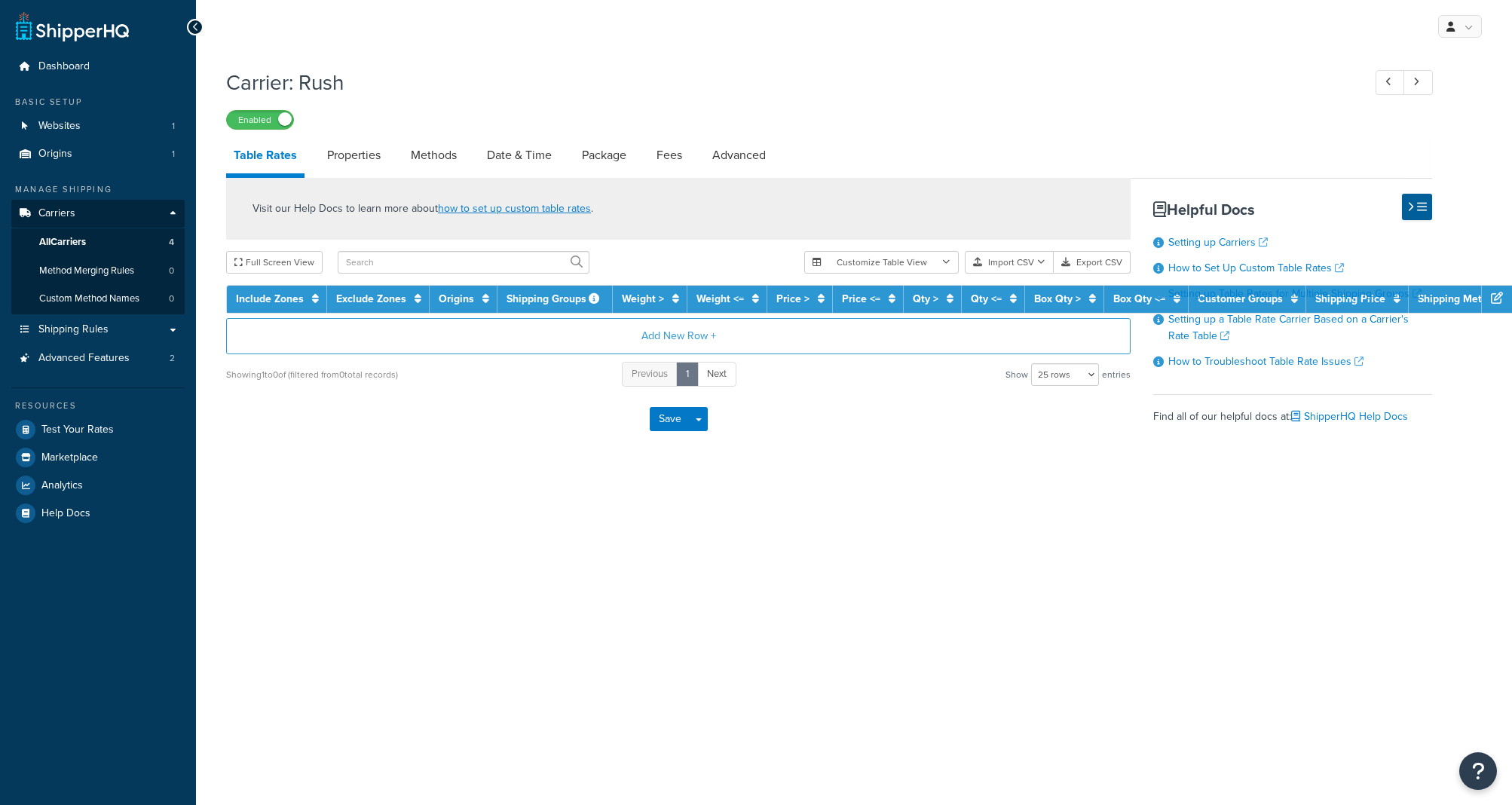 select on "25" 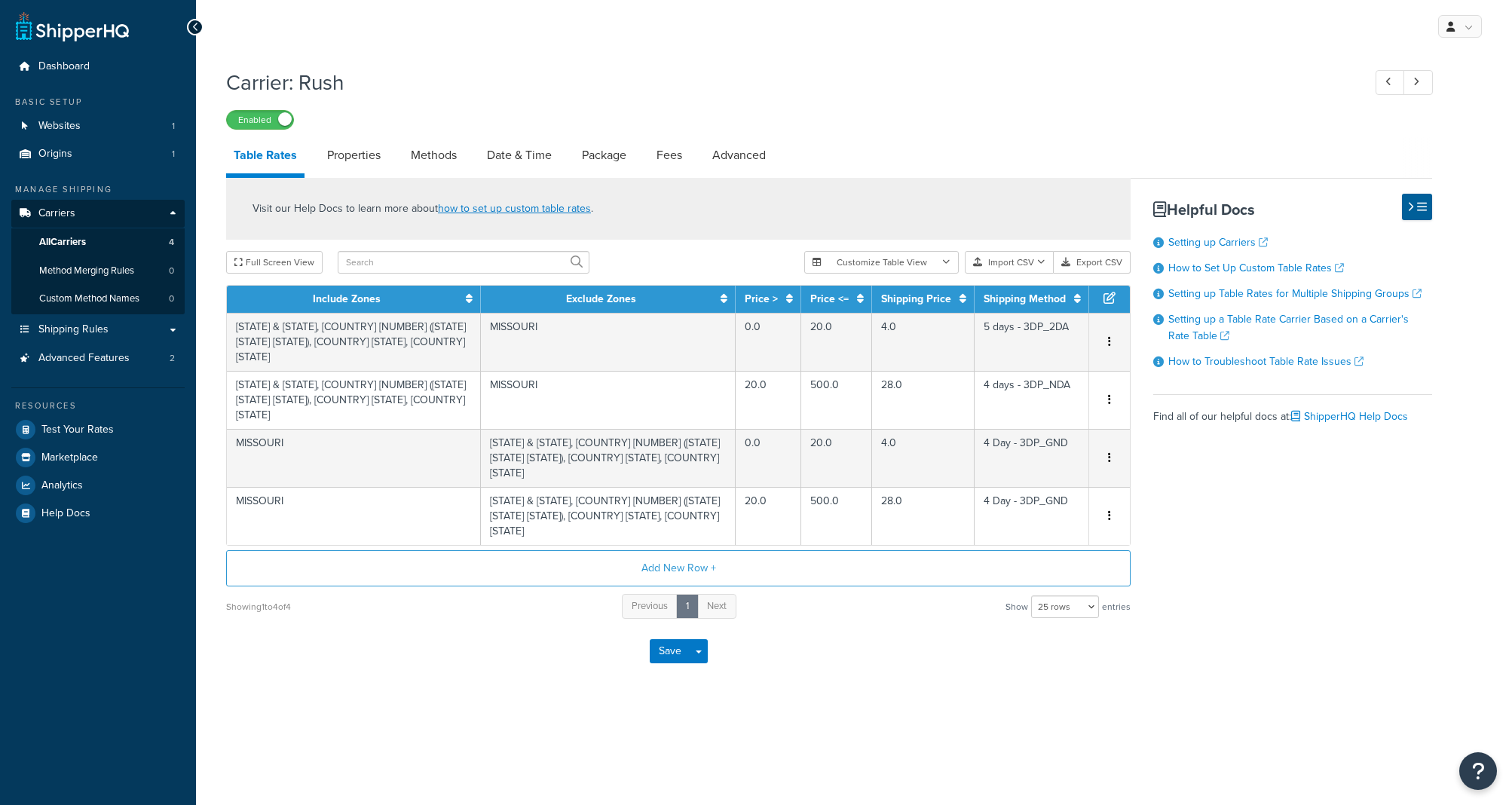 scroll, scrollTop: 0, scrollLeft: 0, axis: both 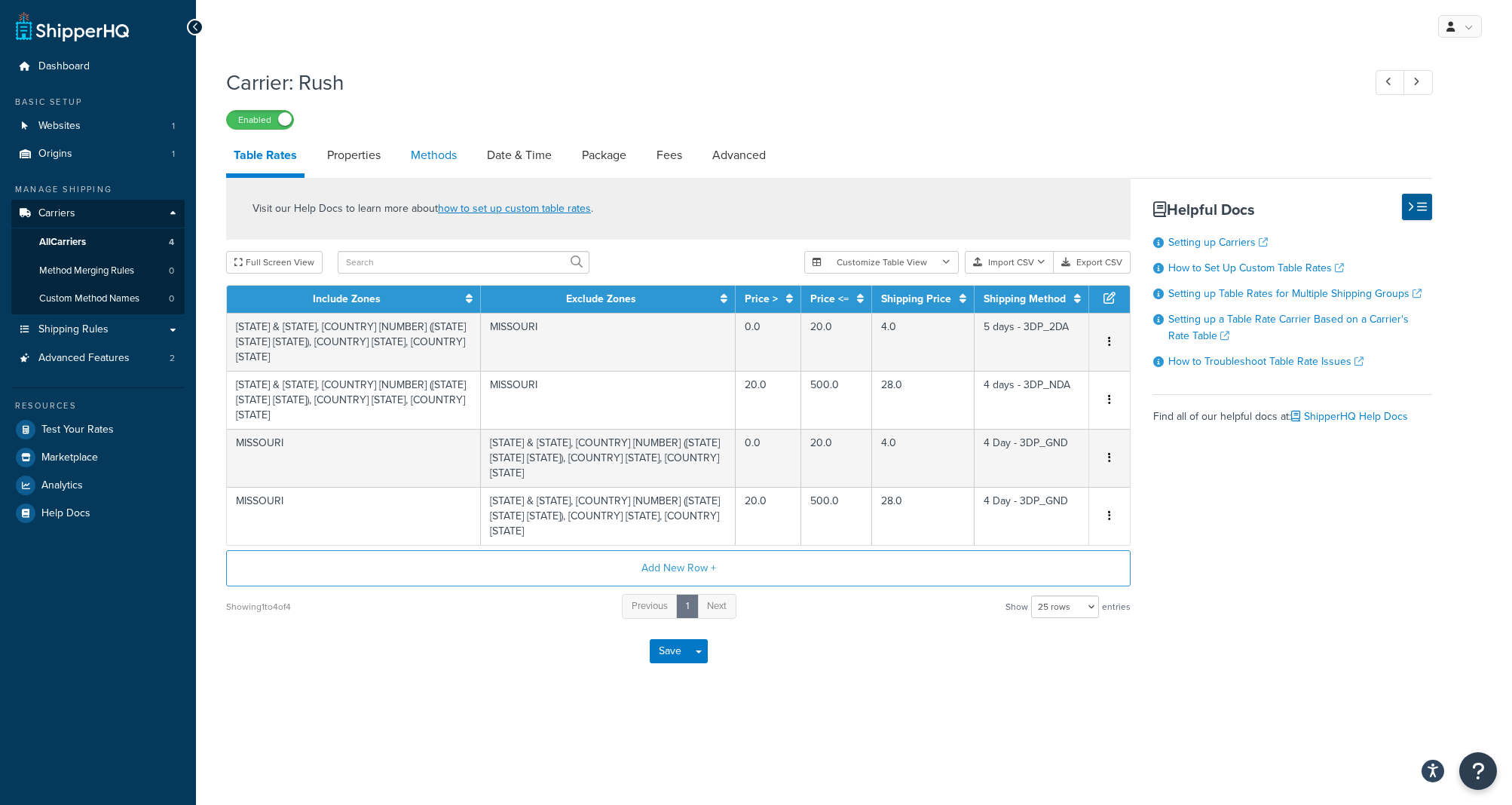 click on "Methods" at bounding box center (433, 155) 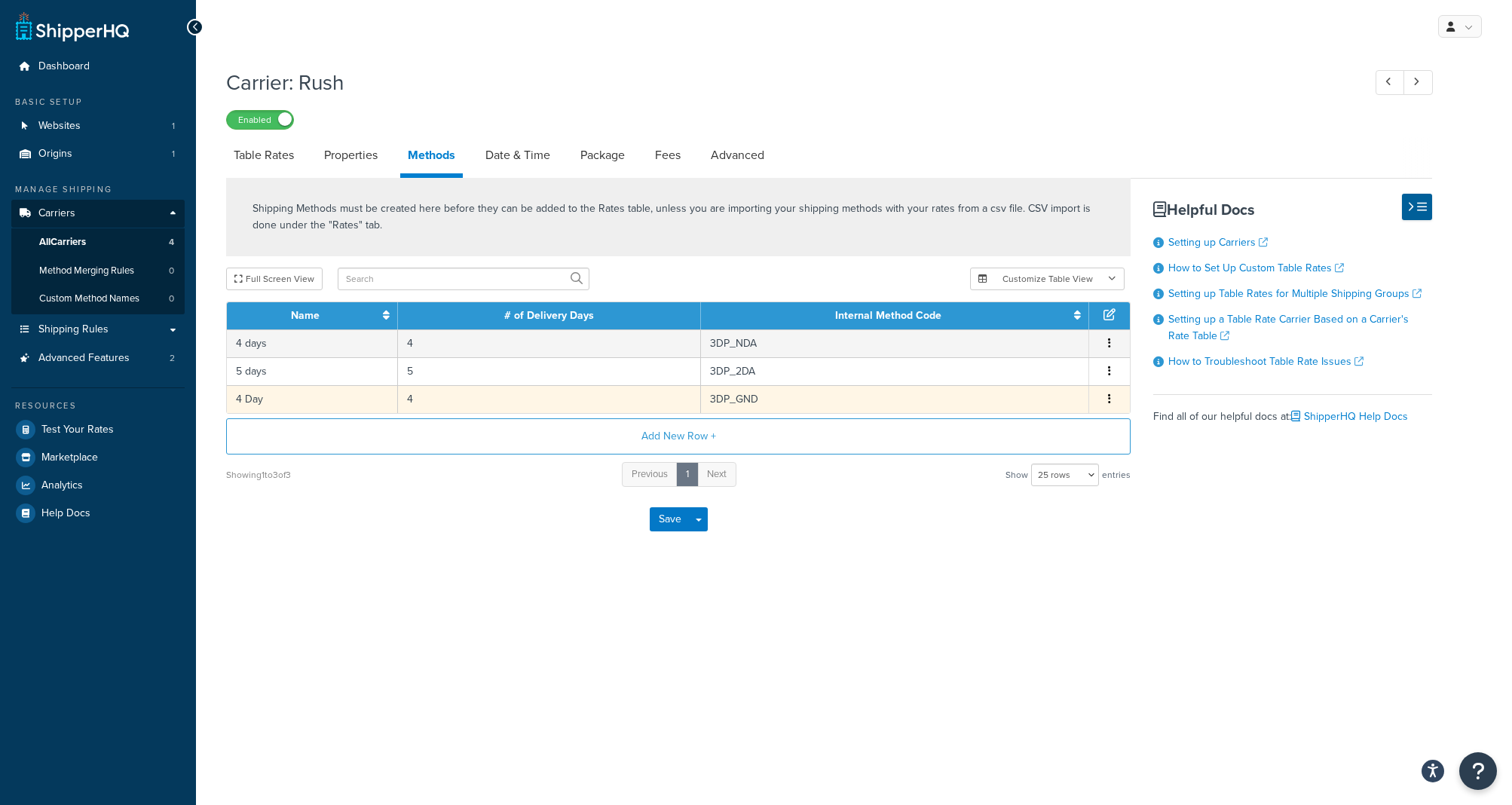 click on "4 Day" at bounding box center (312, 399) 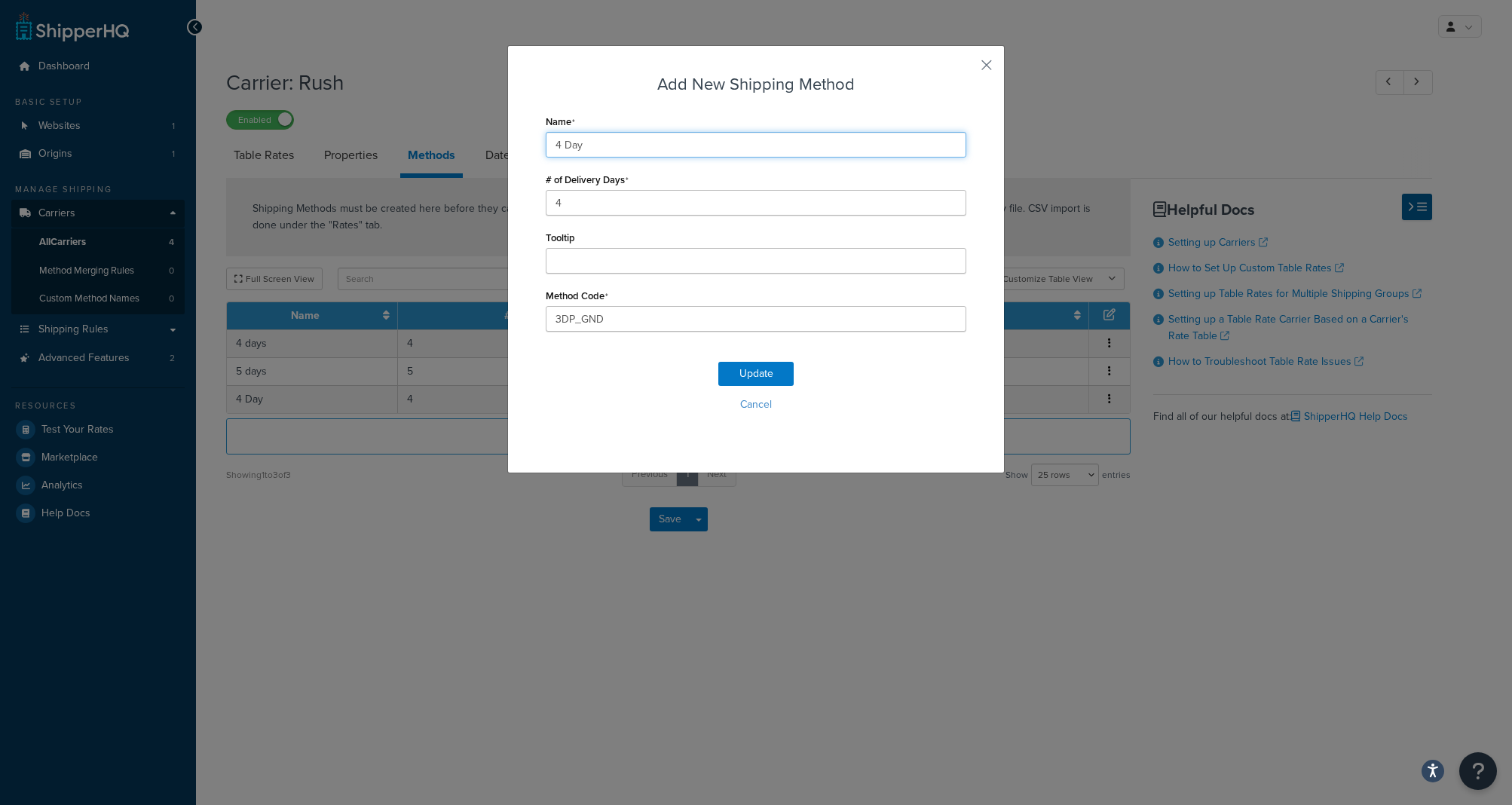 drag, startPoint x: 571, startPoint y: 143, endPoint x: 567, endPoint y: 166, distance: 23.345235 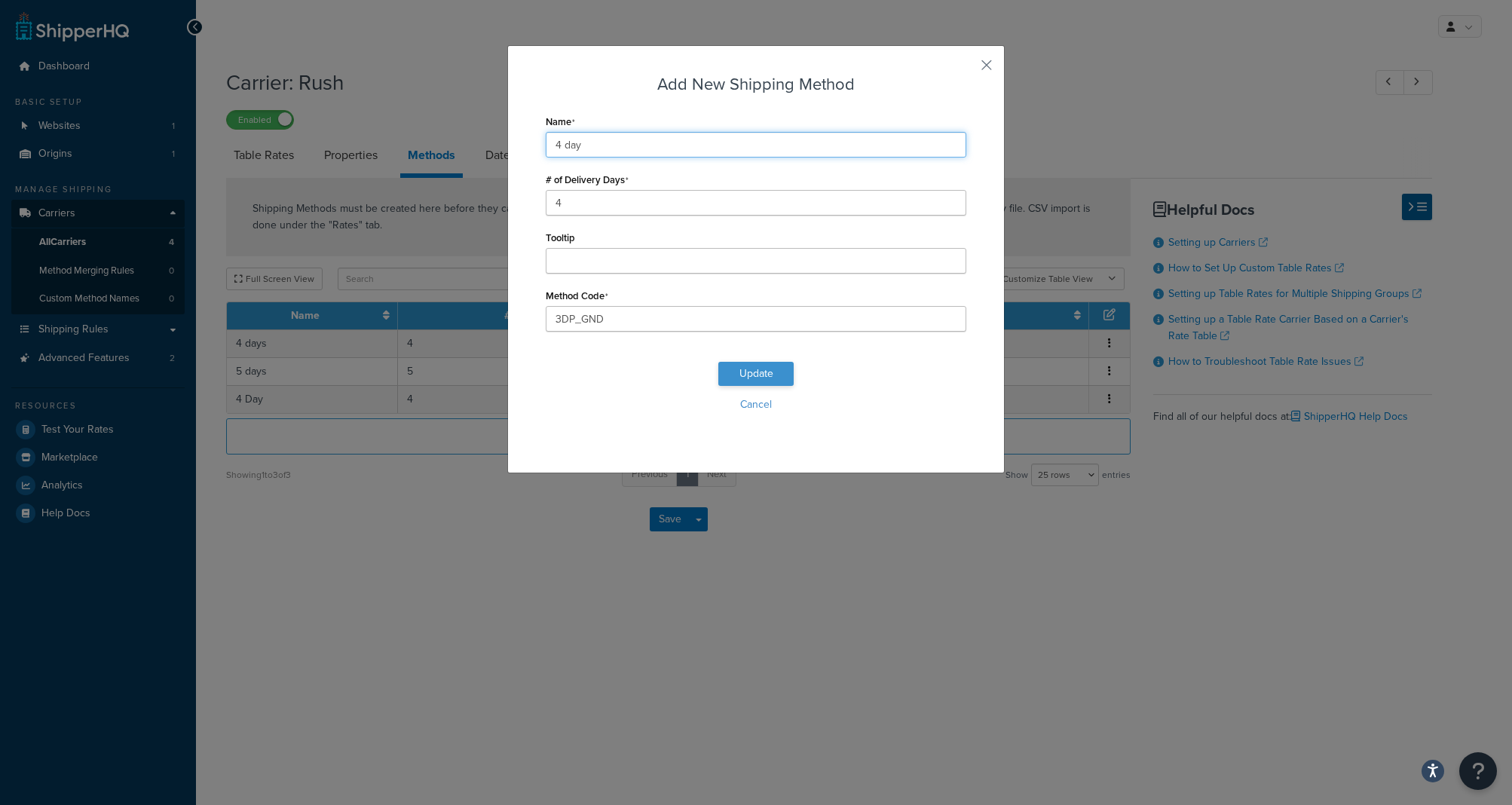 type on "4 day" 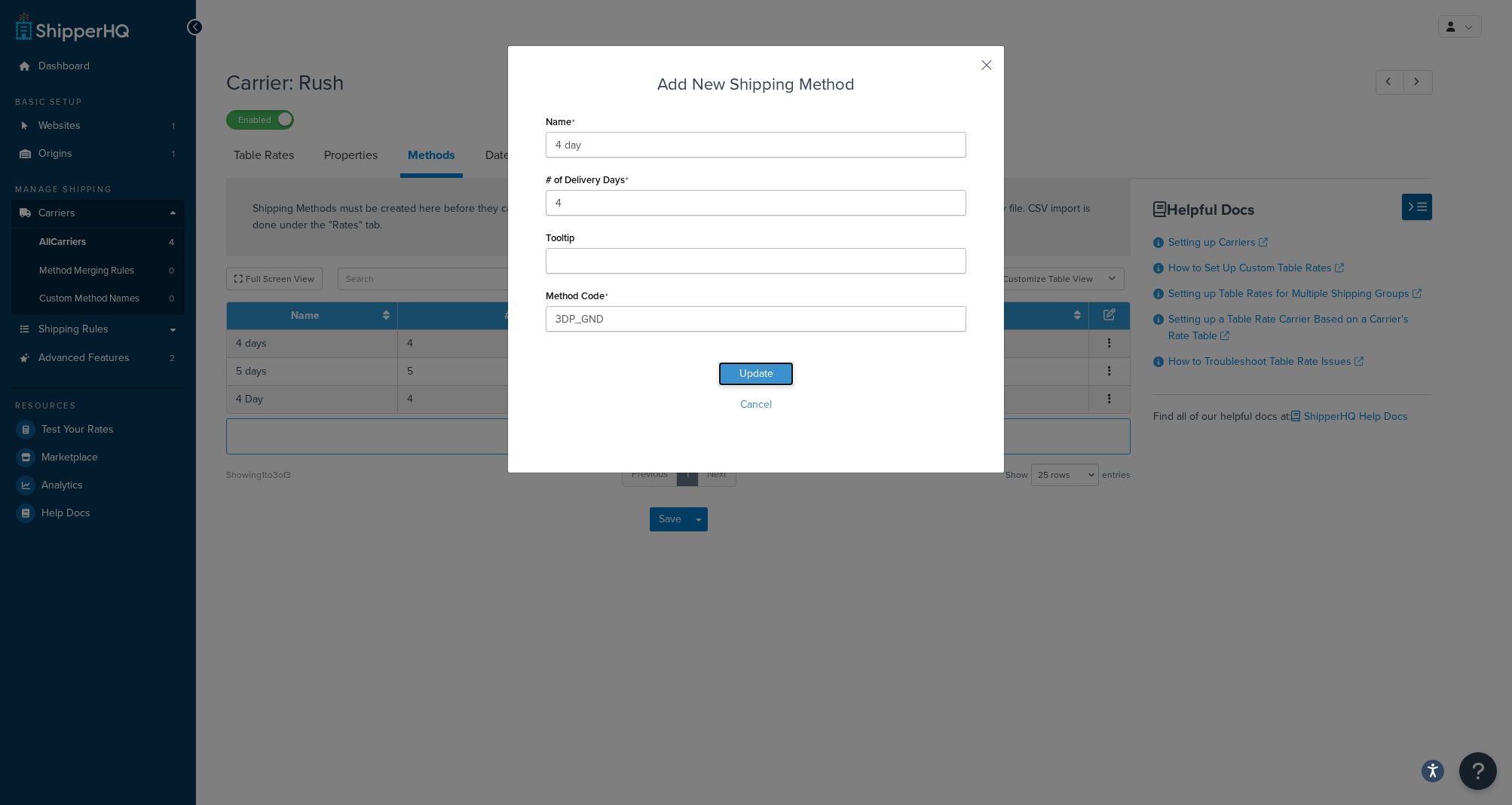click on "Update" at bounding box center [756, 374] 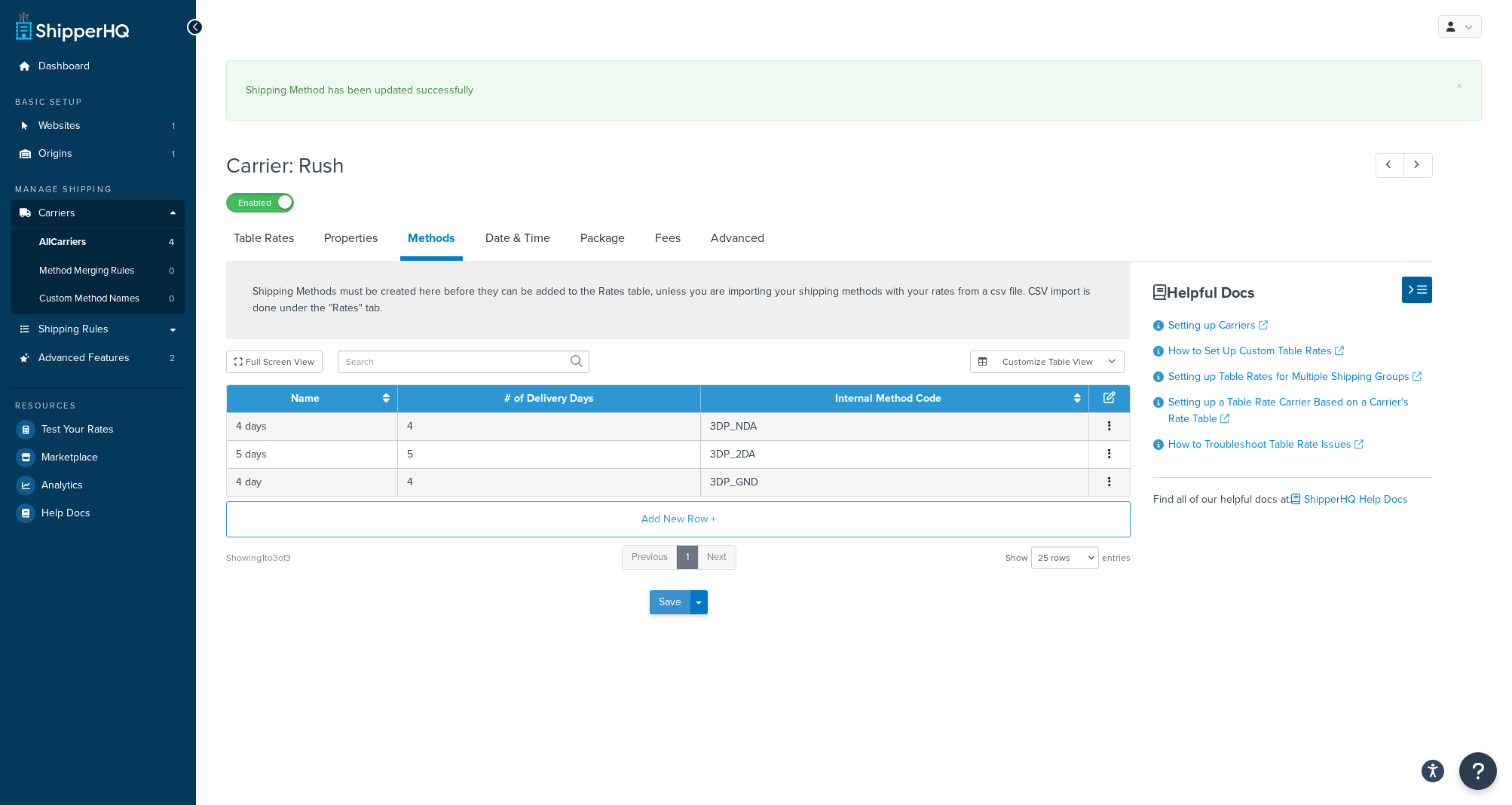 click on "Save" at bounding box center [670, 602] 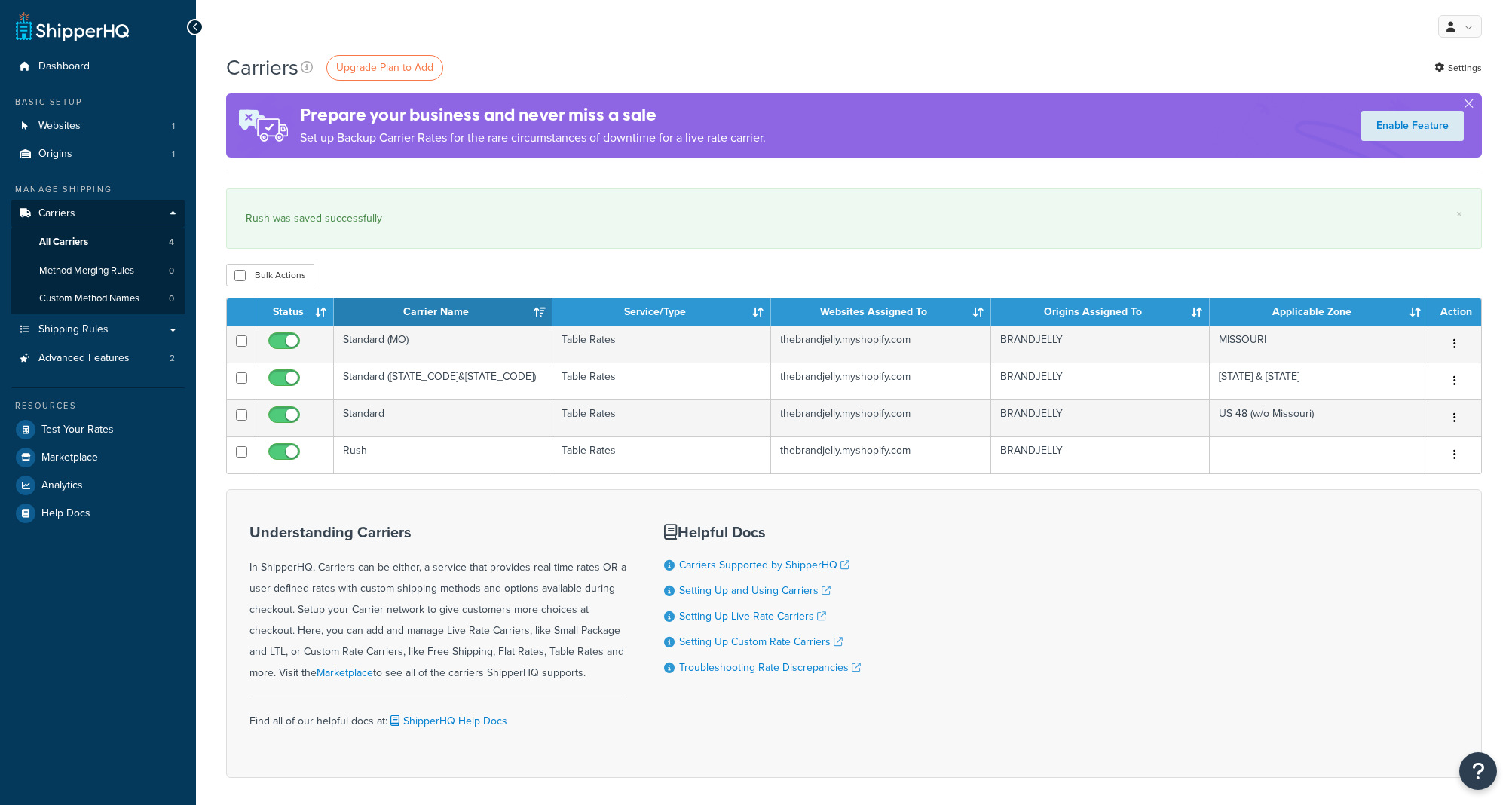 scroll, scrollTop: 0, scrollLeft: 0, axis: both 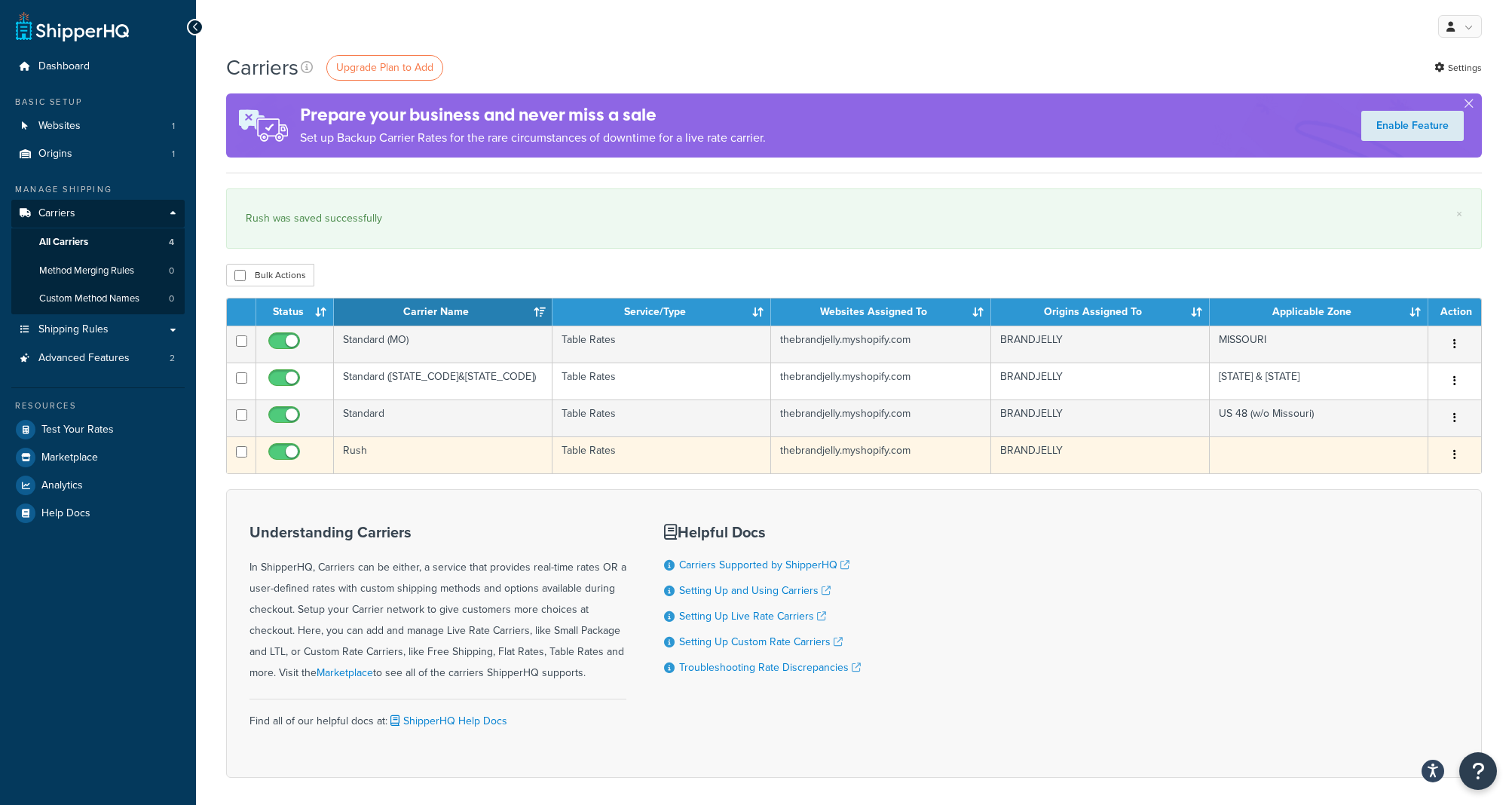 click on "Rush" at bounding box center [443, 455] 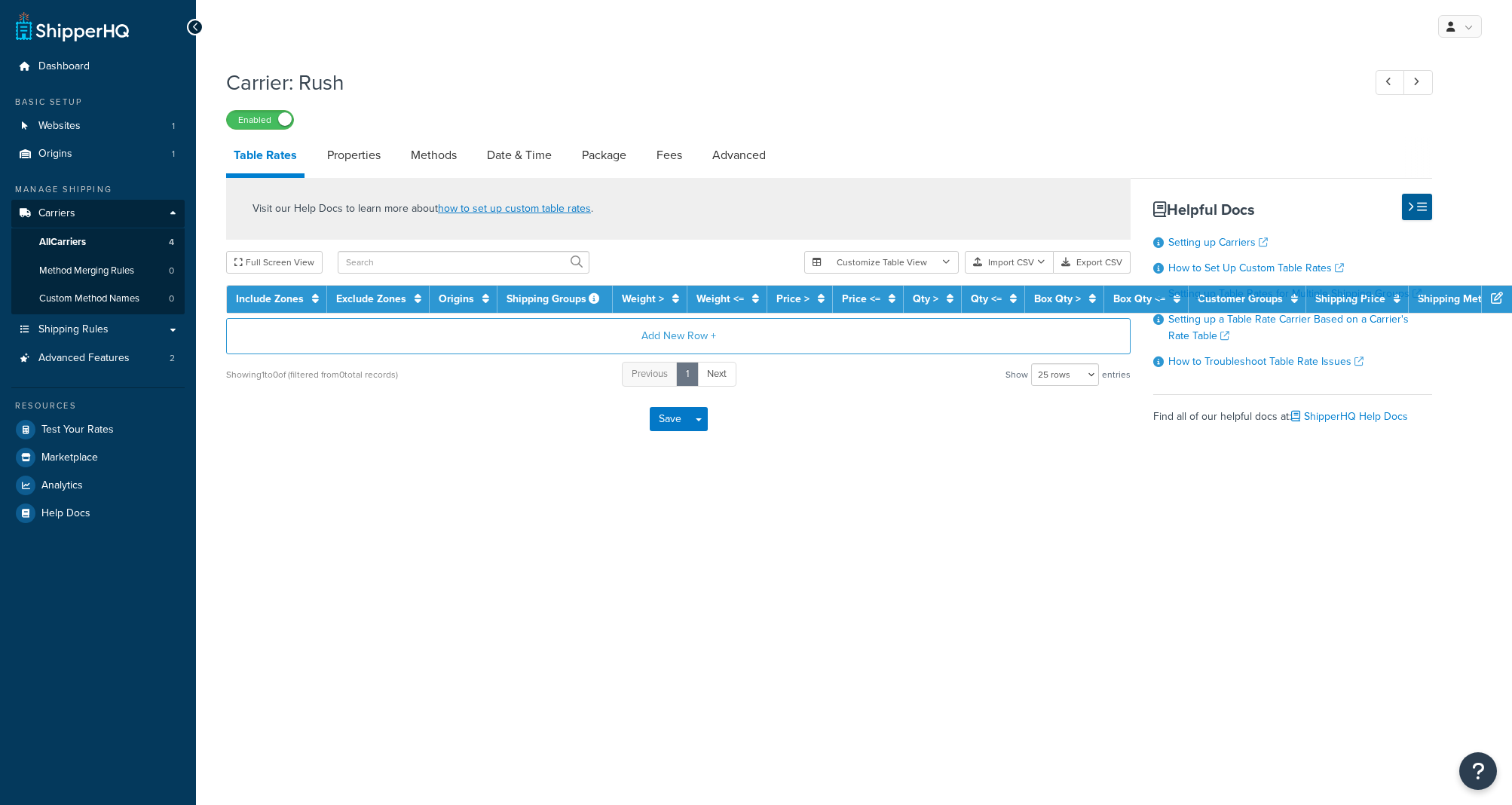 select on "25" 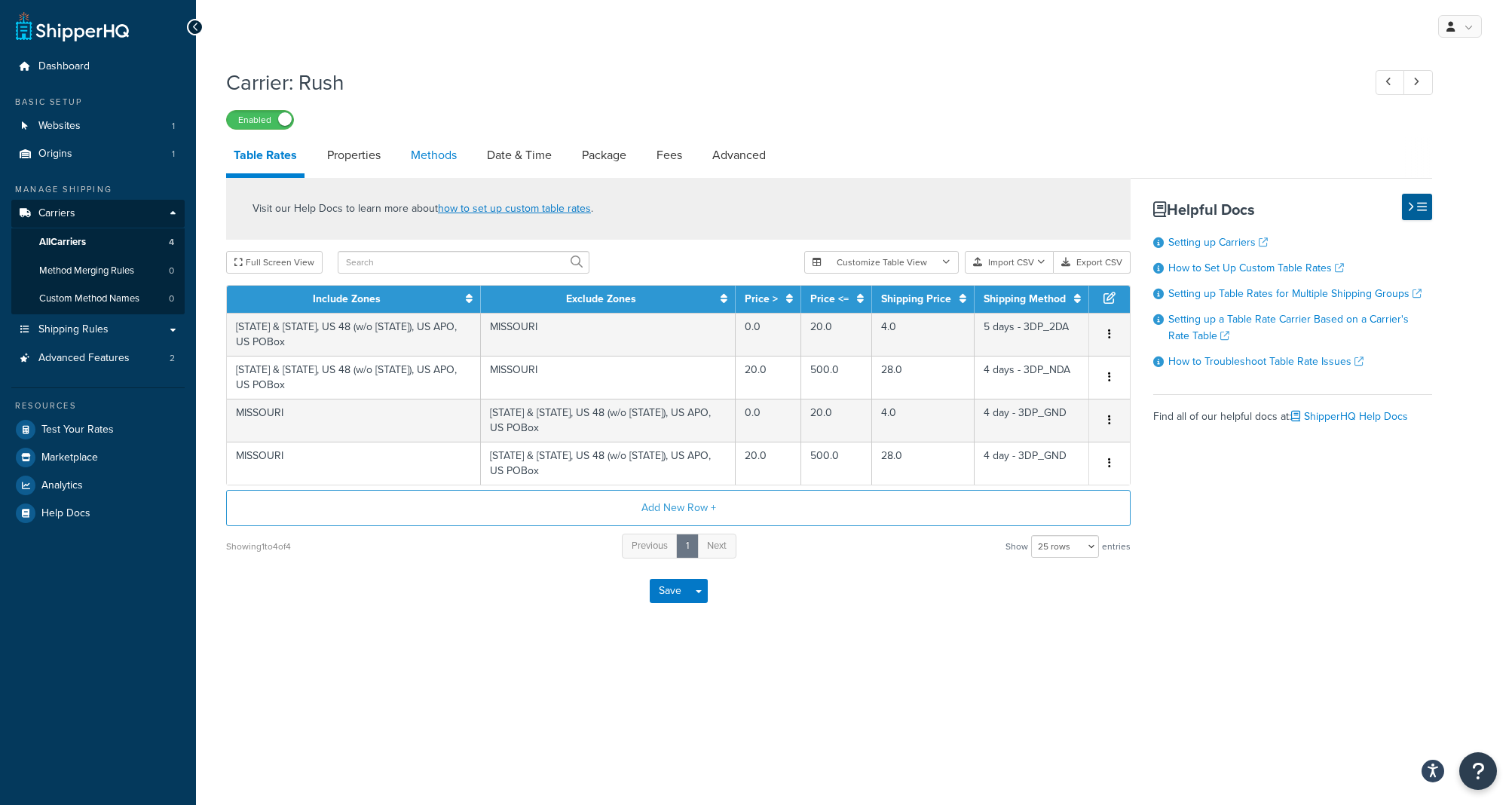 click on "Methods" at bounding box center (433, 155) 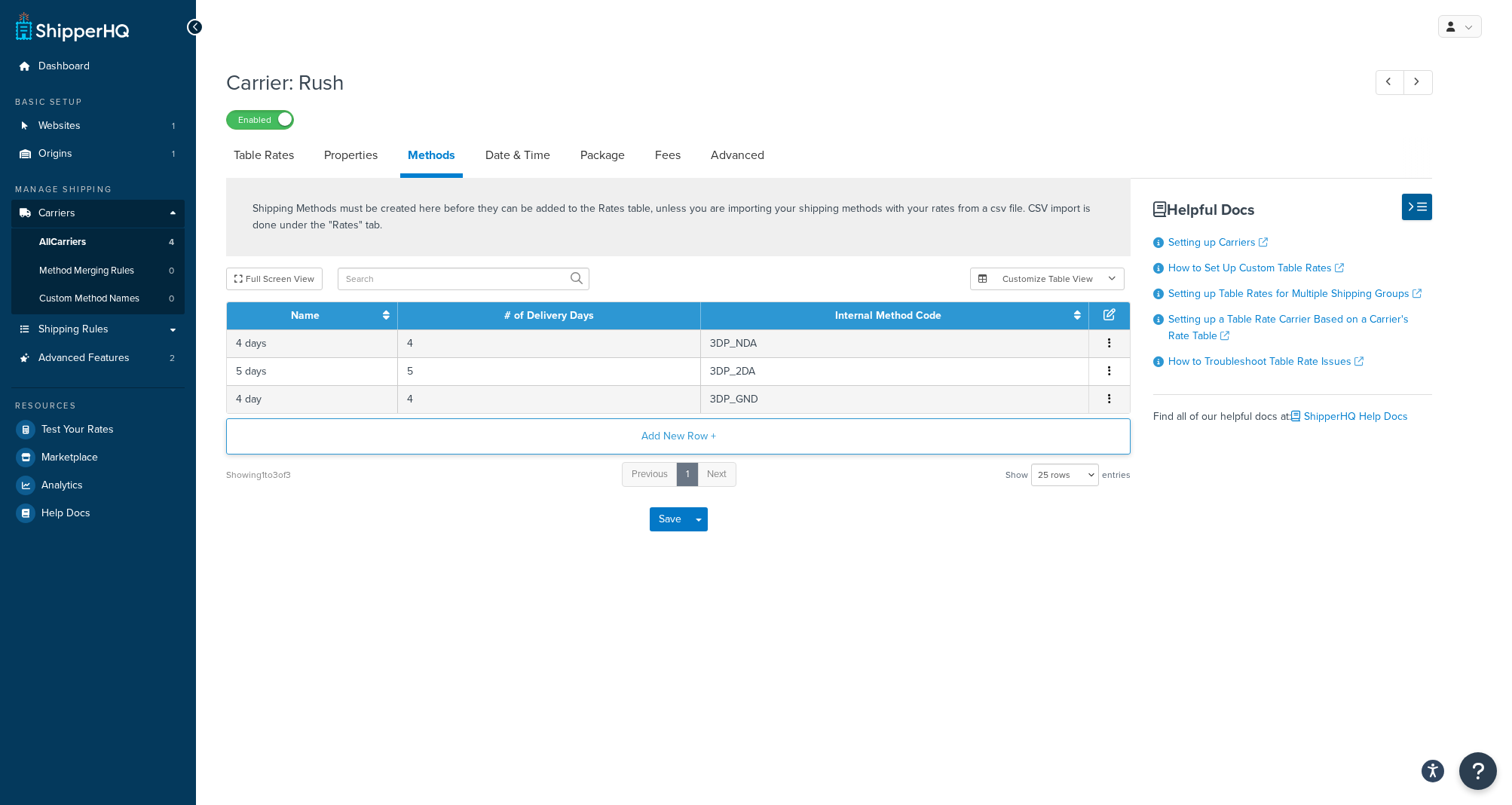 click on "Add New Row +" at bounding box center [678, 436] 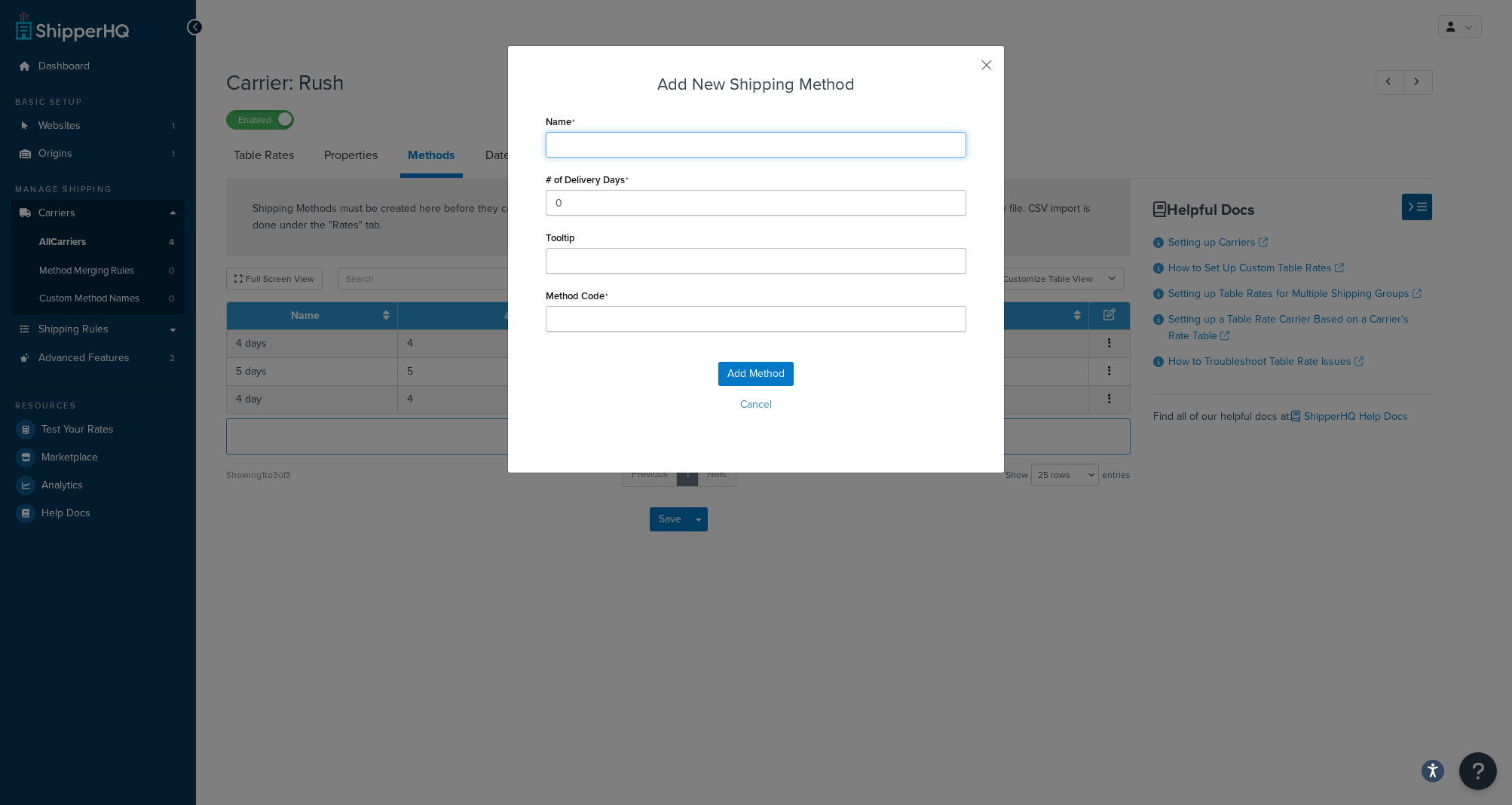 click on "Name" at bounding box center (756, 145) 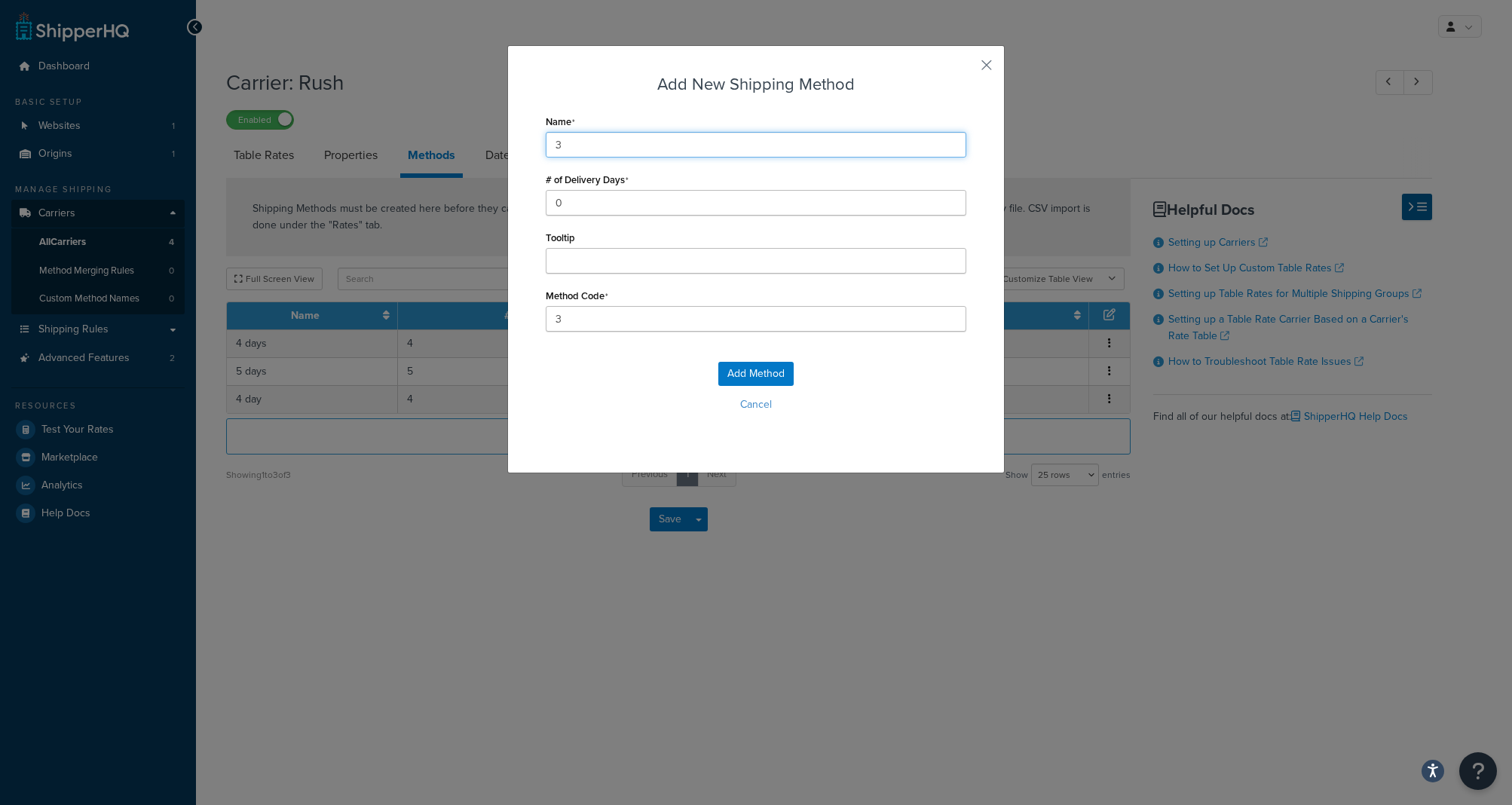 type on "3" 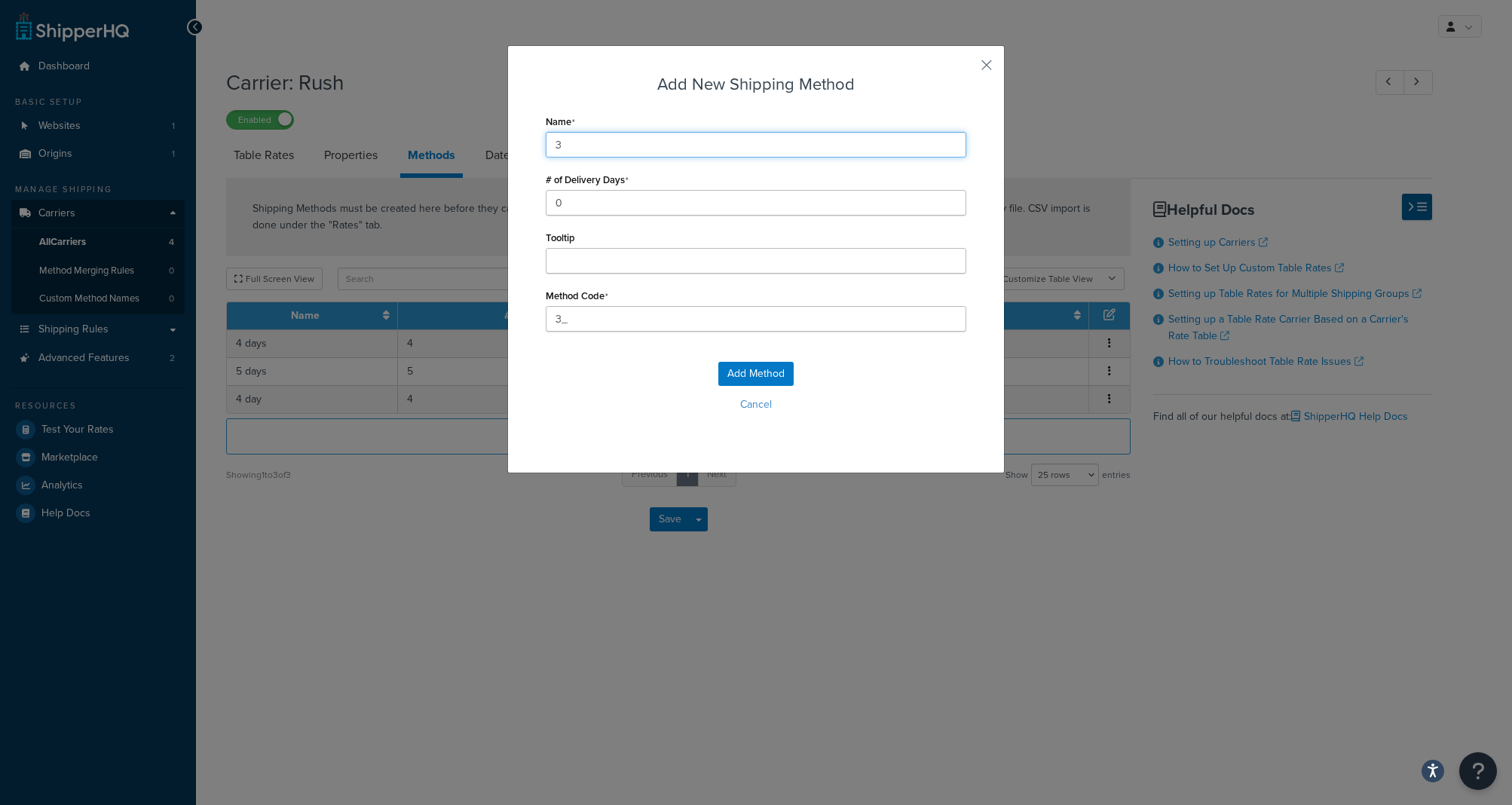type on "3 d" 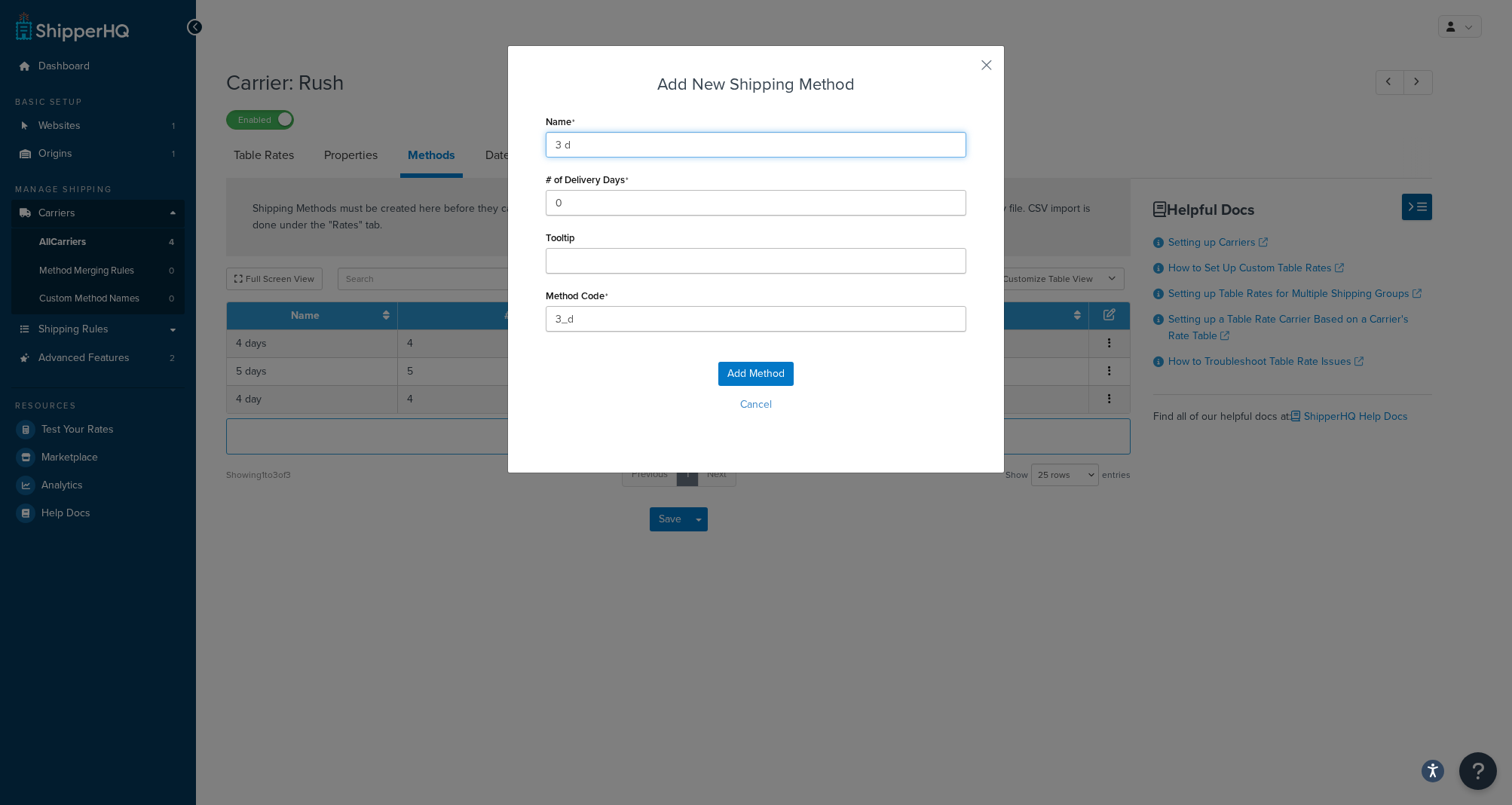 type on "3 da" 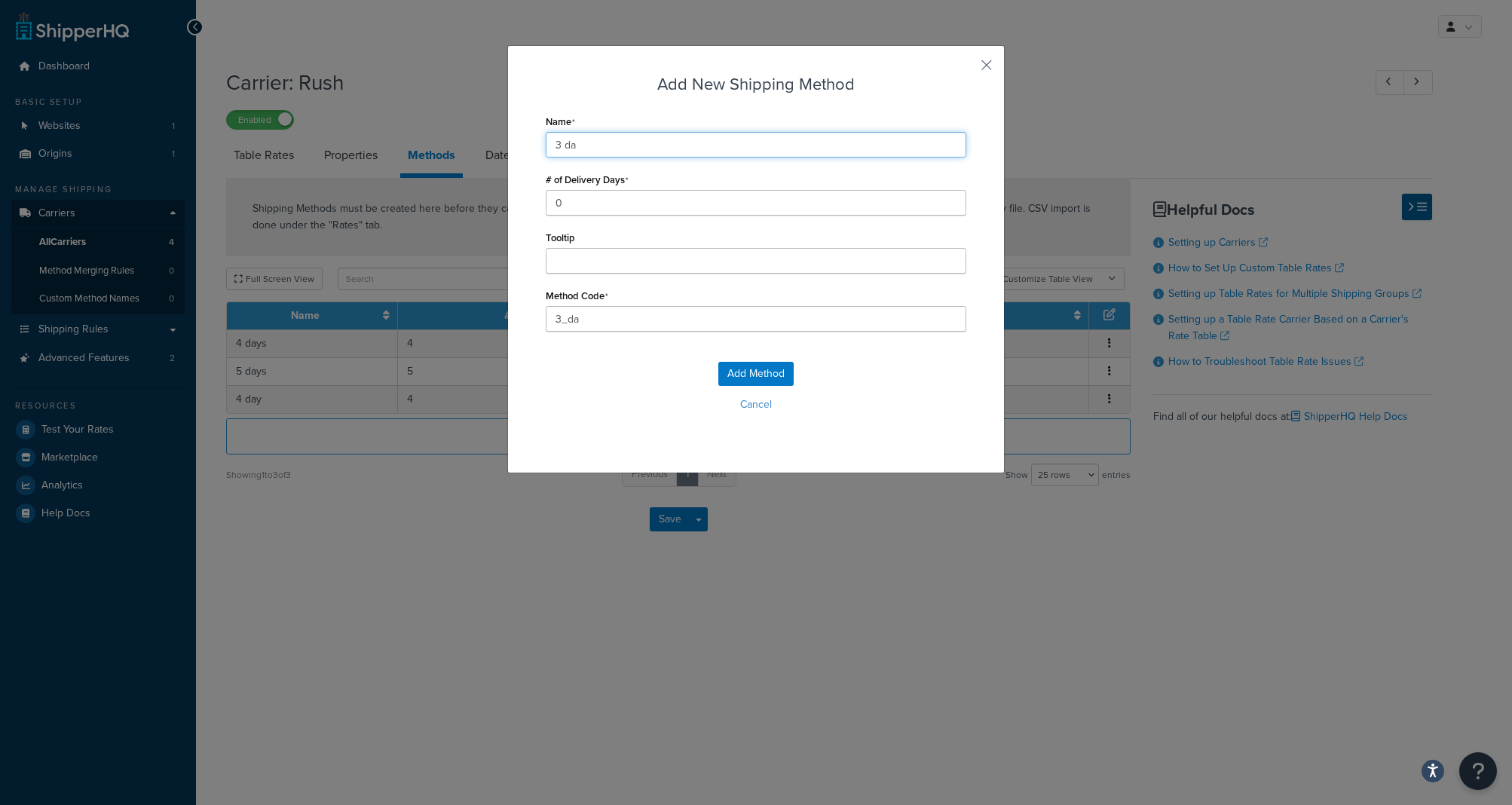 type on "3 day" 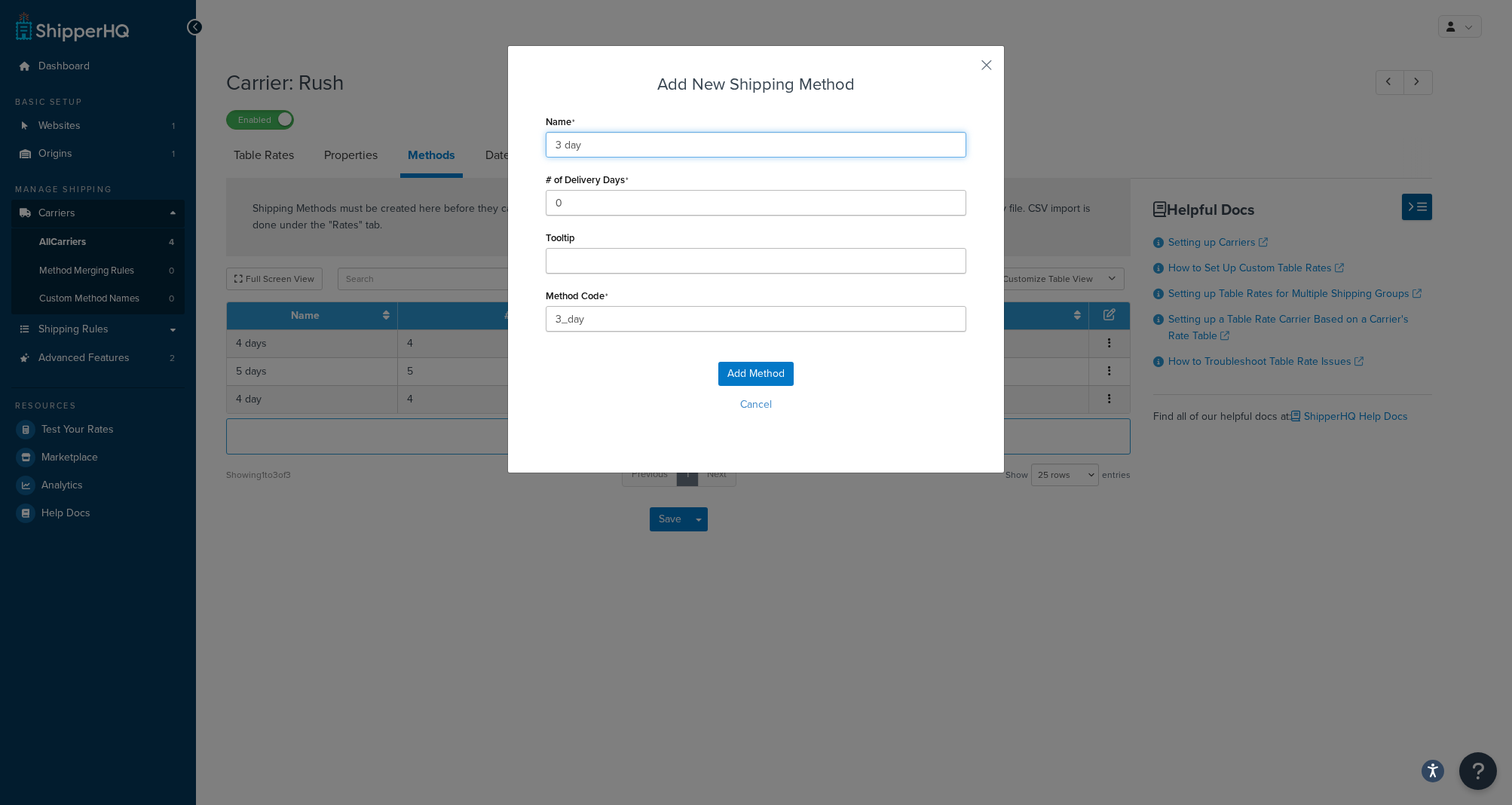 type on "3 day" 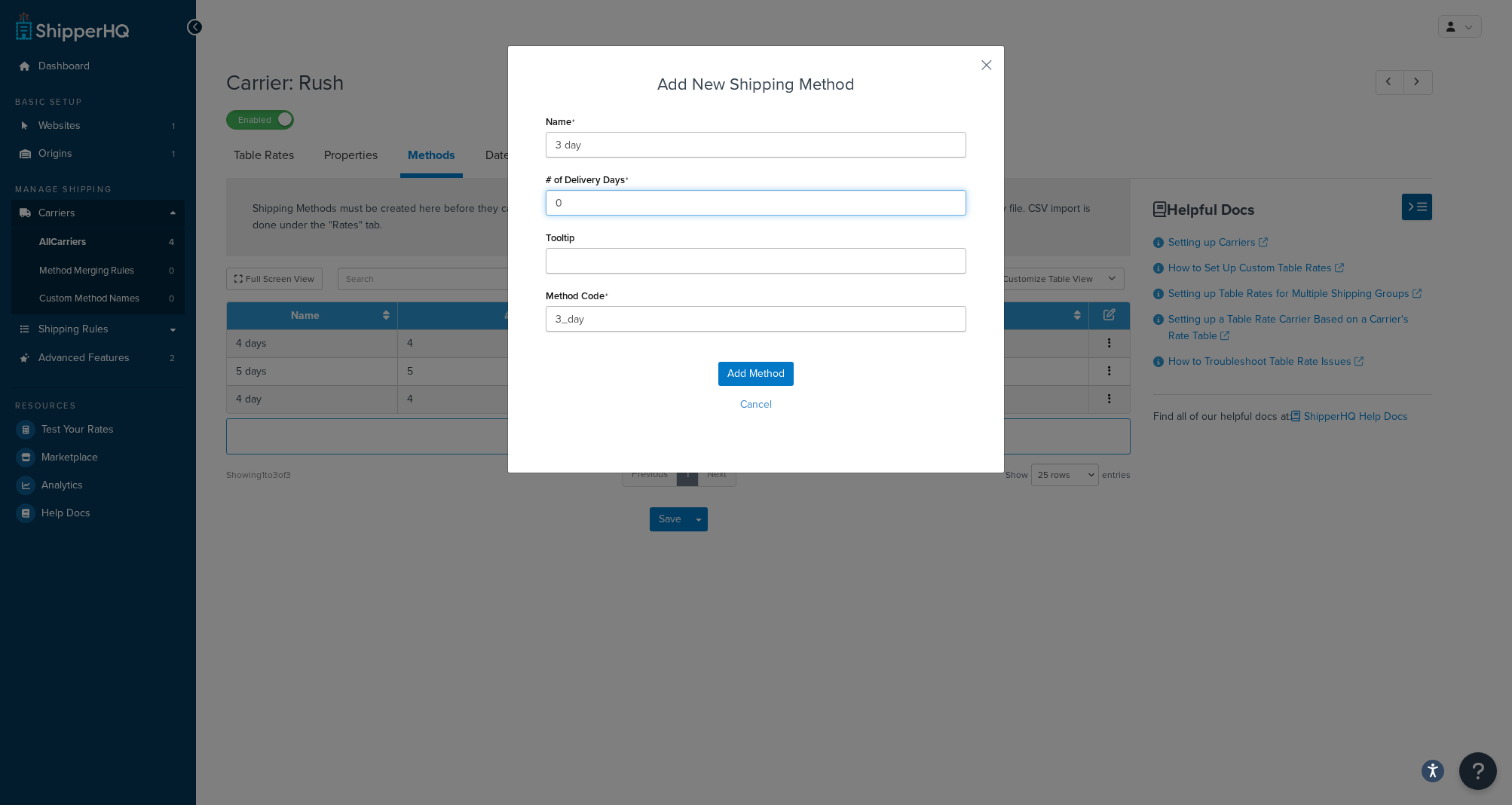 drag, startPoint x: 571, startPoint y: 202, endPoint x: 544, endPoint y: 202, distance: 27 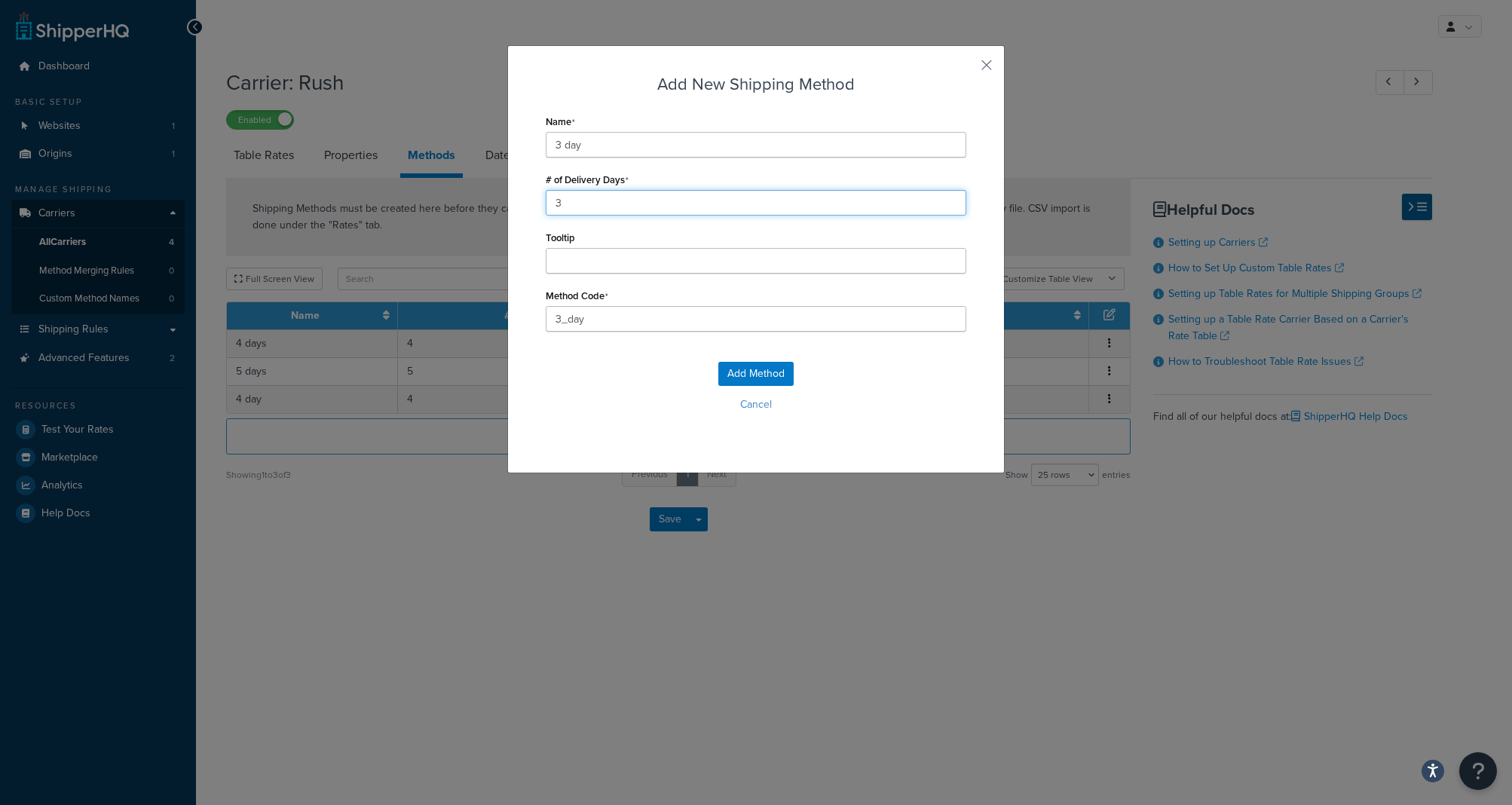 type on "3" 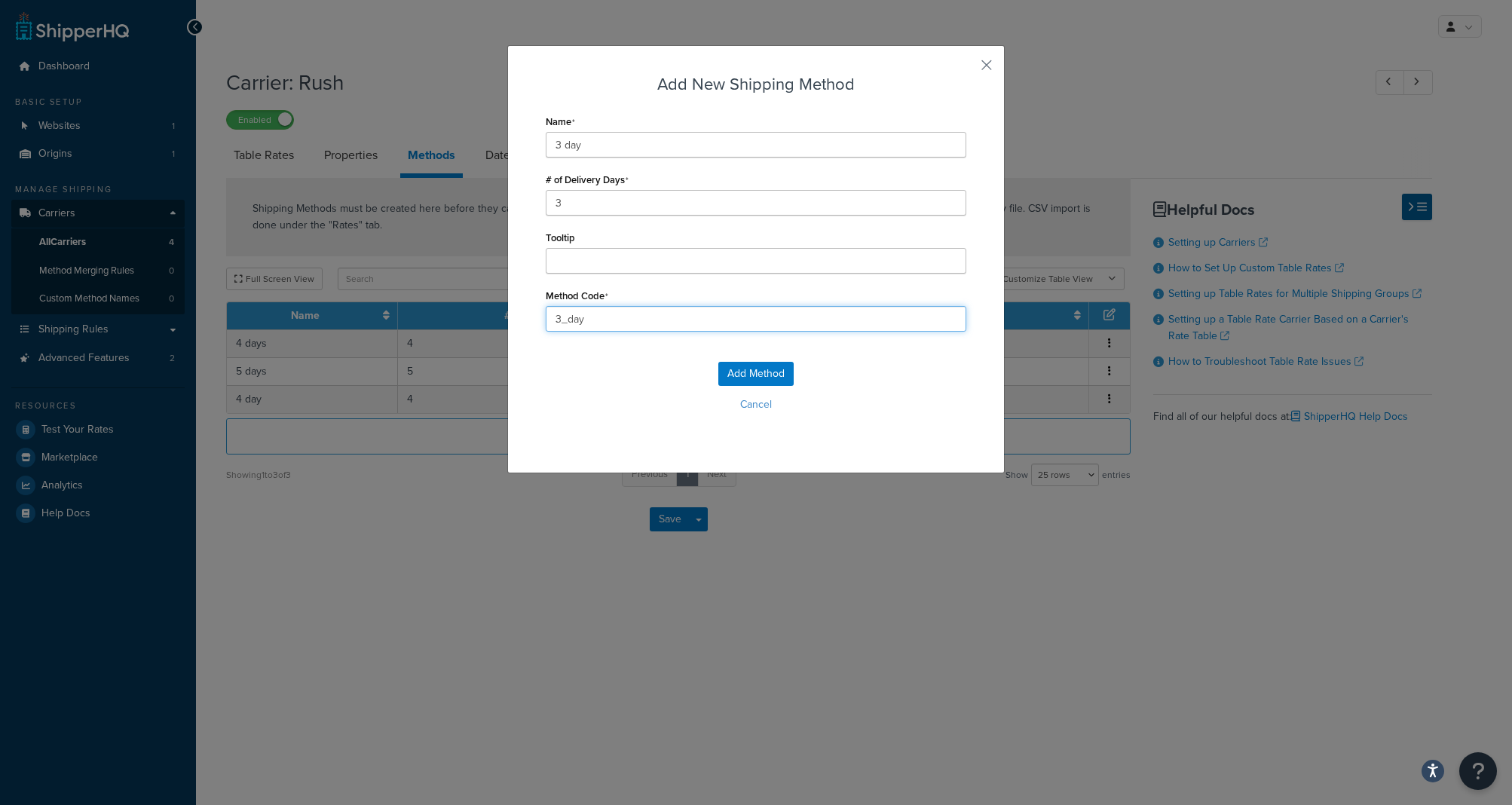 drag, startPoint x: 563, startPoint y: 316, endPoint x: 518, endPoint y: 311, distance: 45.27693 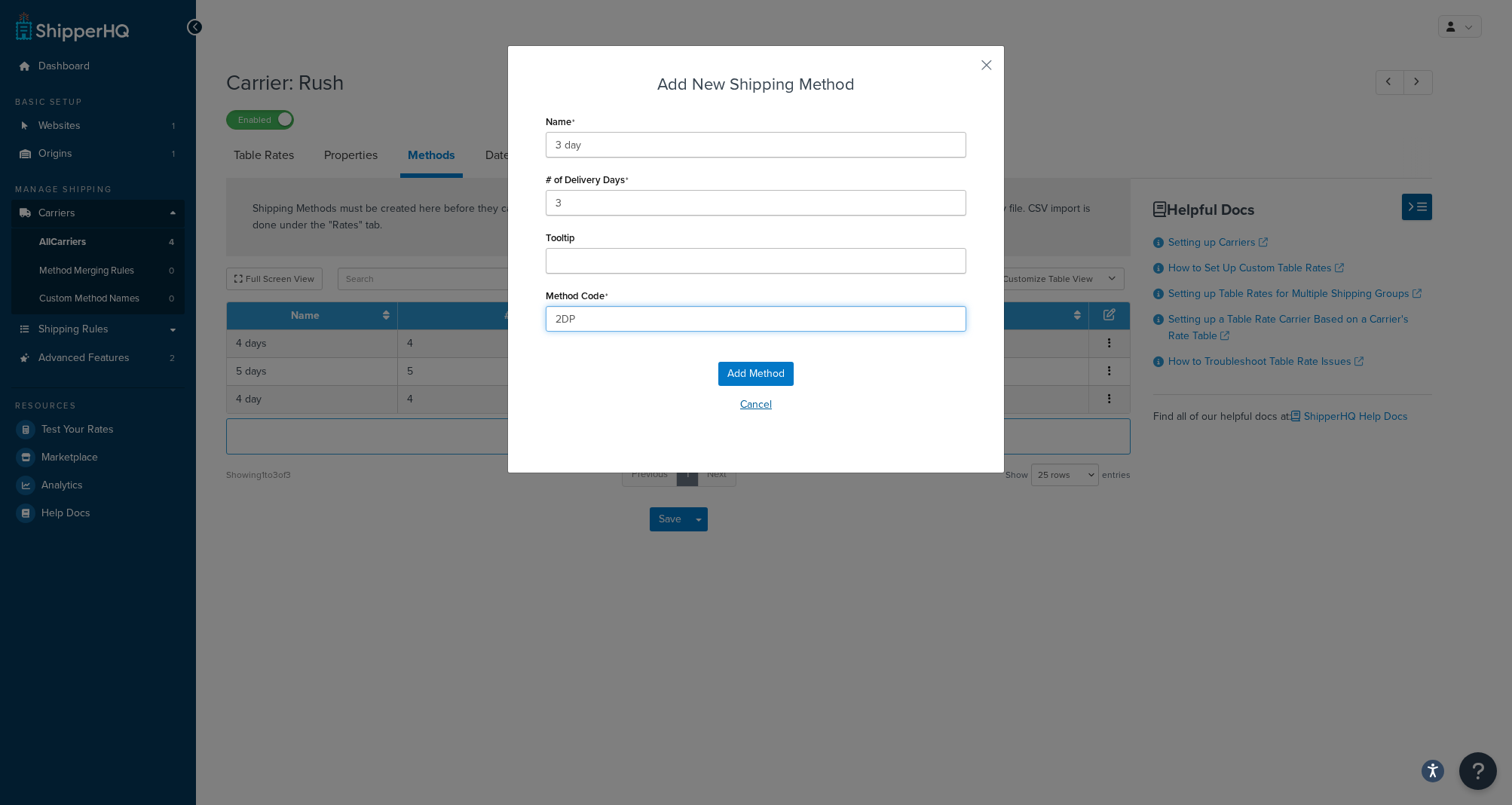 type on "2DP" 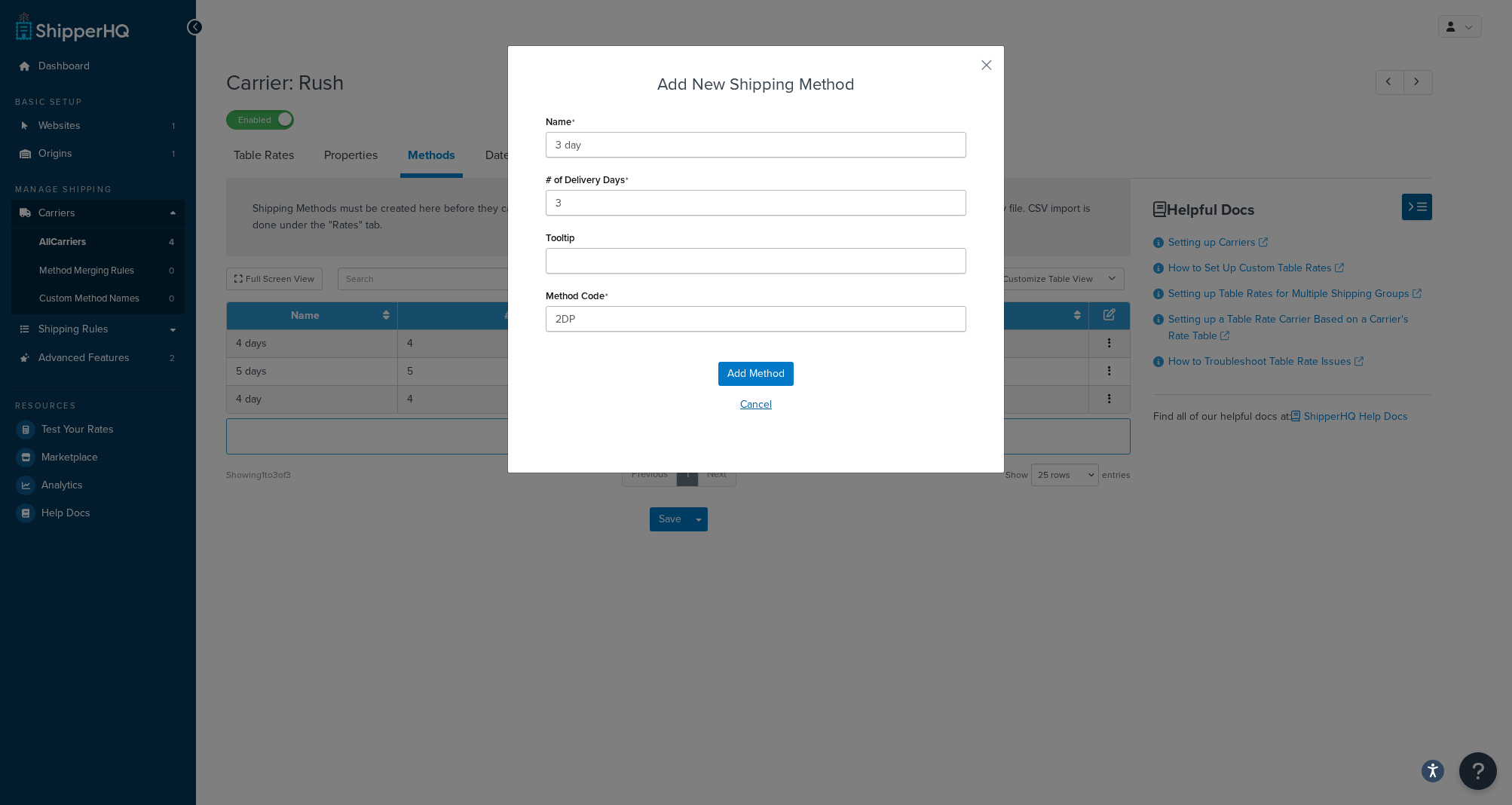 click on "Cancel" at bounding box center (756, 405) 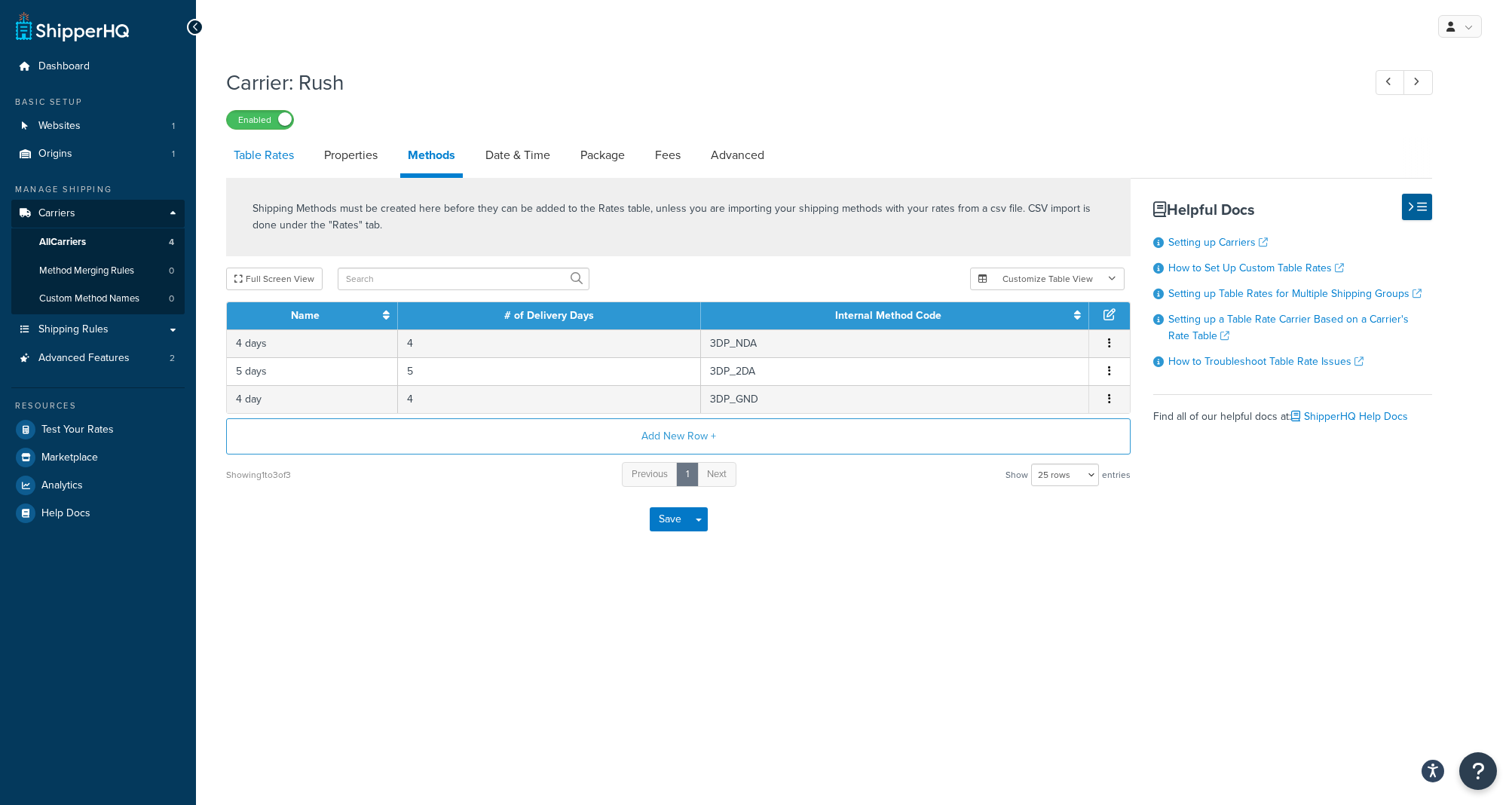 click on "Table Rates" at bounding box center [264, 155] 